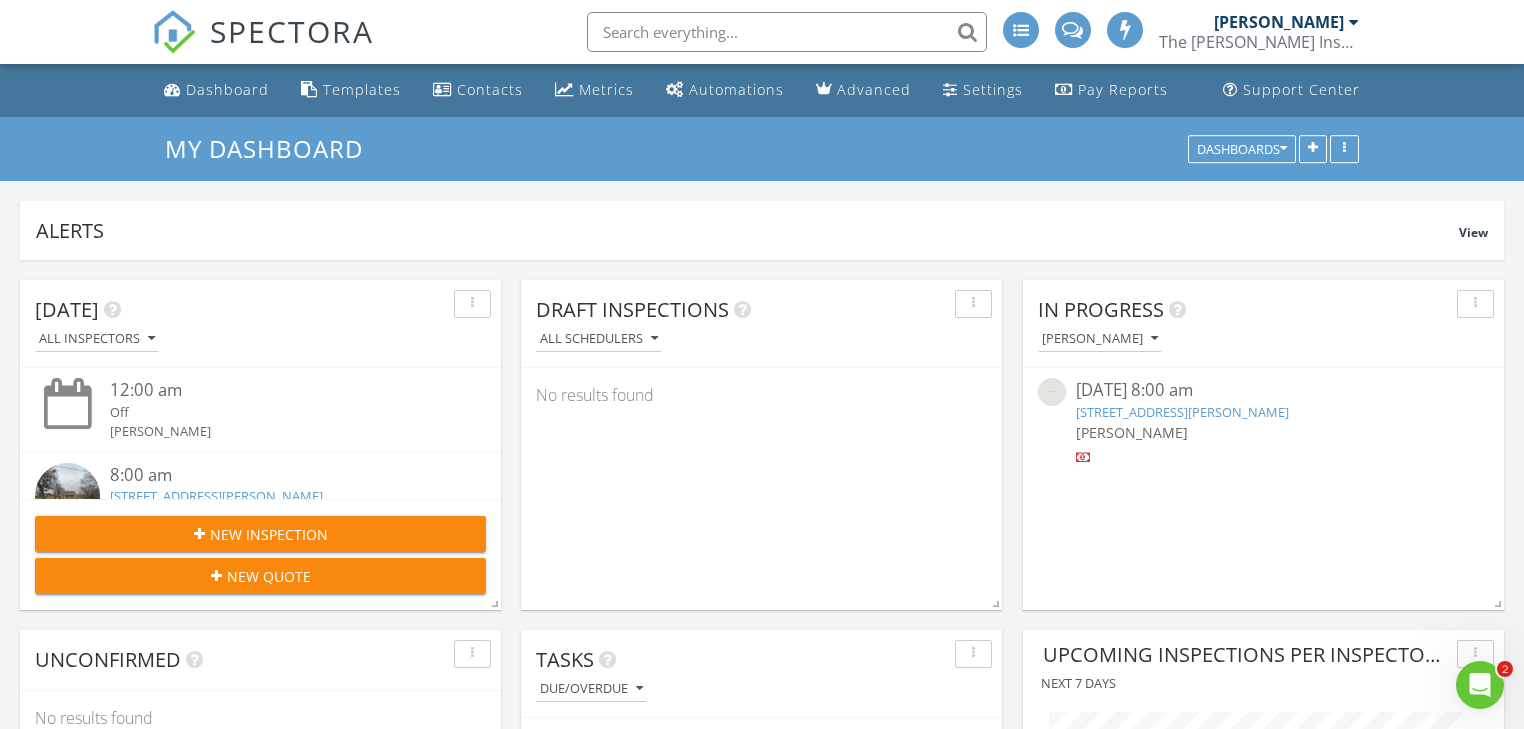 scroll, scrollTop: 1353, scrollLeft: 0, axis: vertical 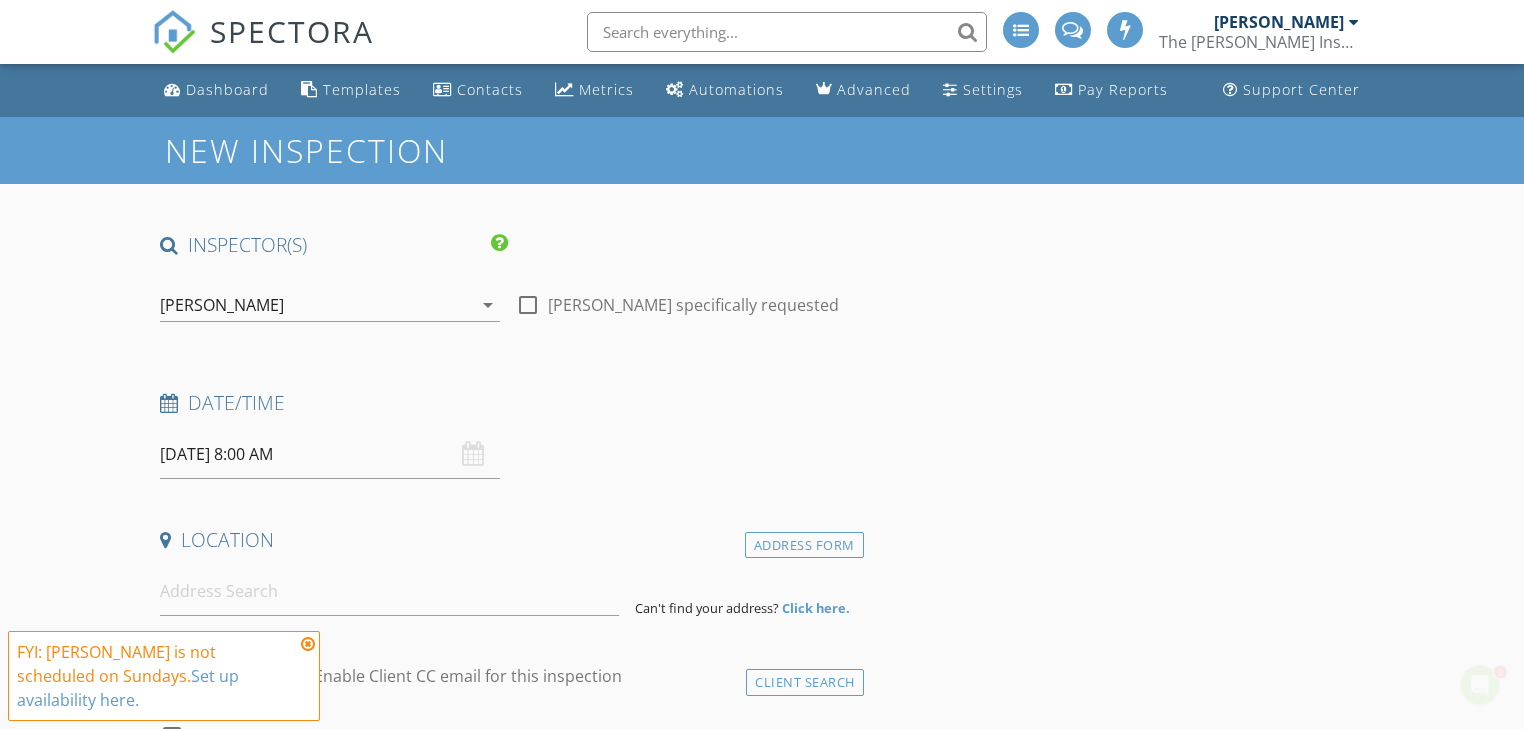 click on "[PERSON_NAME]" at bounding box center (316, 305) 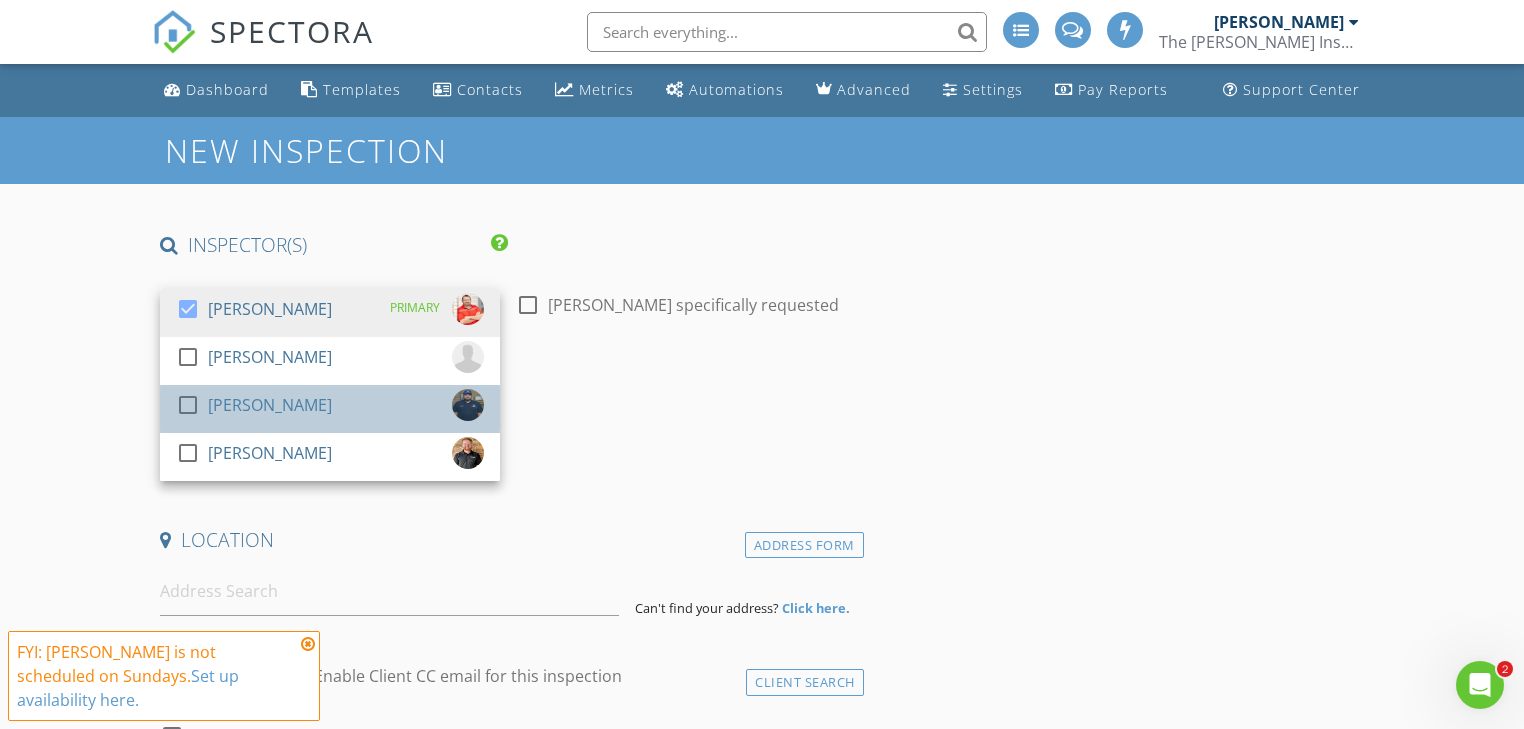 click on "[PERSON_NAME]" at bounding box center (270, 405) 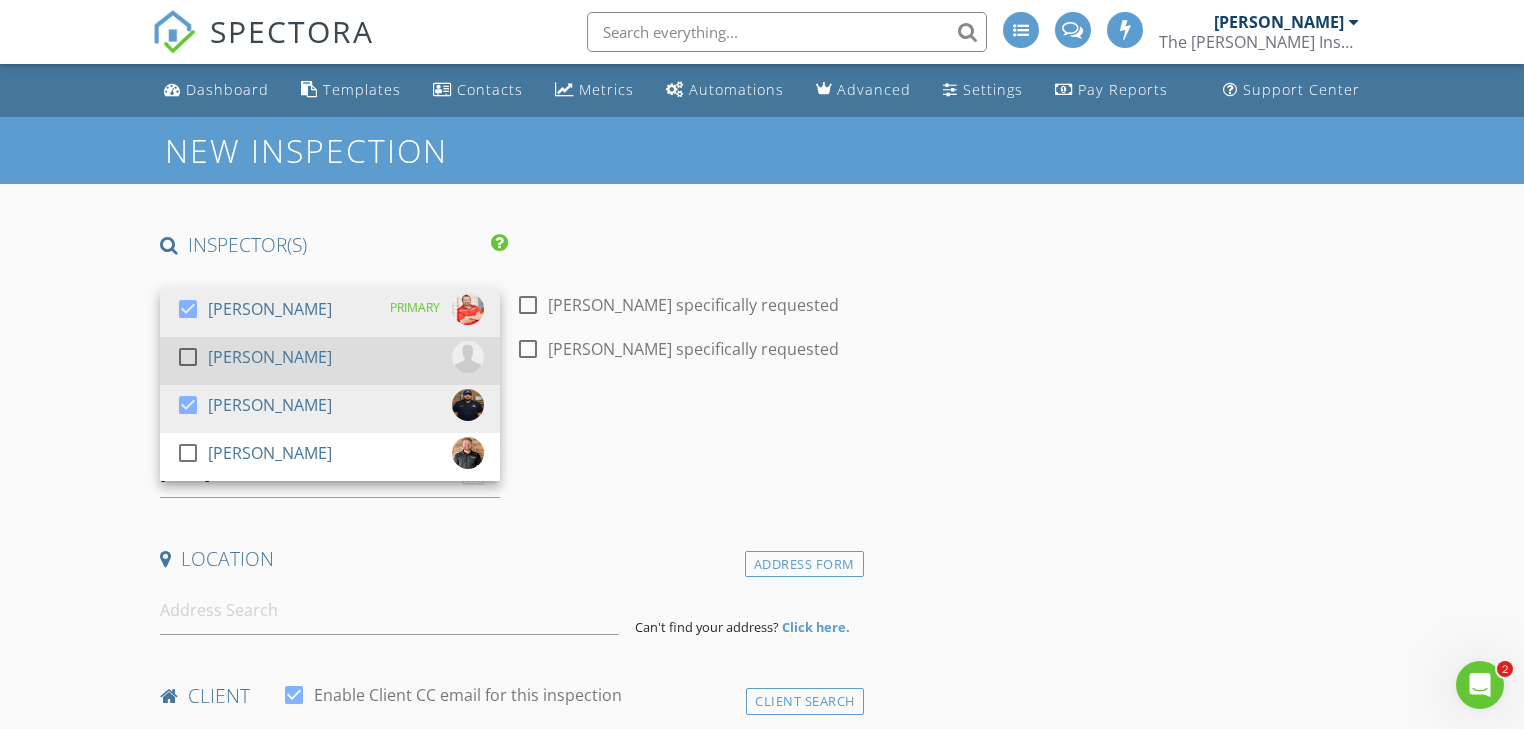 click on "check_box_outline_blank   Mark Welch" at bounding box center (330, 361) 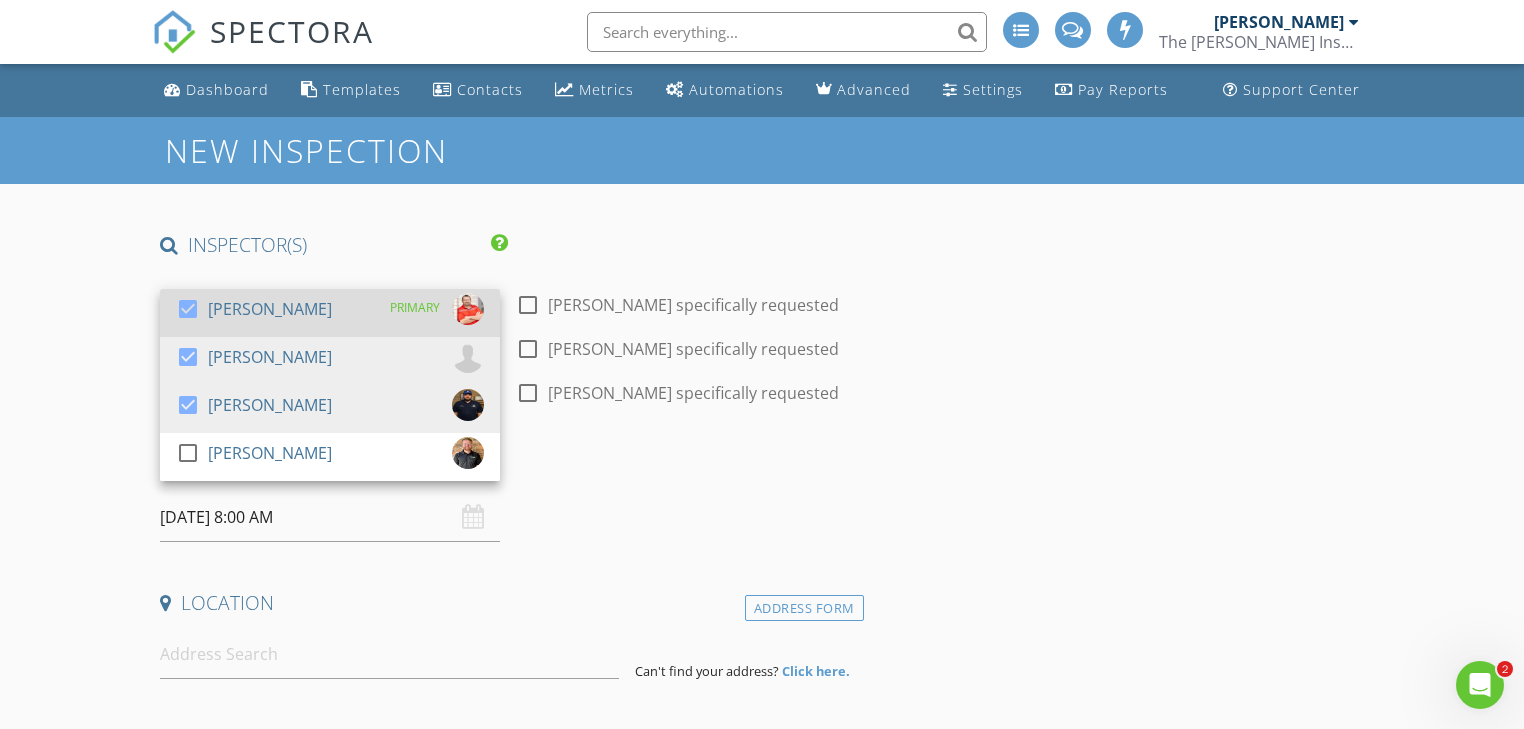 click on "[PERSON_NAME]" at bounding box center (270, 309) 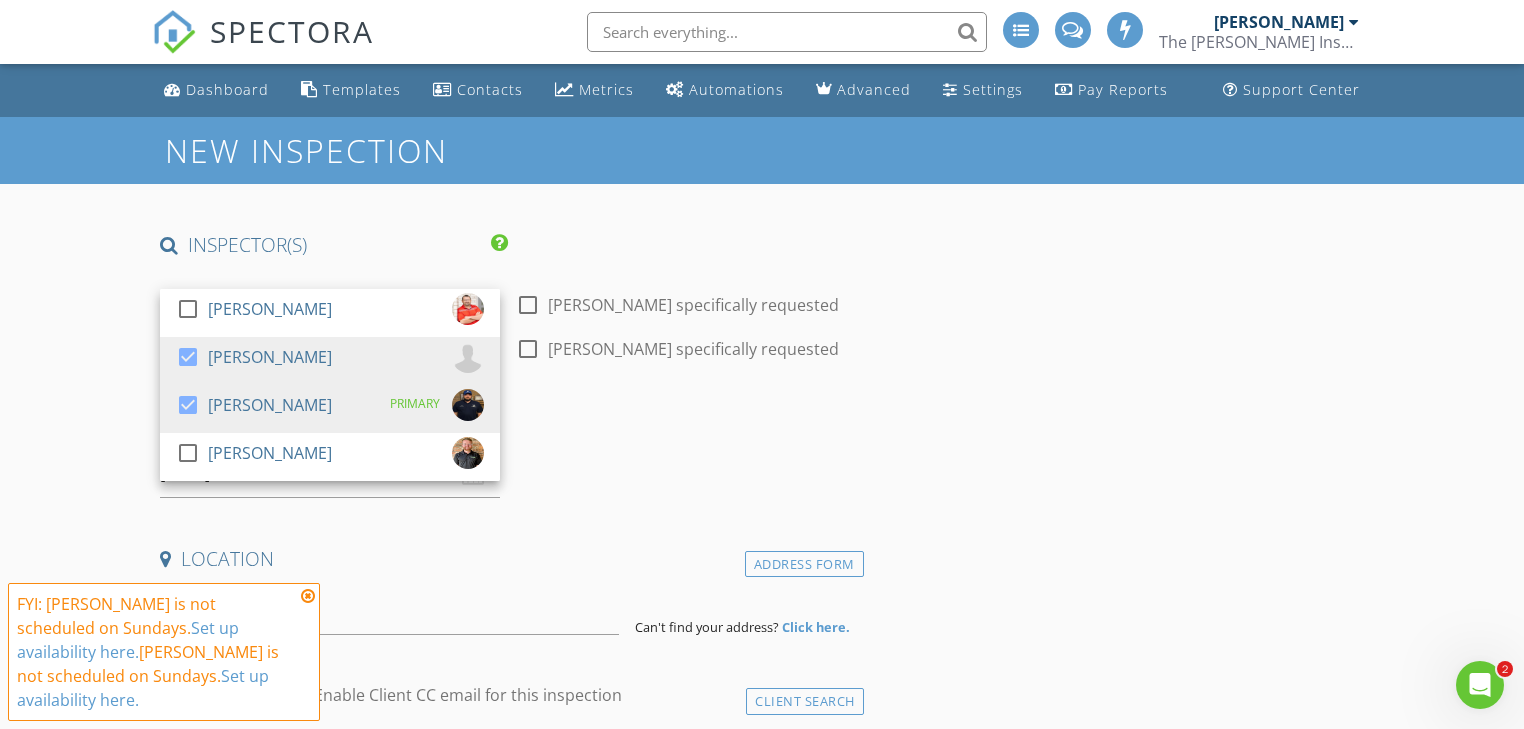click at bounding box center [308, 596] 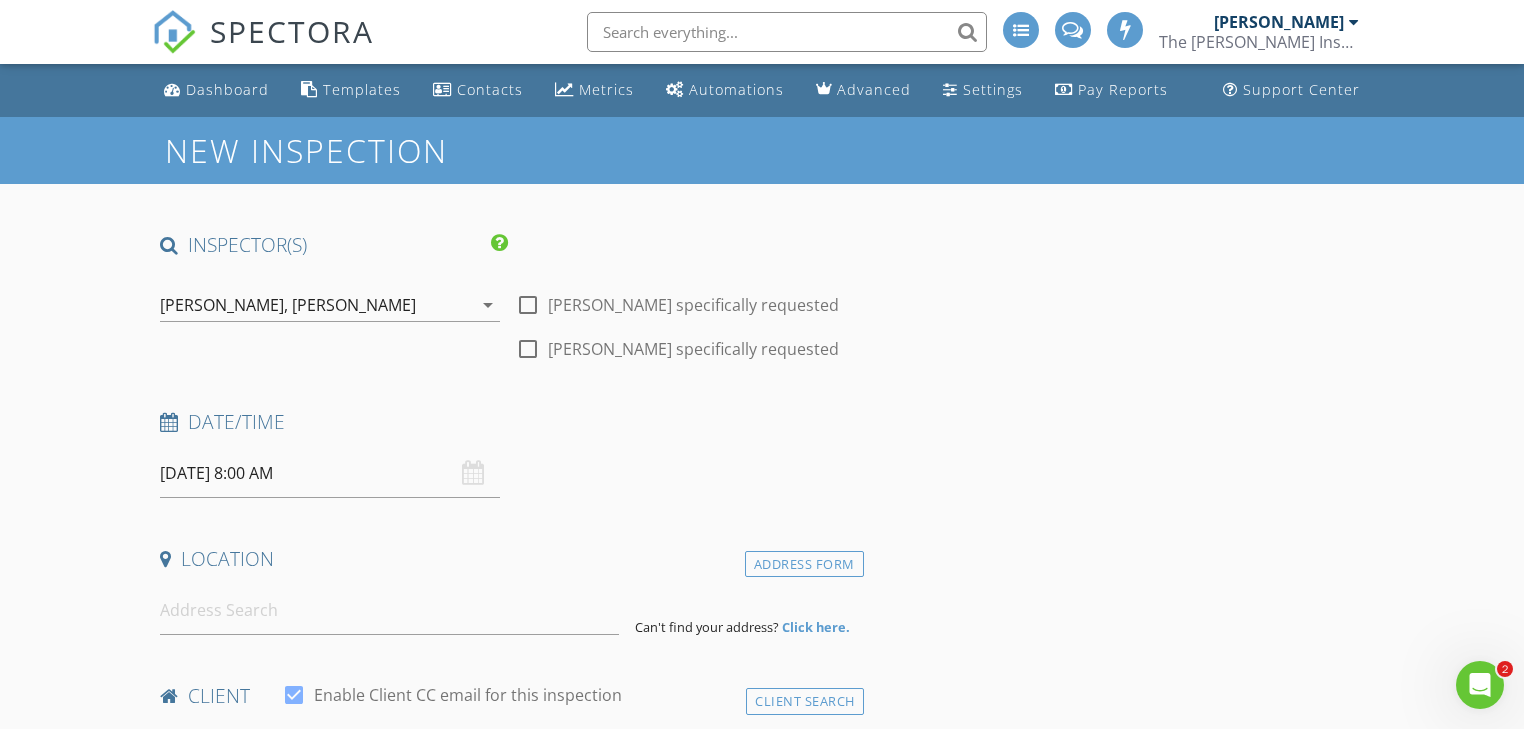 click on "07/13/2025 8:00 AM" at bounding box center [330, 473] 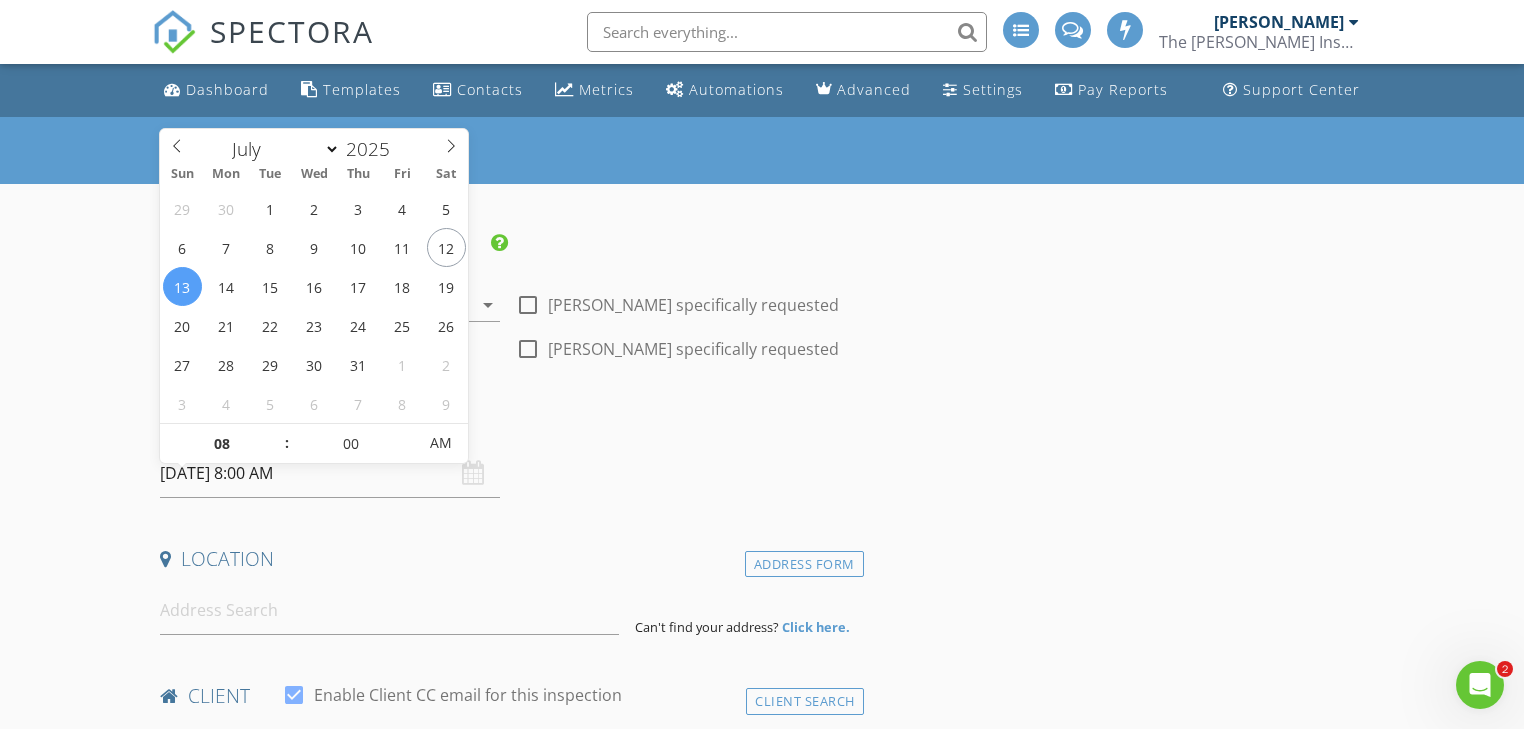 click on "07/13/2025 8:00 AM" at bounding box center [330, 473] 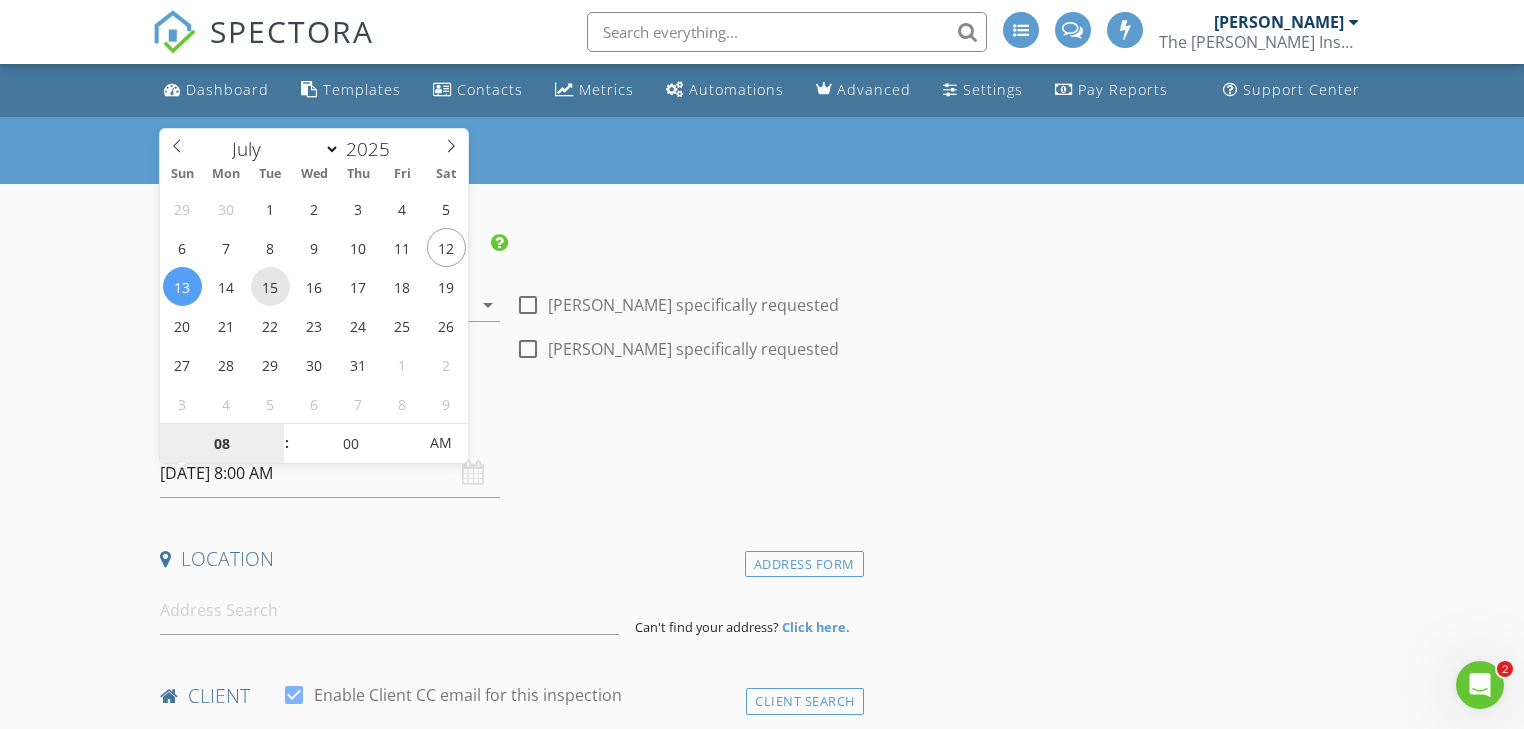 type on "07/15/2025 8:00 AM" 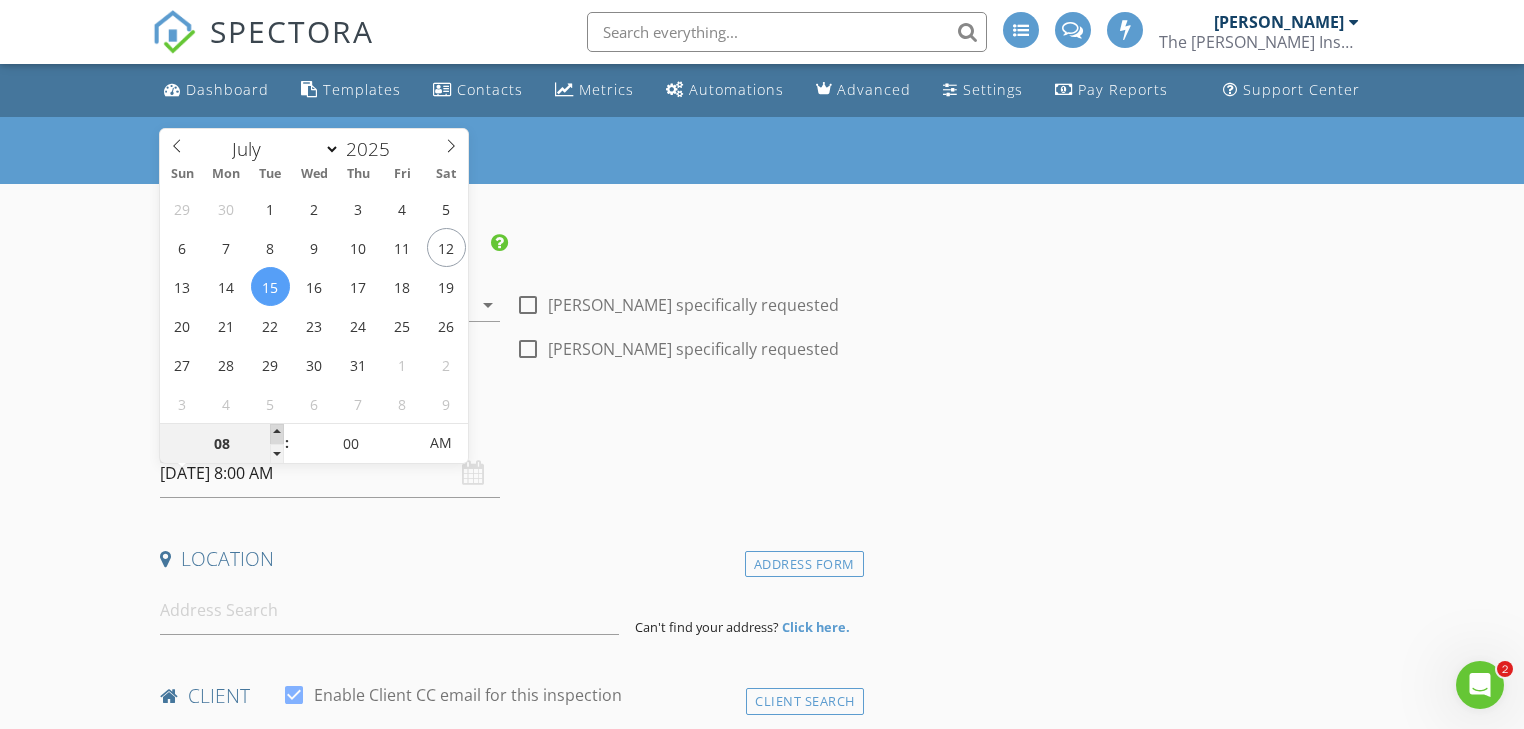 type on "09" 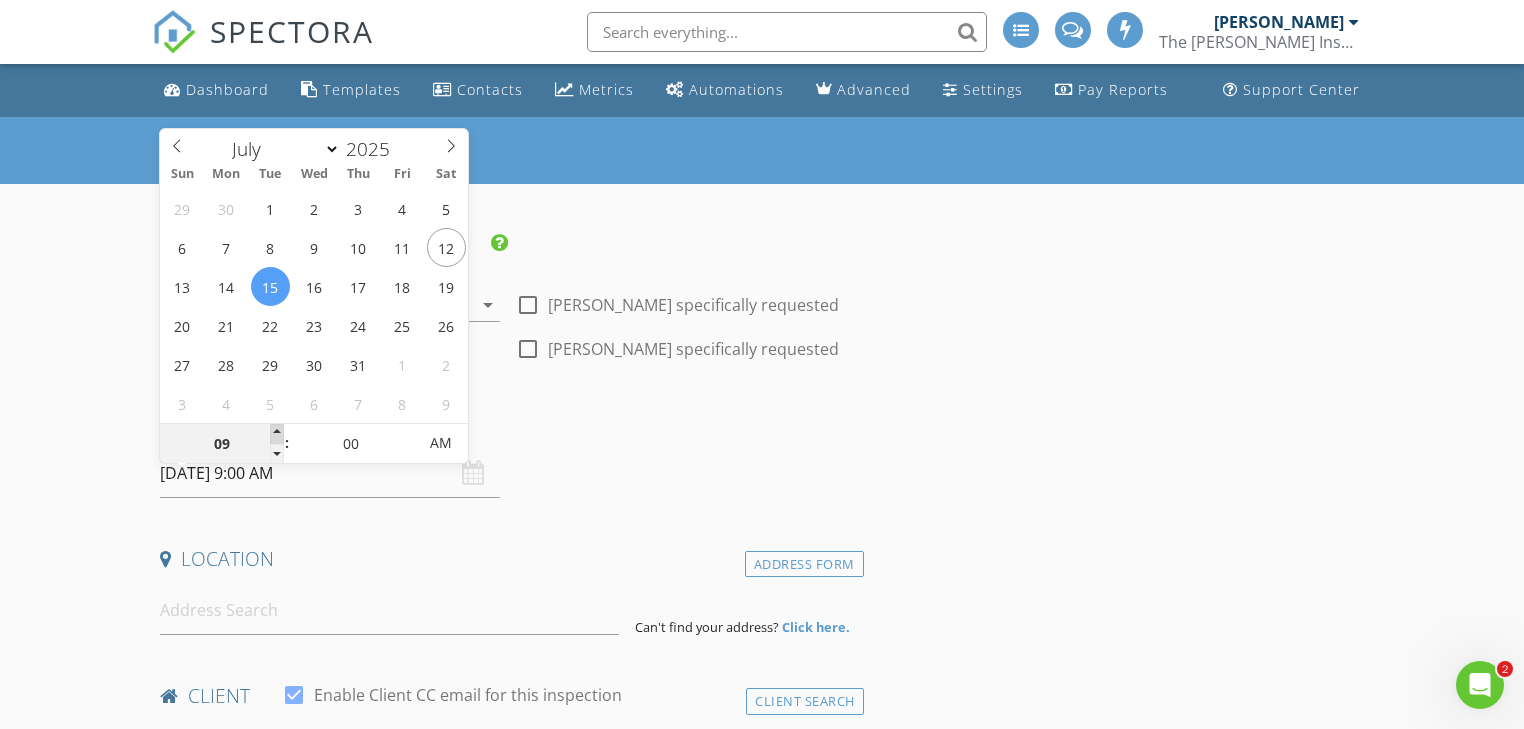 click at bounding box center (277, 434) 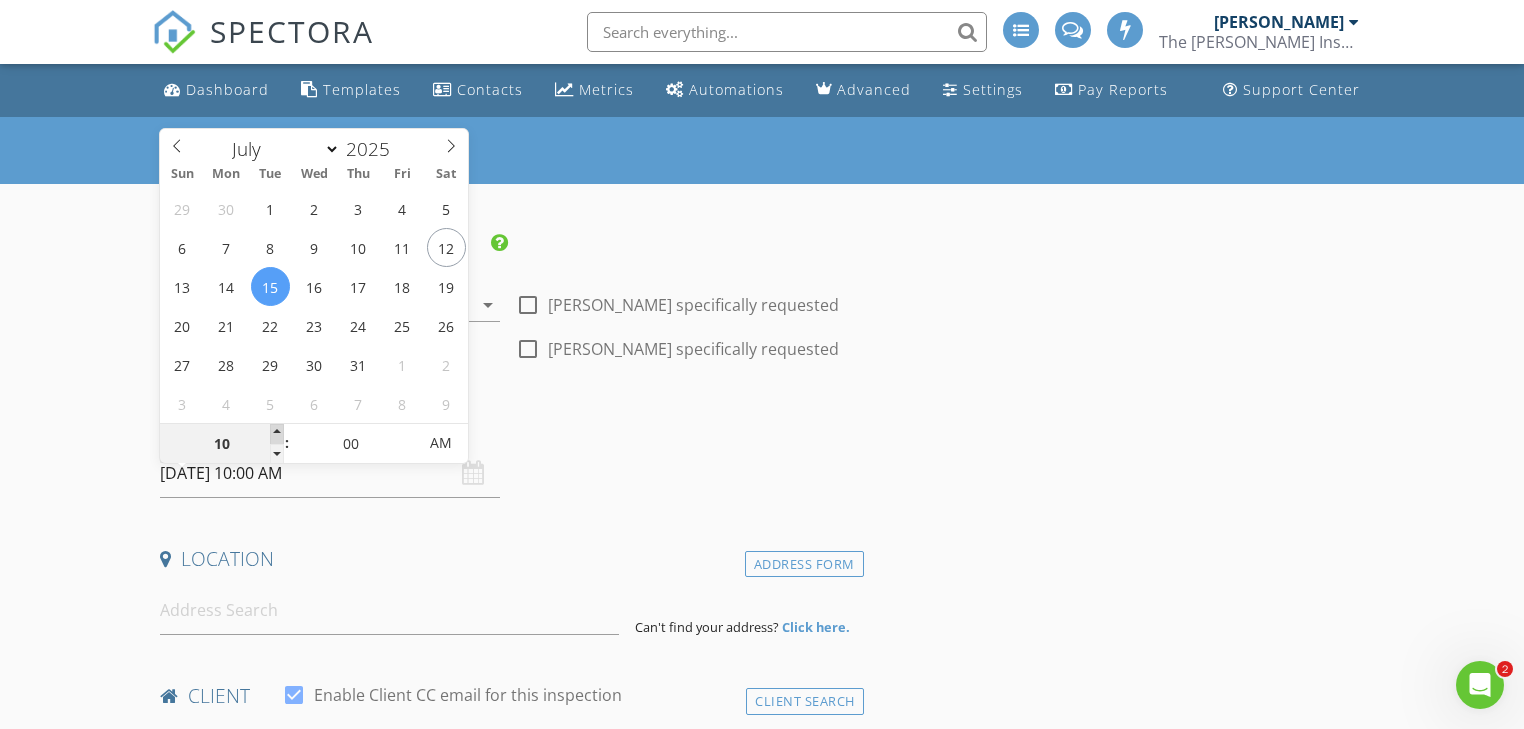 click at bounding box center (277, 434) 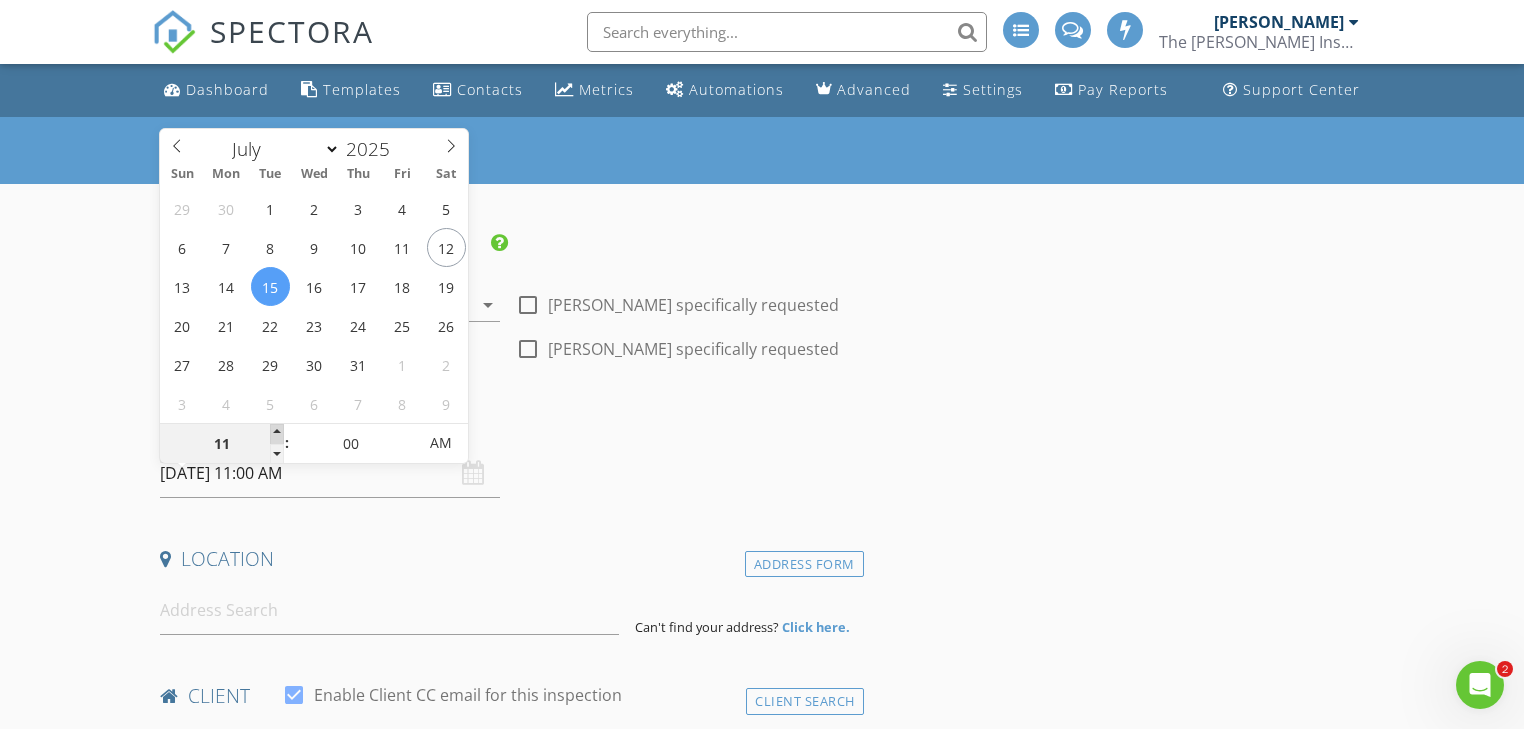 click at bounding box center (277, 434) 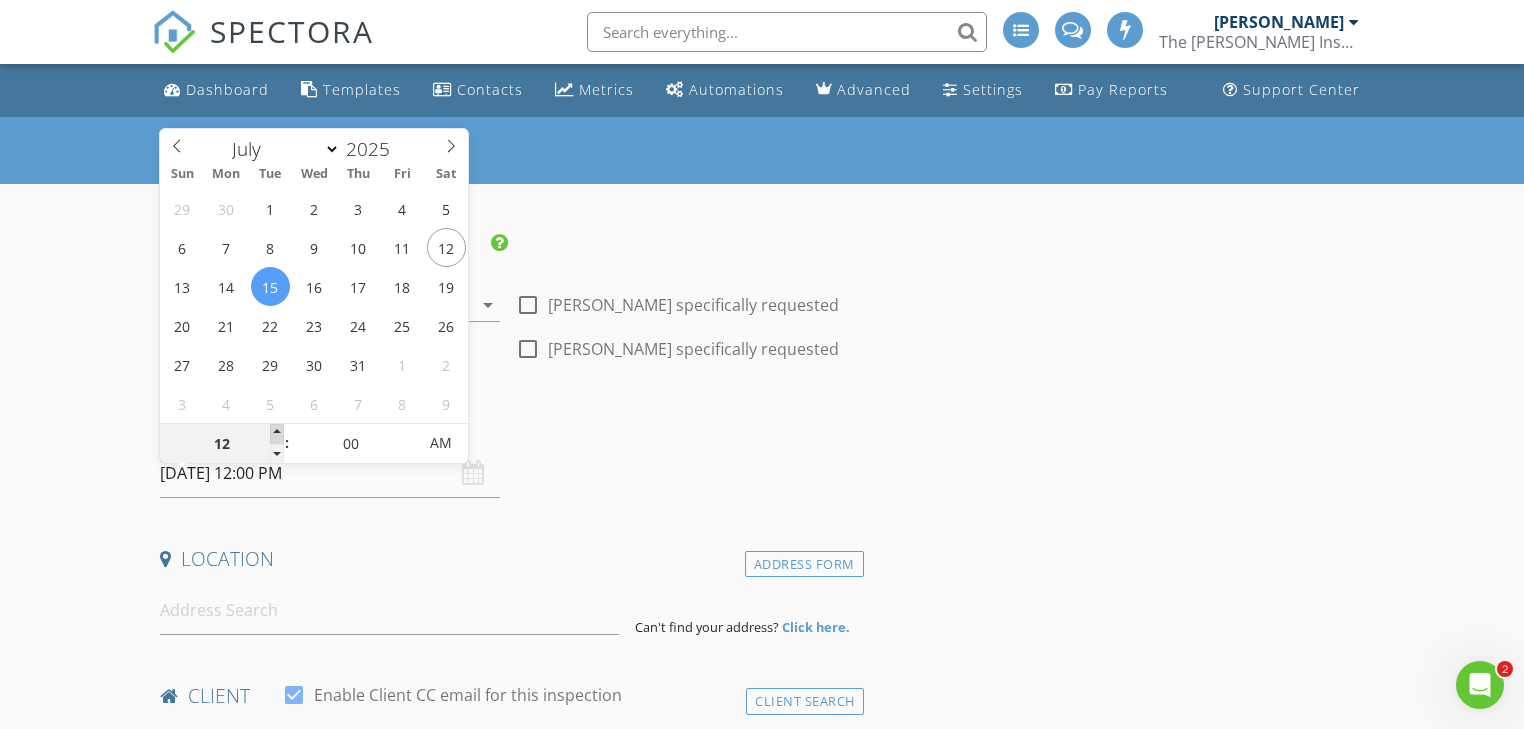 click at bounding box center [277, 434] 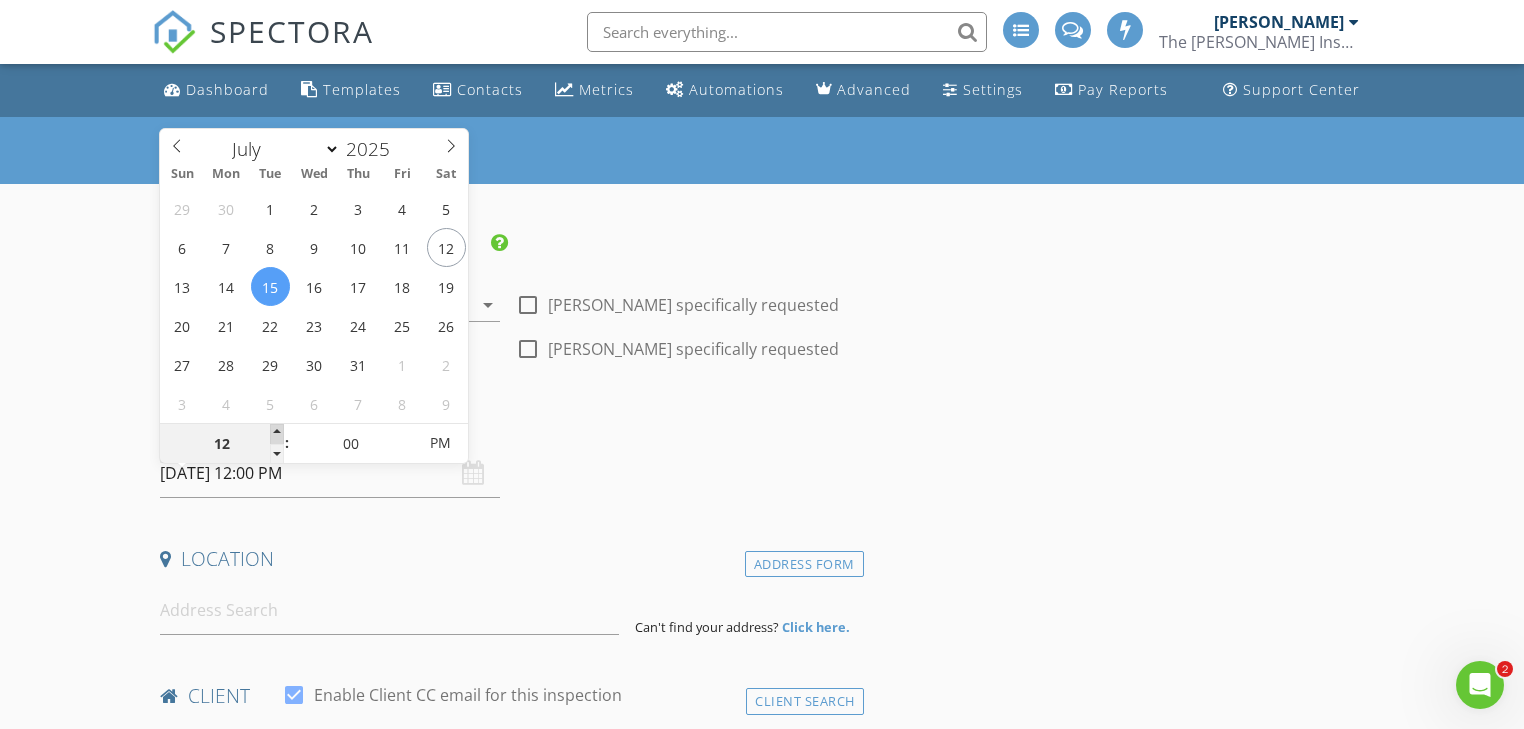 type on "01" 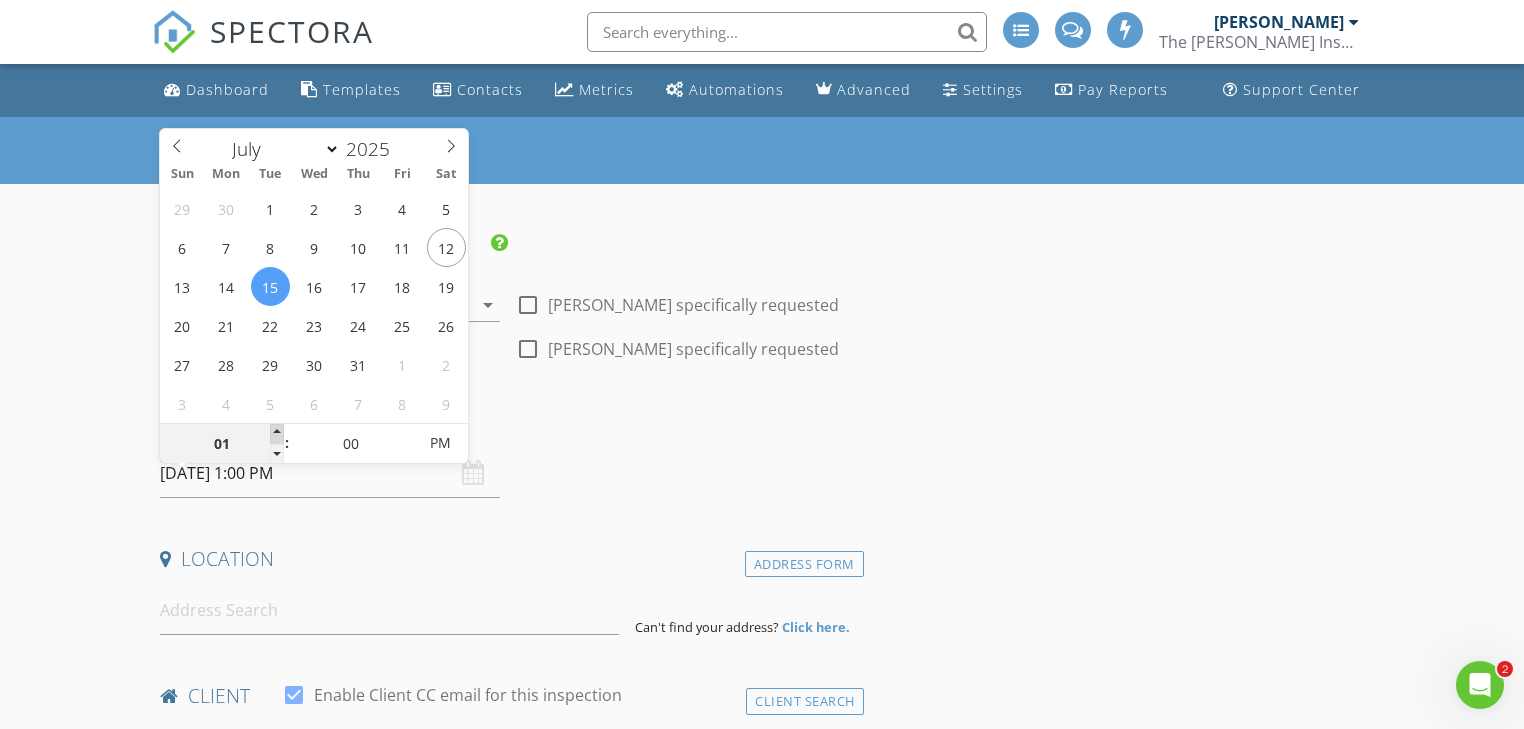click at bounding box center (277, 434) 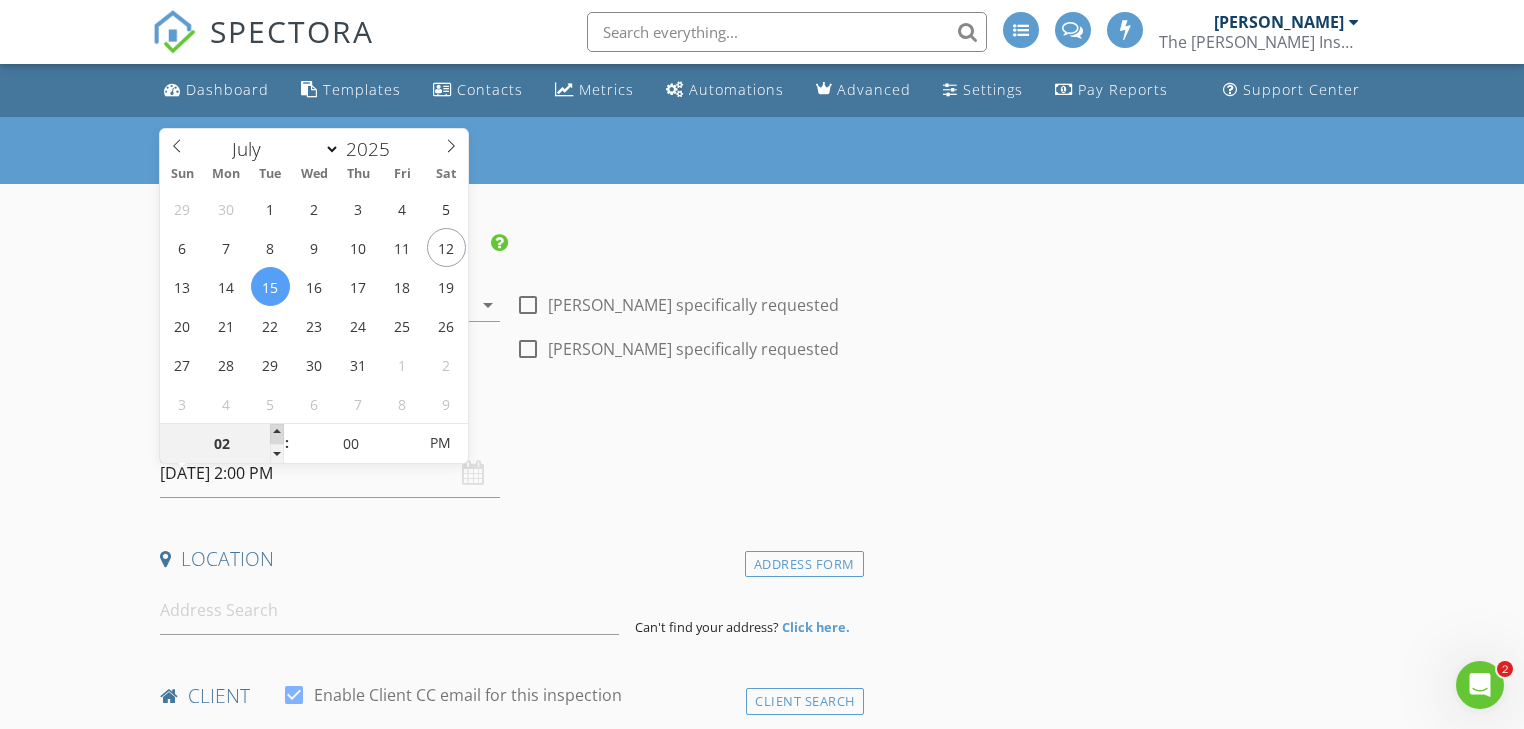 click at bounding box center [277, 434] 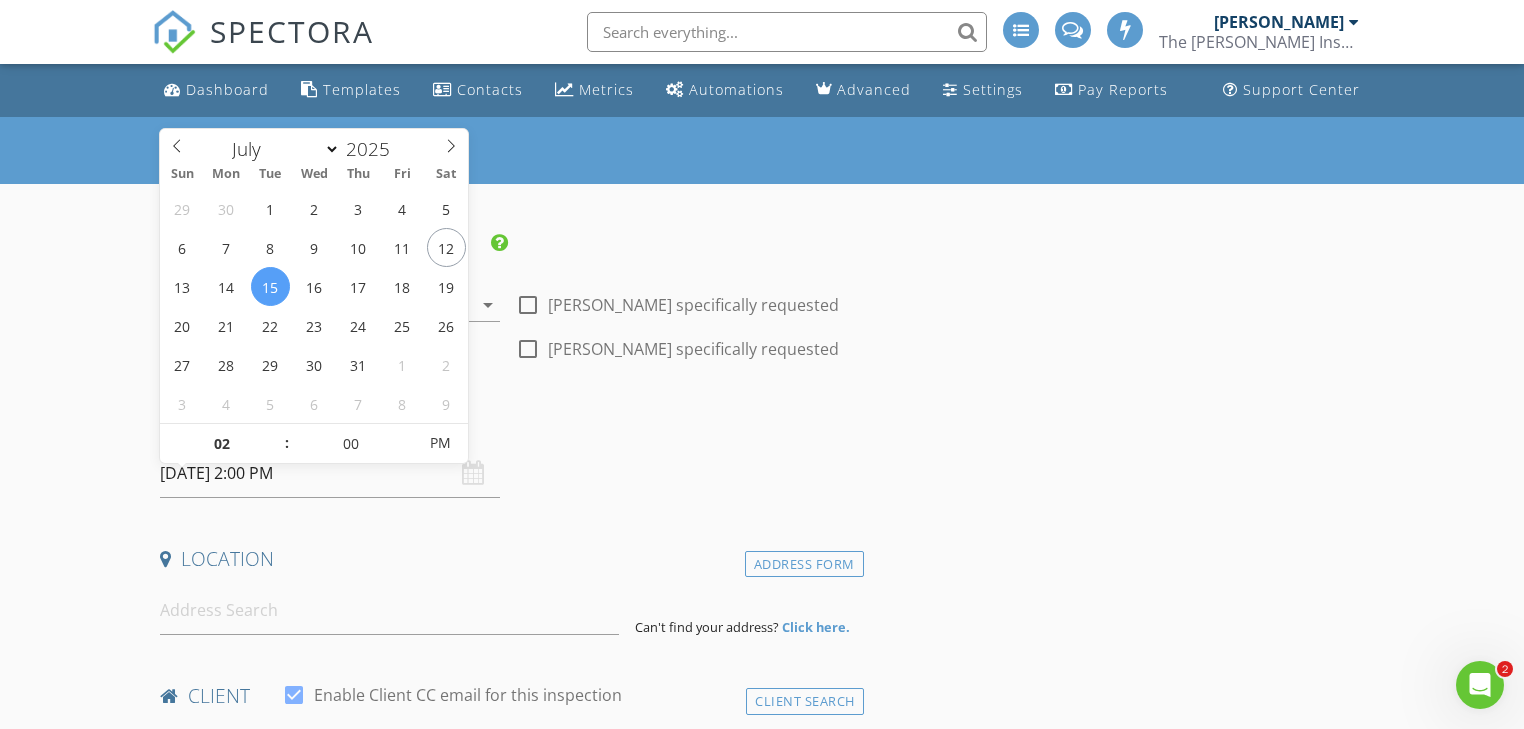 click on "Date/Time" at bounding box center (507, 422) 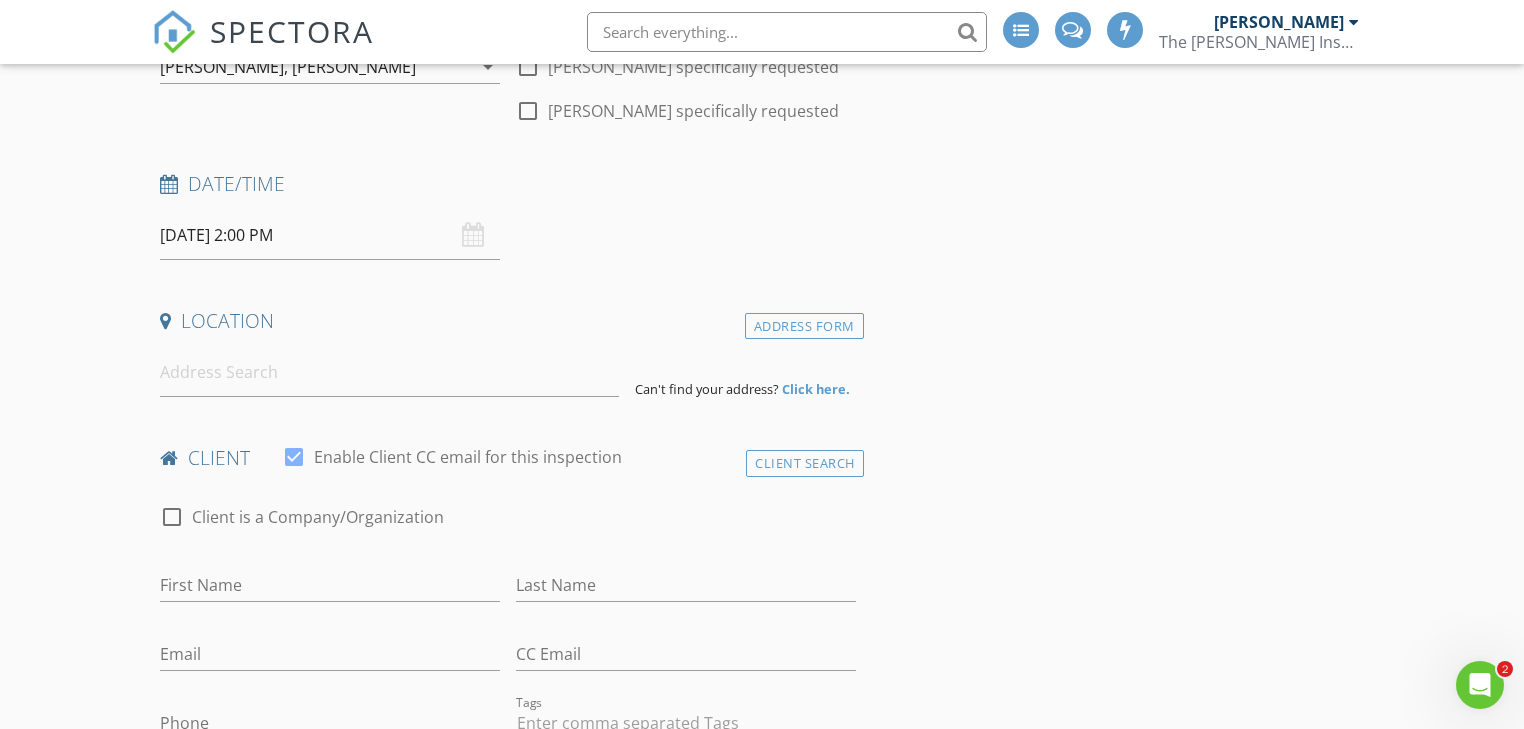 scroll, scrollTop: 240, scrollLeft: 0, axis: vertical 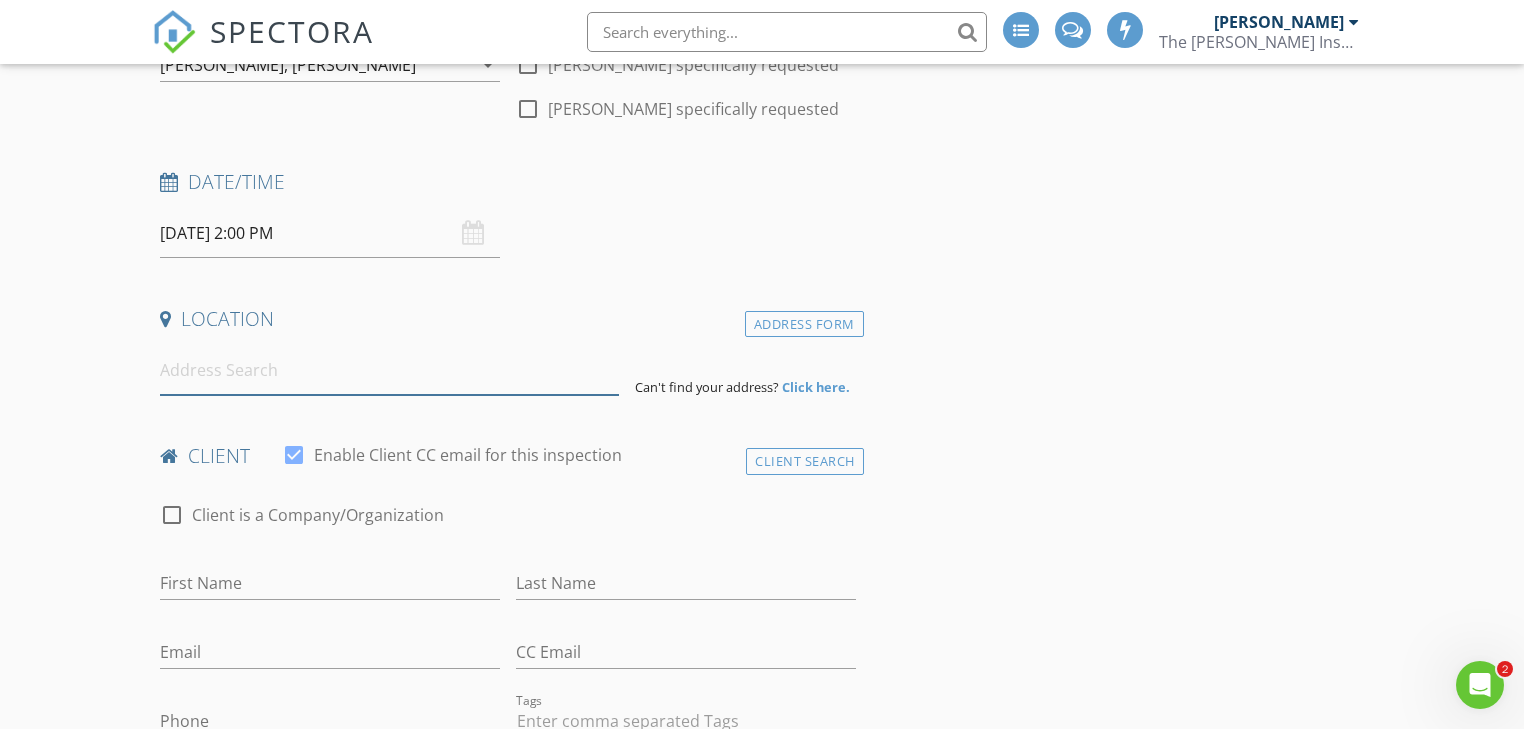 click at bounding box center [389, 370] 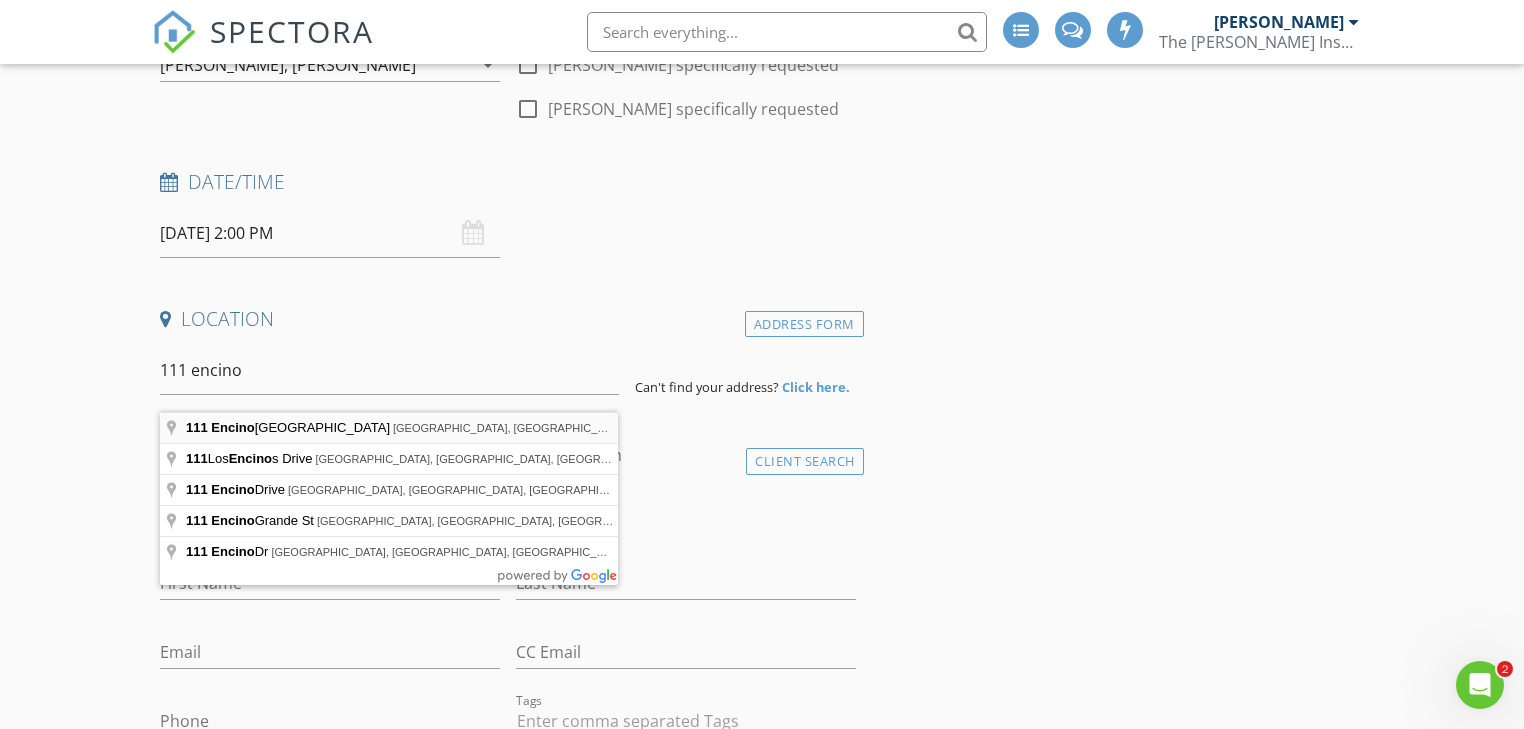 type on "111 Encino Springs Lane, Weatherford, TX, USA" 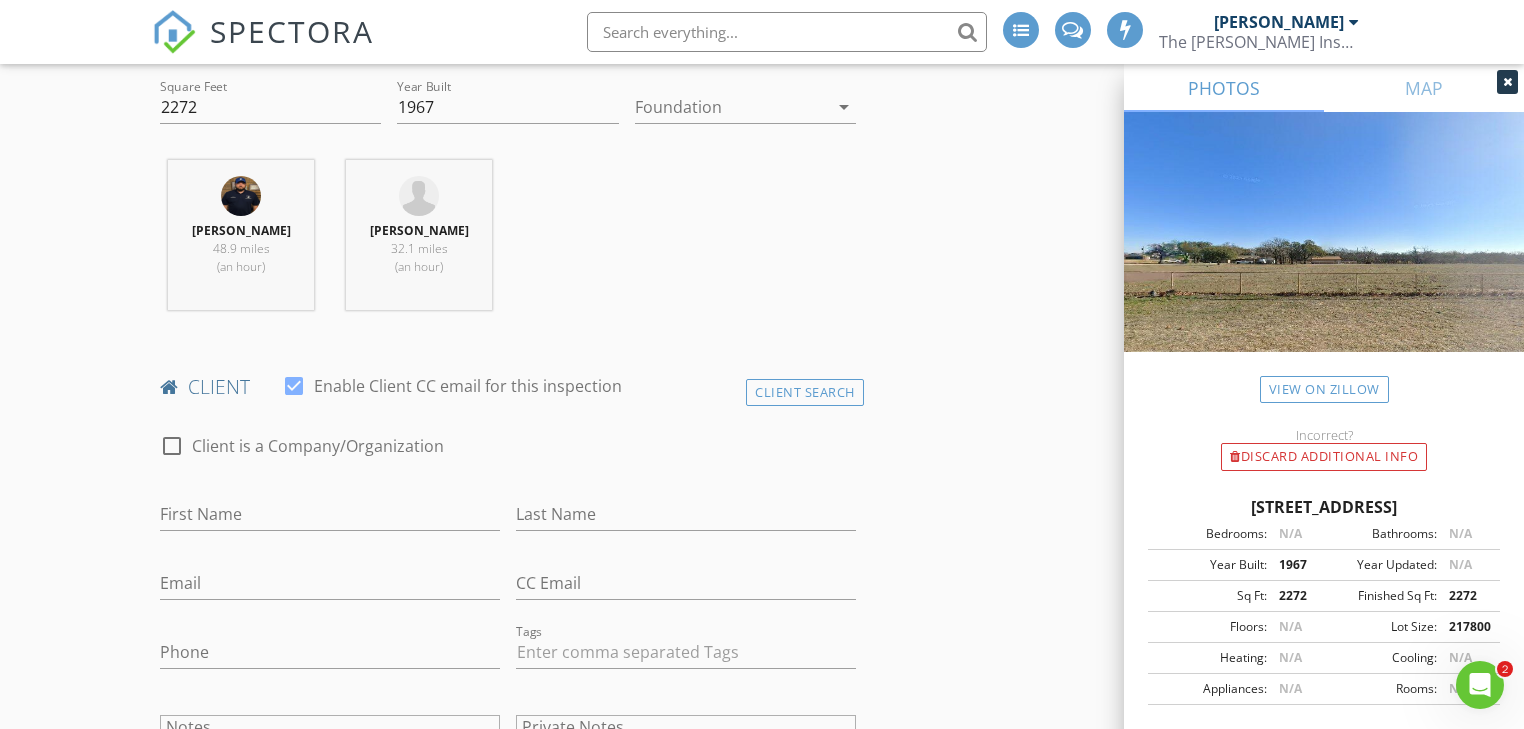 scroll, scrollTop: 720, scrollLeft: 0, axis: vertical 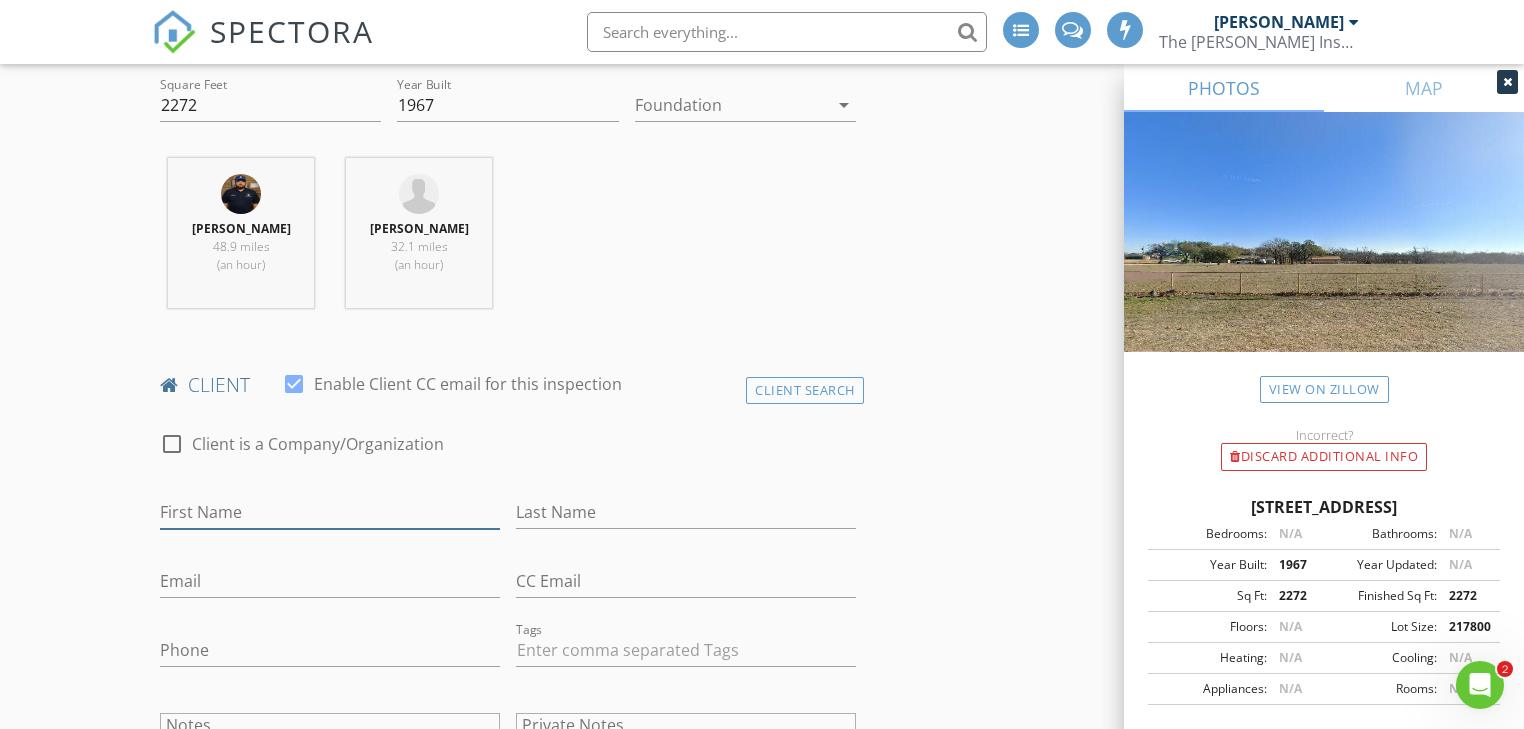 click on "First Name" at bounding box center (330, 512) 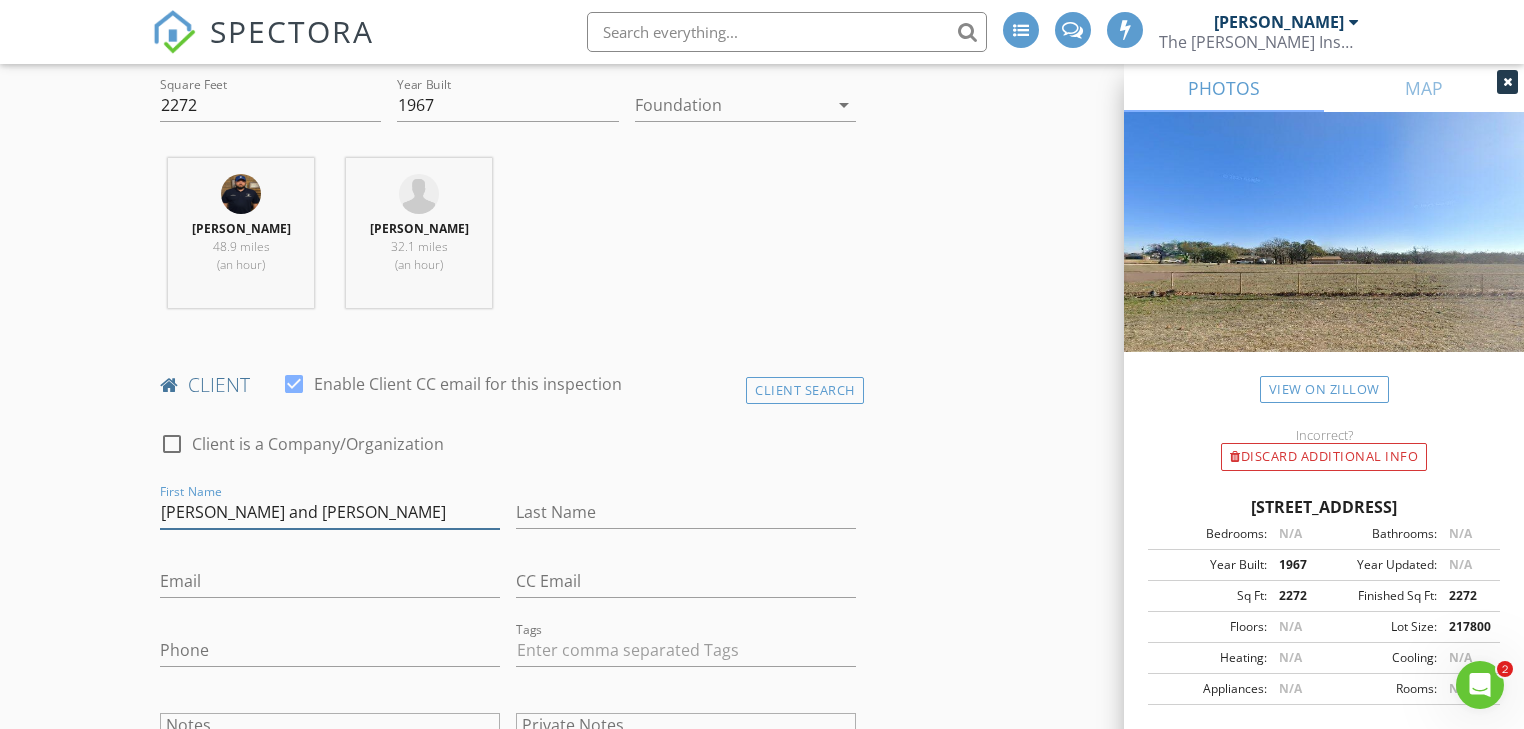 type on "[PERSON_NAME] and [PERSON_NAME]" 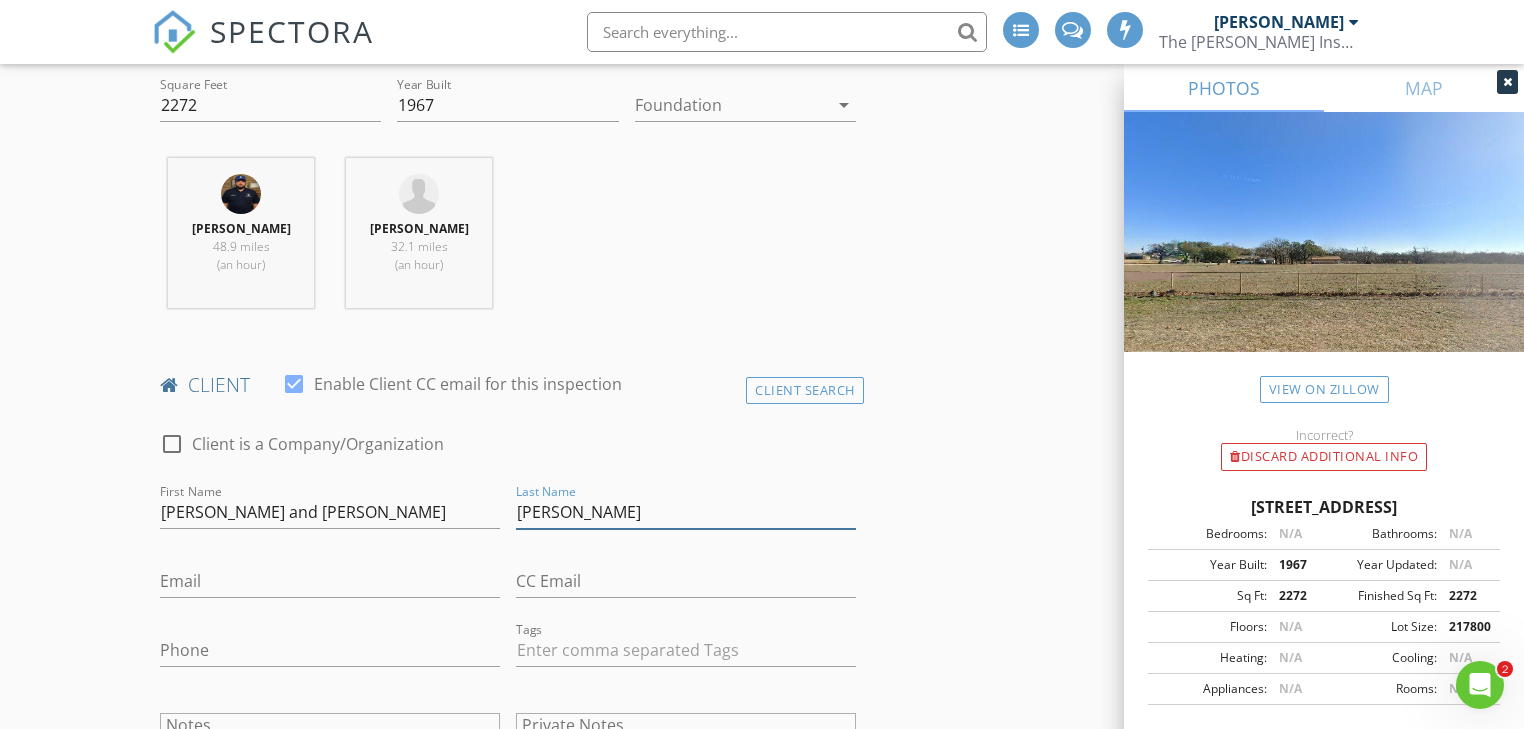 type on "[PERSON_NAME]" 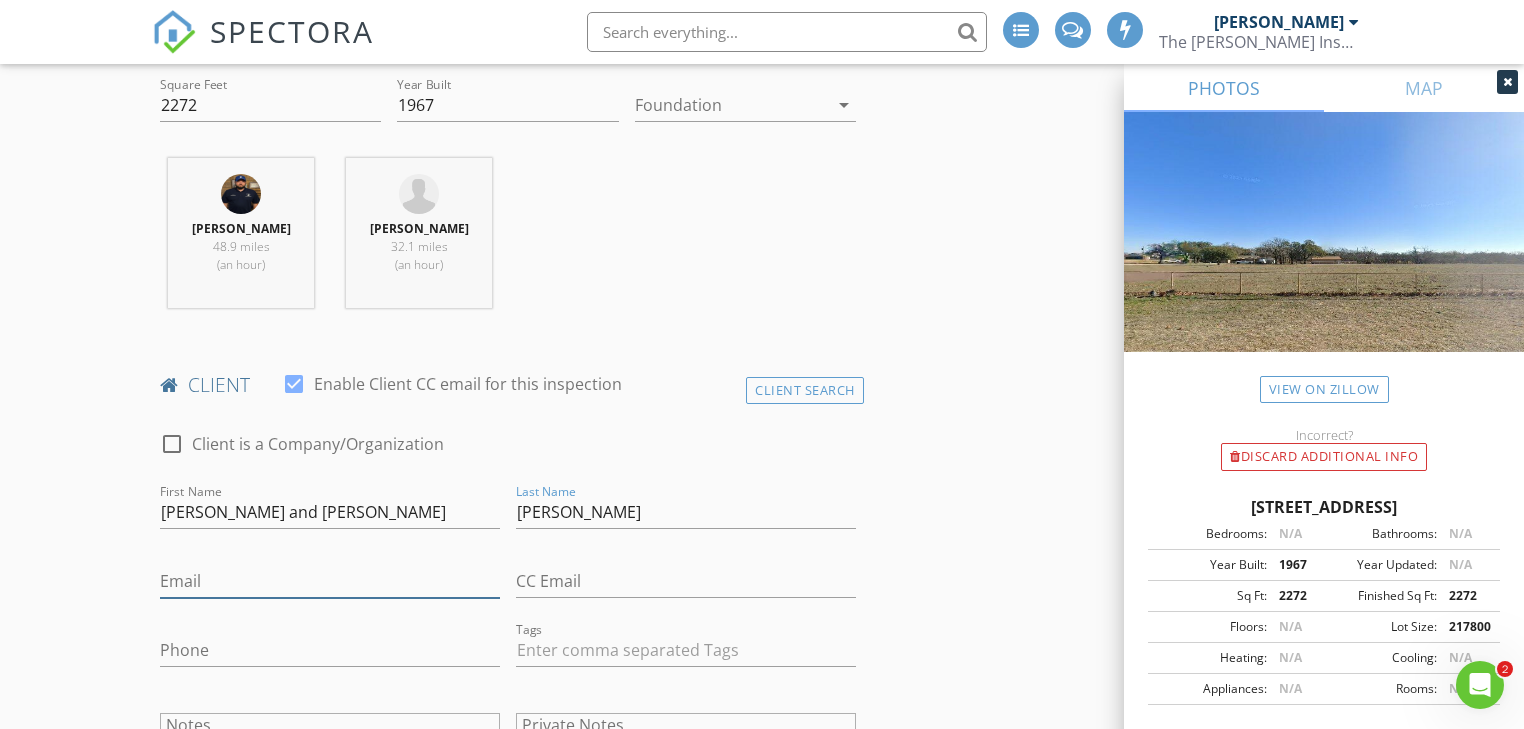 click on "Email" at bounding box center (330, 581) 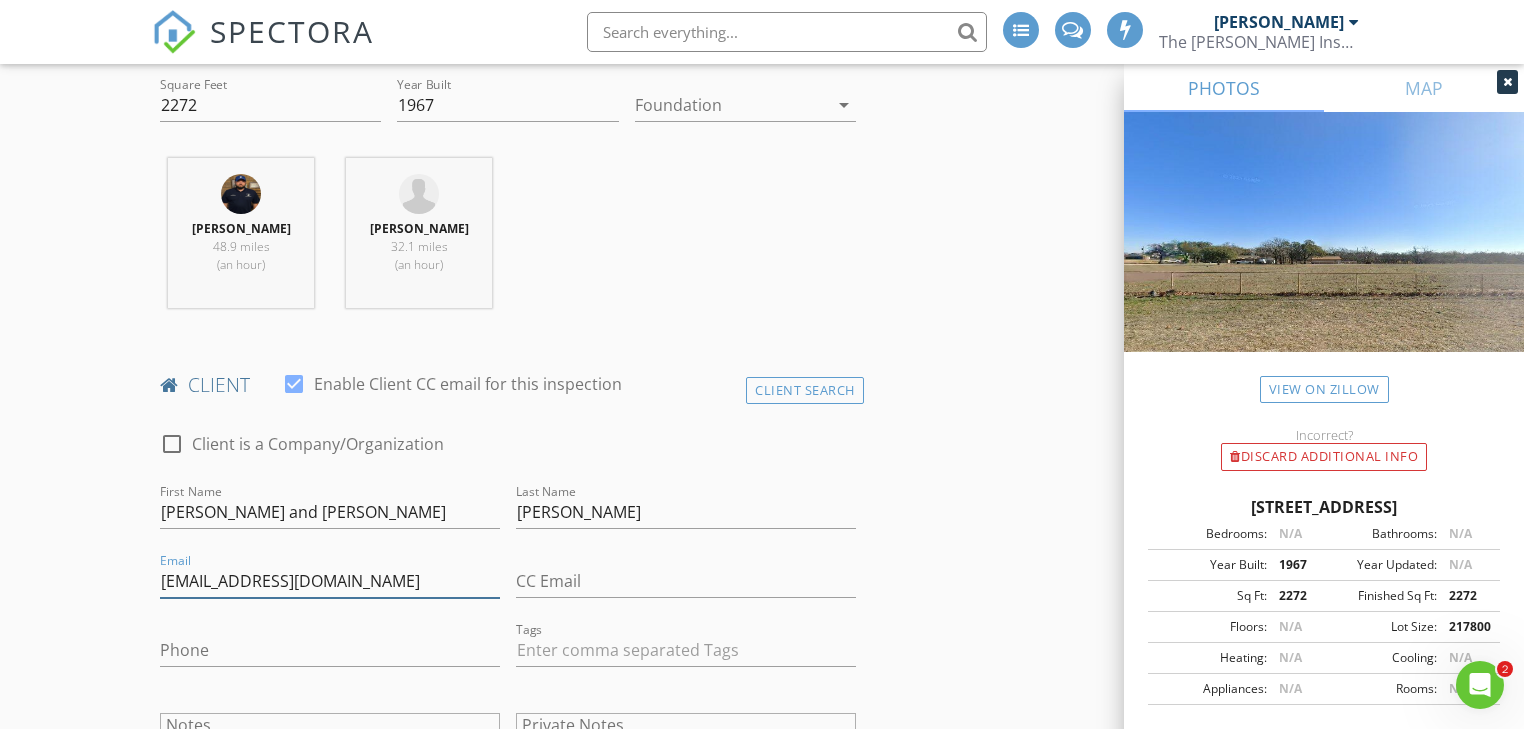 type on "[EMAIL_ADDRESS][DOMAIN_NAME]" 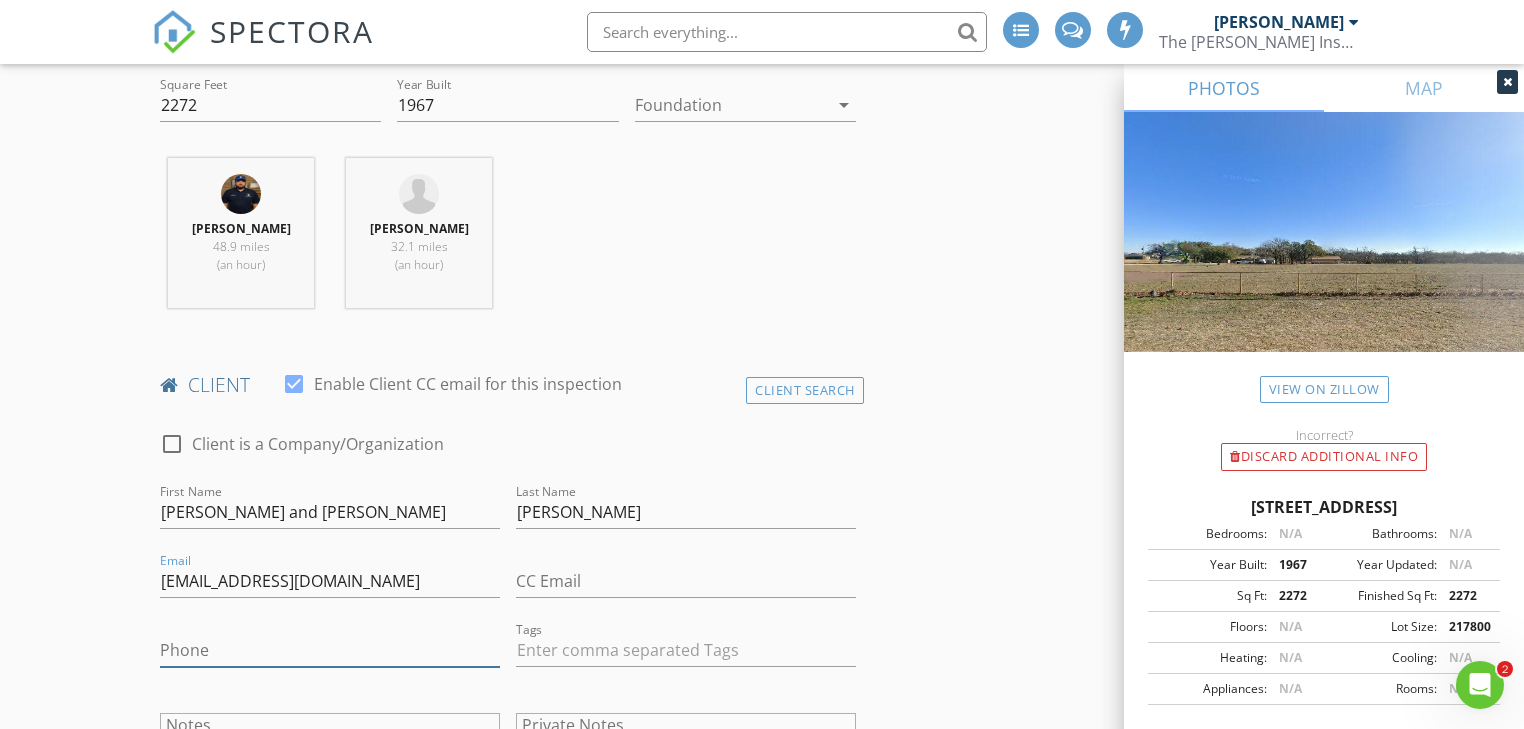 click on "Phone" at bounding box center (330, 650) 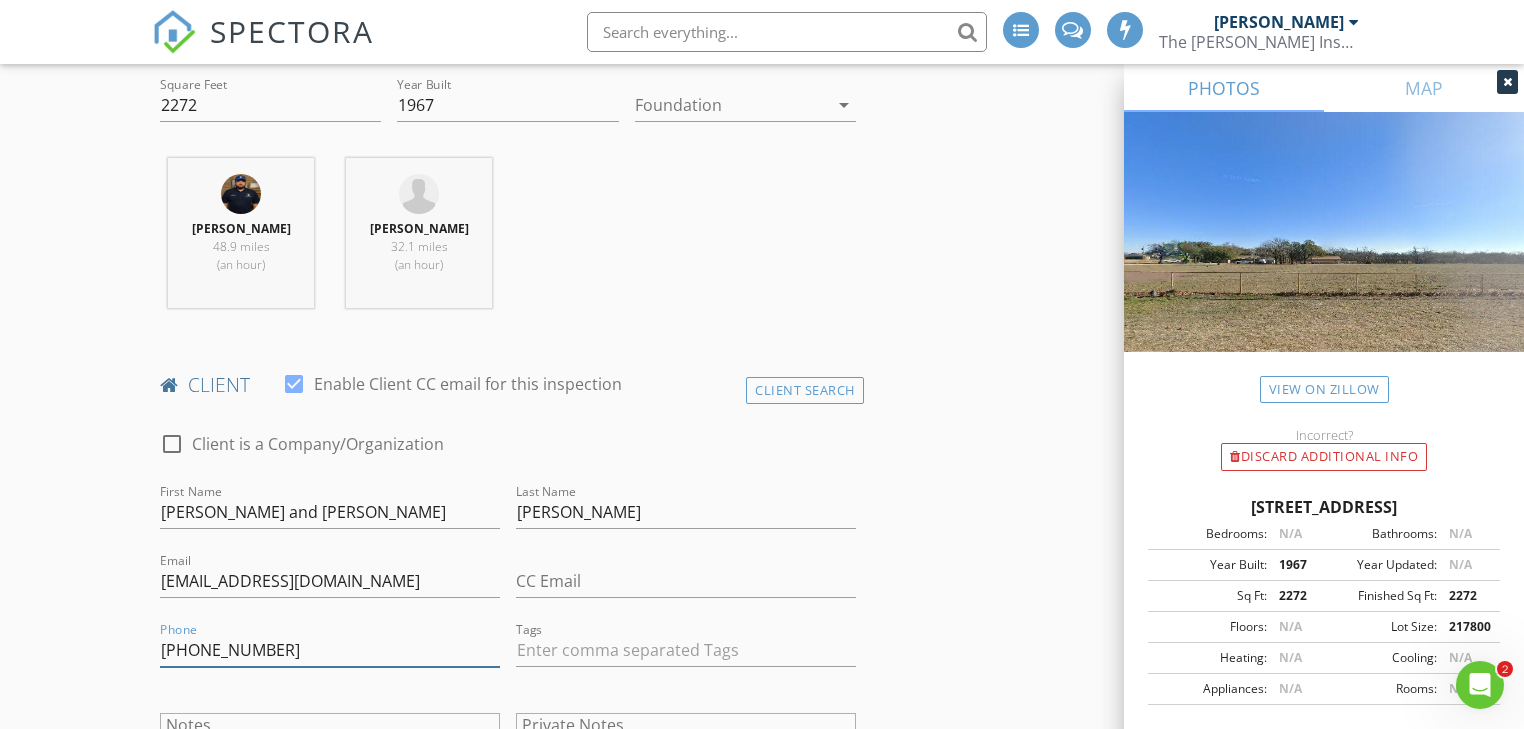 click on "805-814-0454" at bounding box center (330, 650) 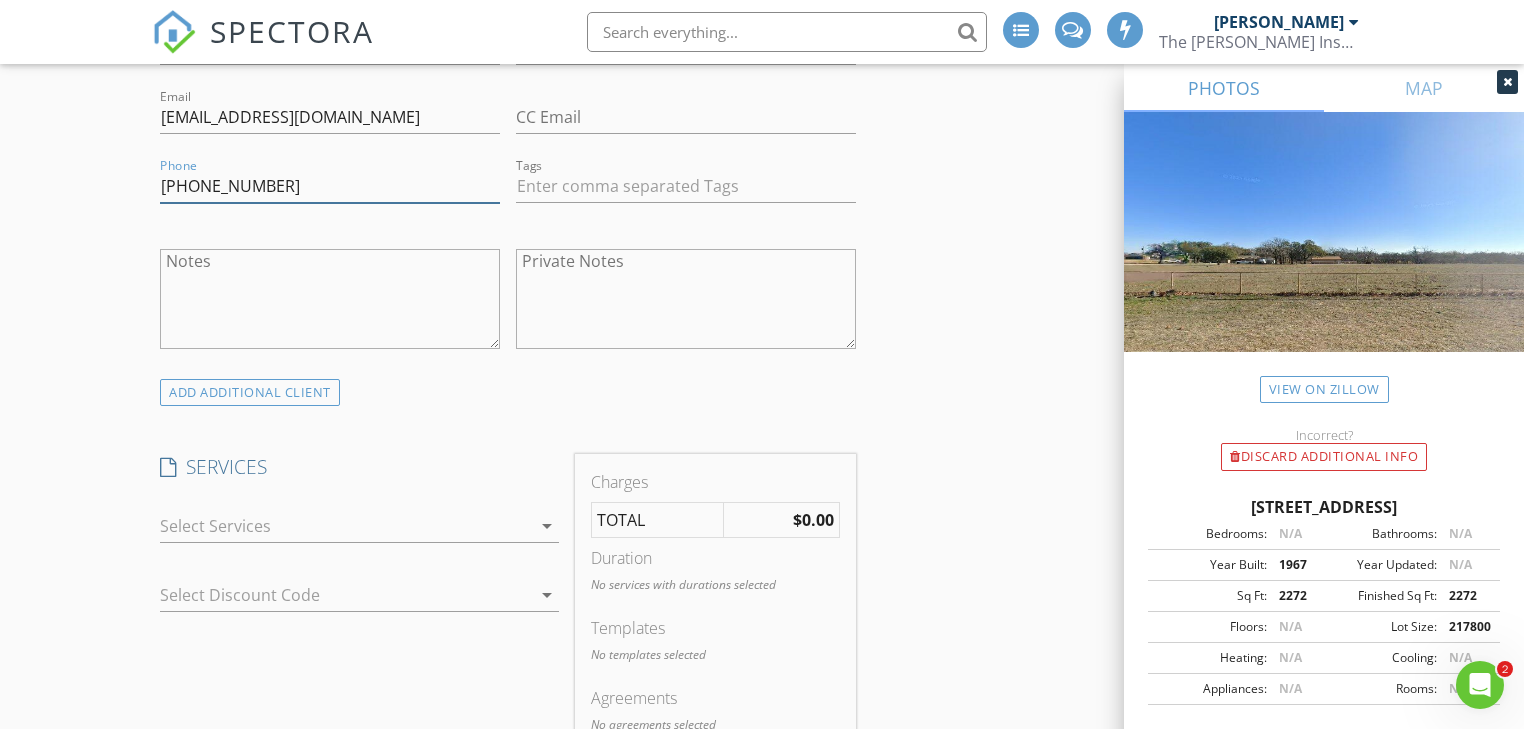 scroll, scrollTop: 1280, scrollLeft: 0, axis: vertical 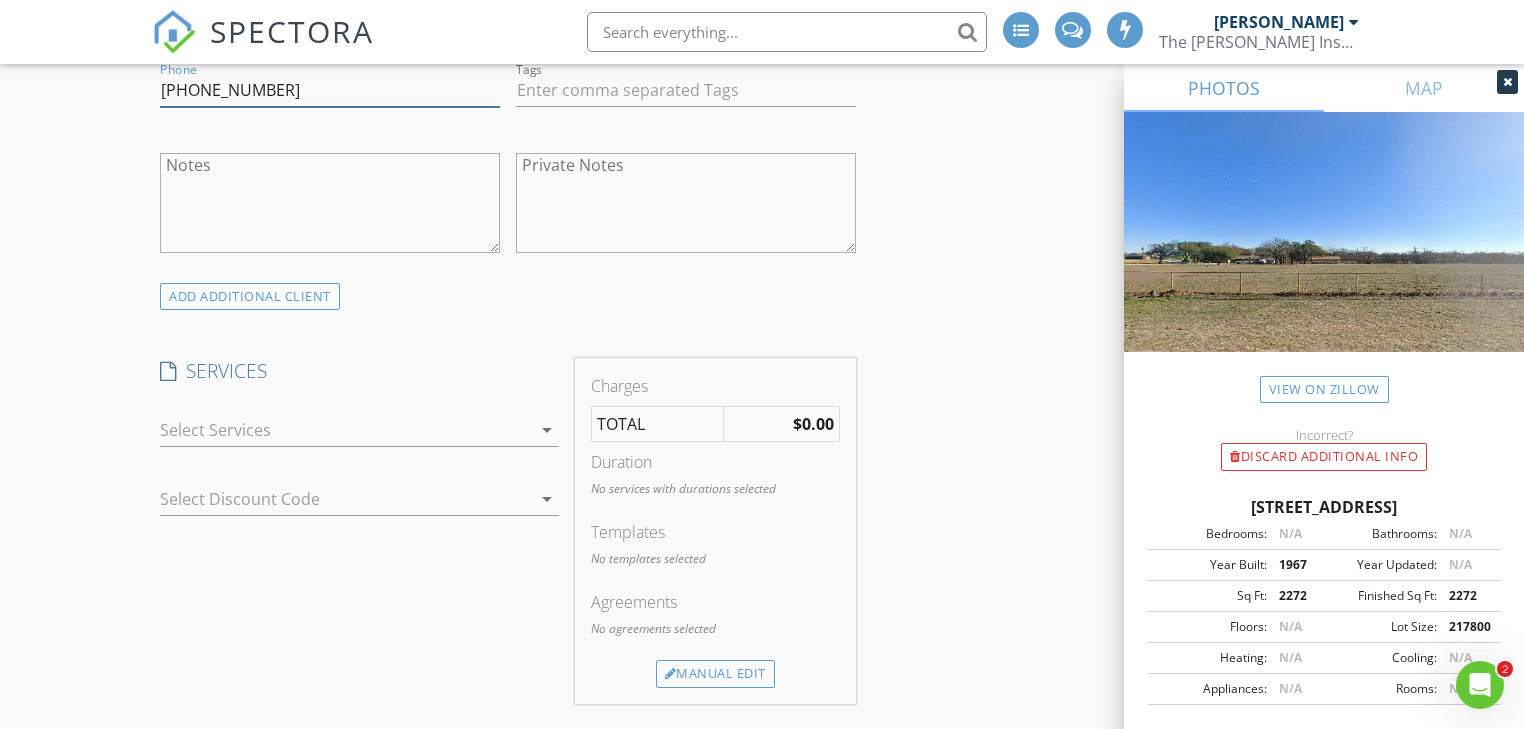 type on "[PHONE_NUMBER]" 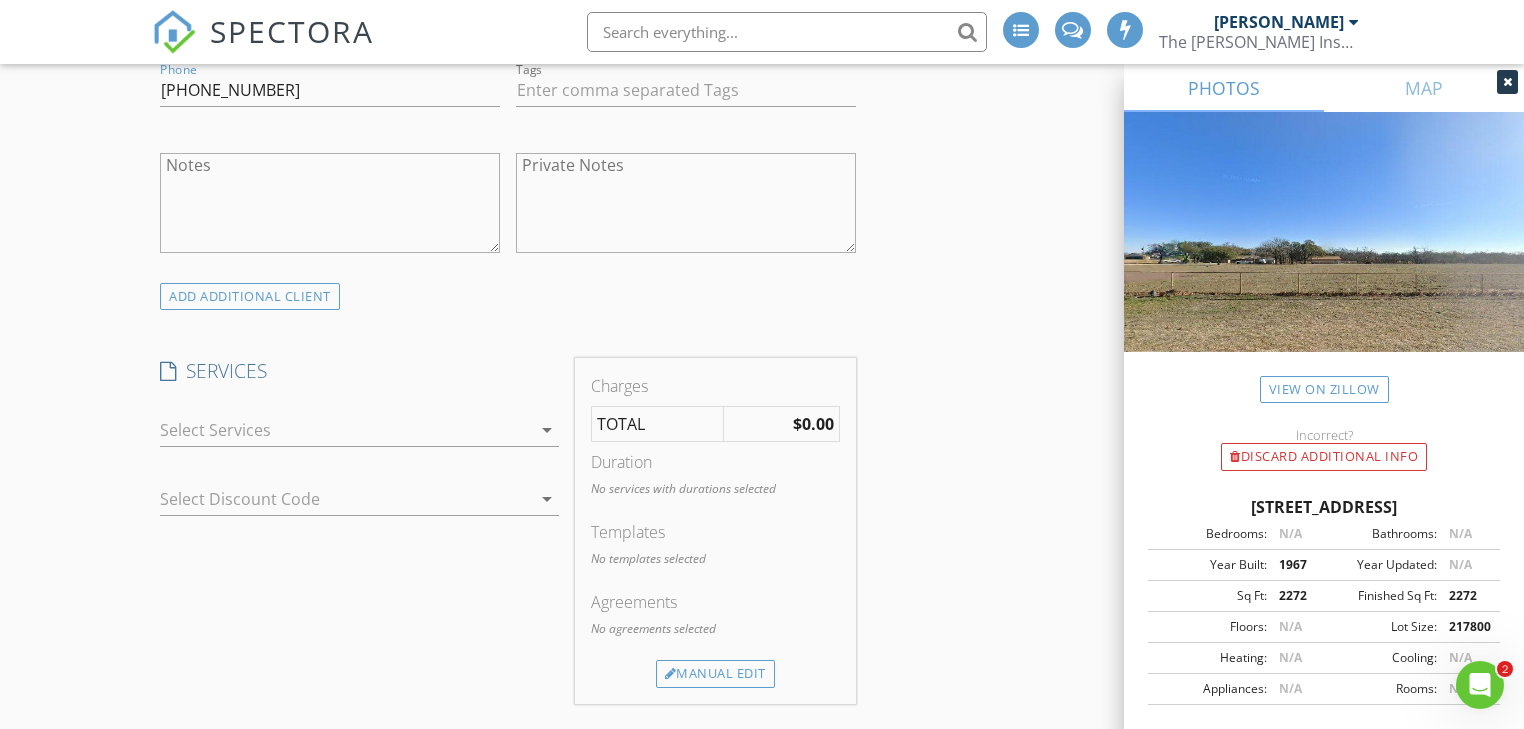 click at bounding box center [345, 430] 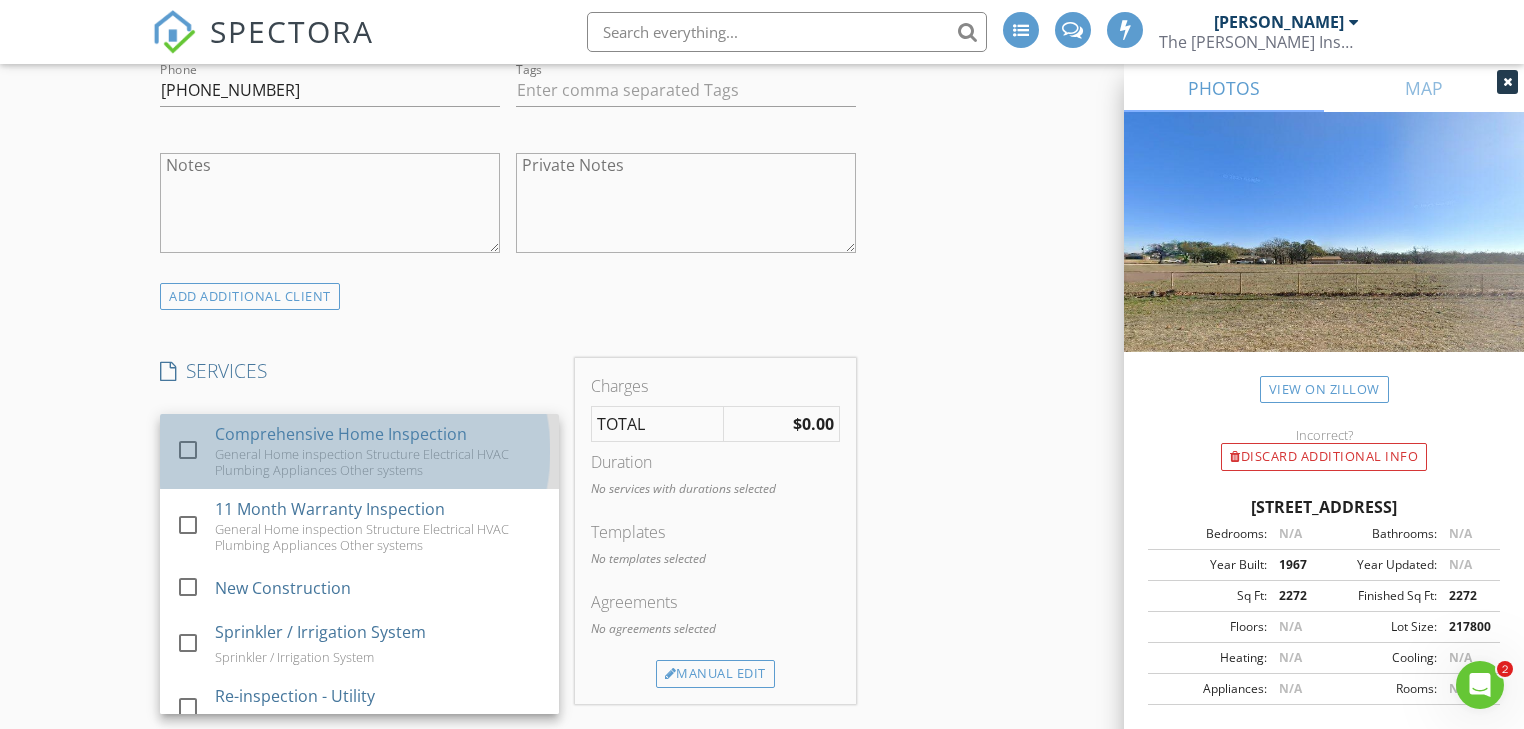 click on "Comprehensive Home Inspection" at bounding box center [341, 434] 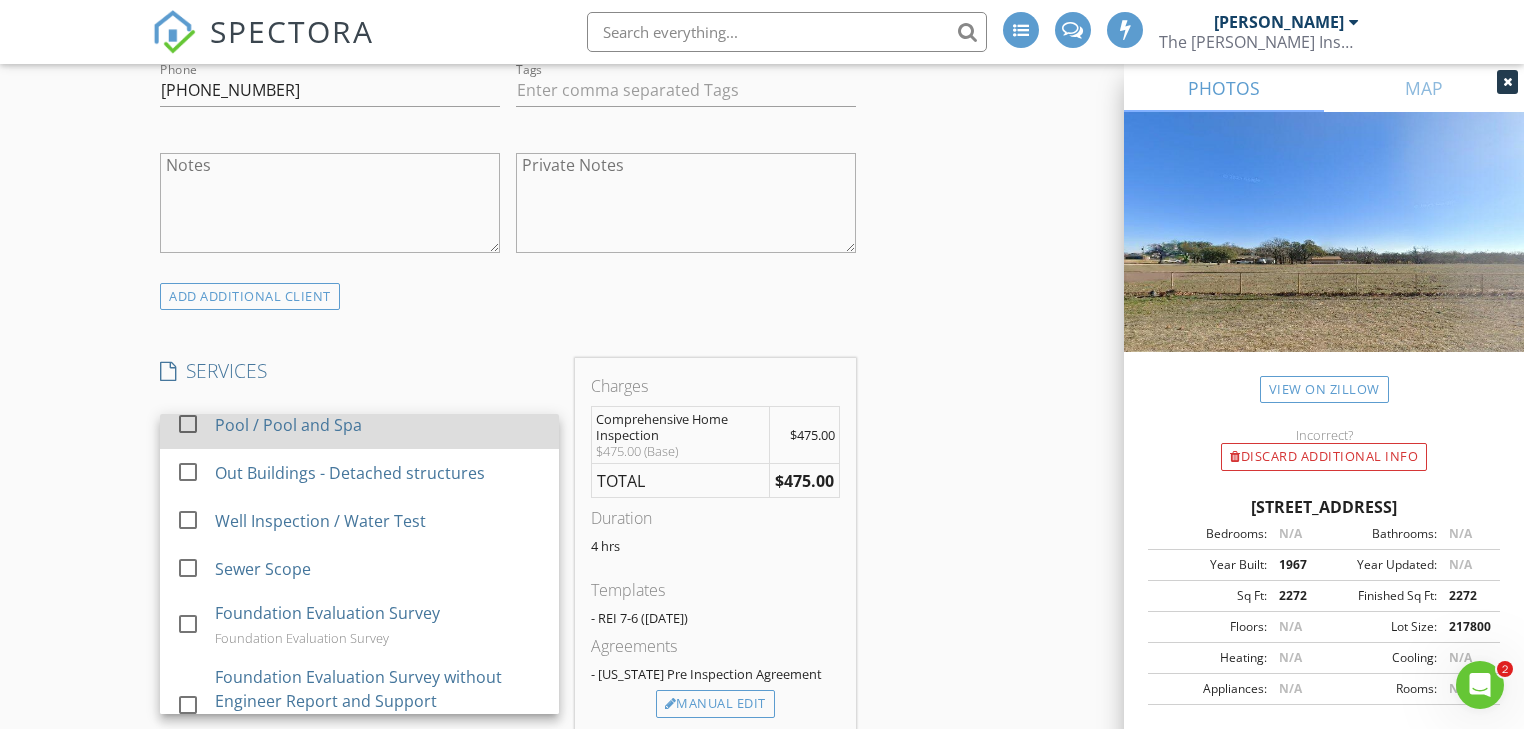 scroll, scrollTop: 800, scrollLeft: 0, axis: vertical 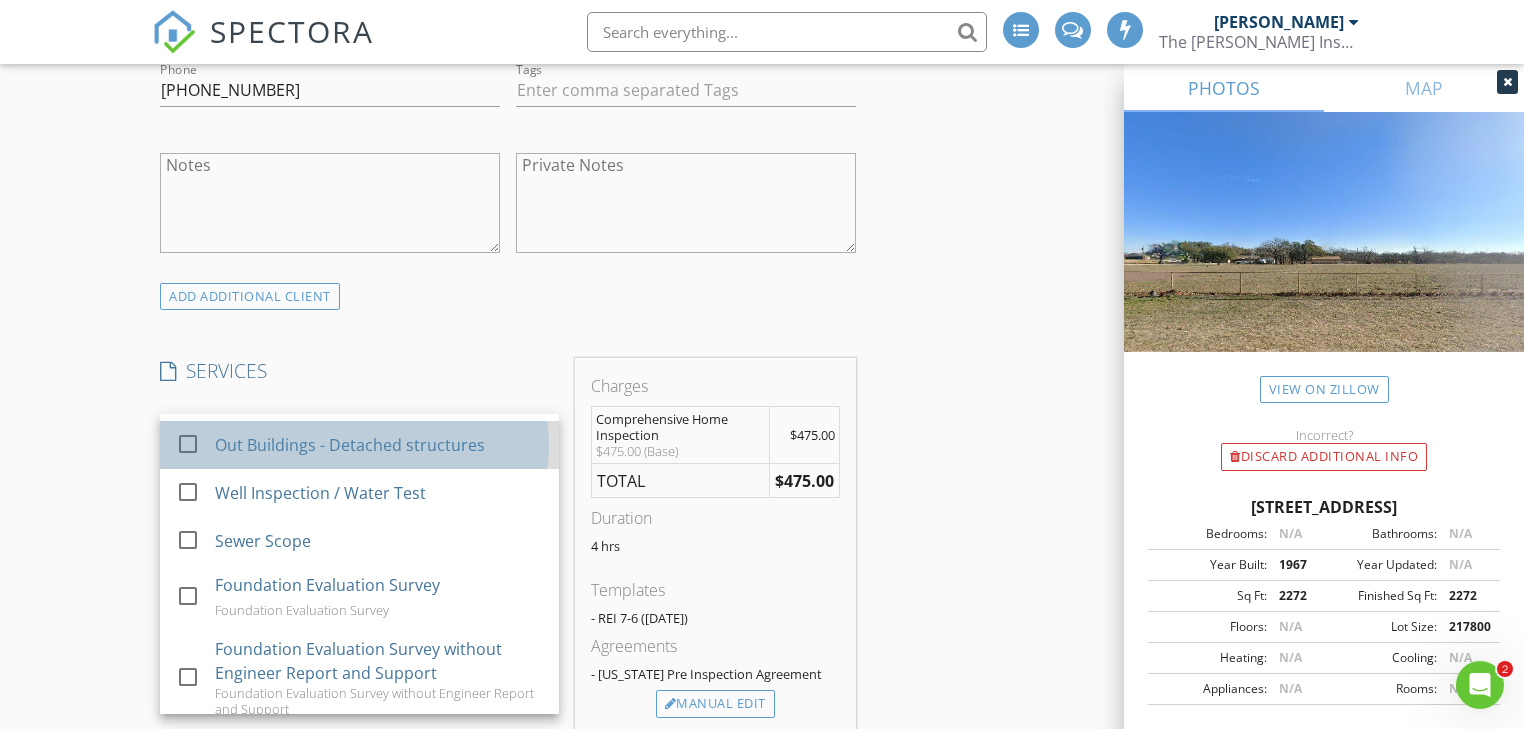 click on "check_box_outline_blank   Out Buildings - Detached structures" at bounding box center (359, 445) 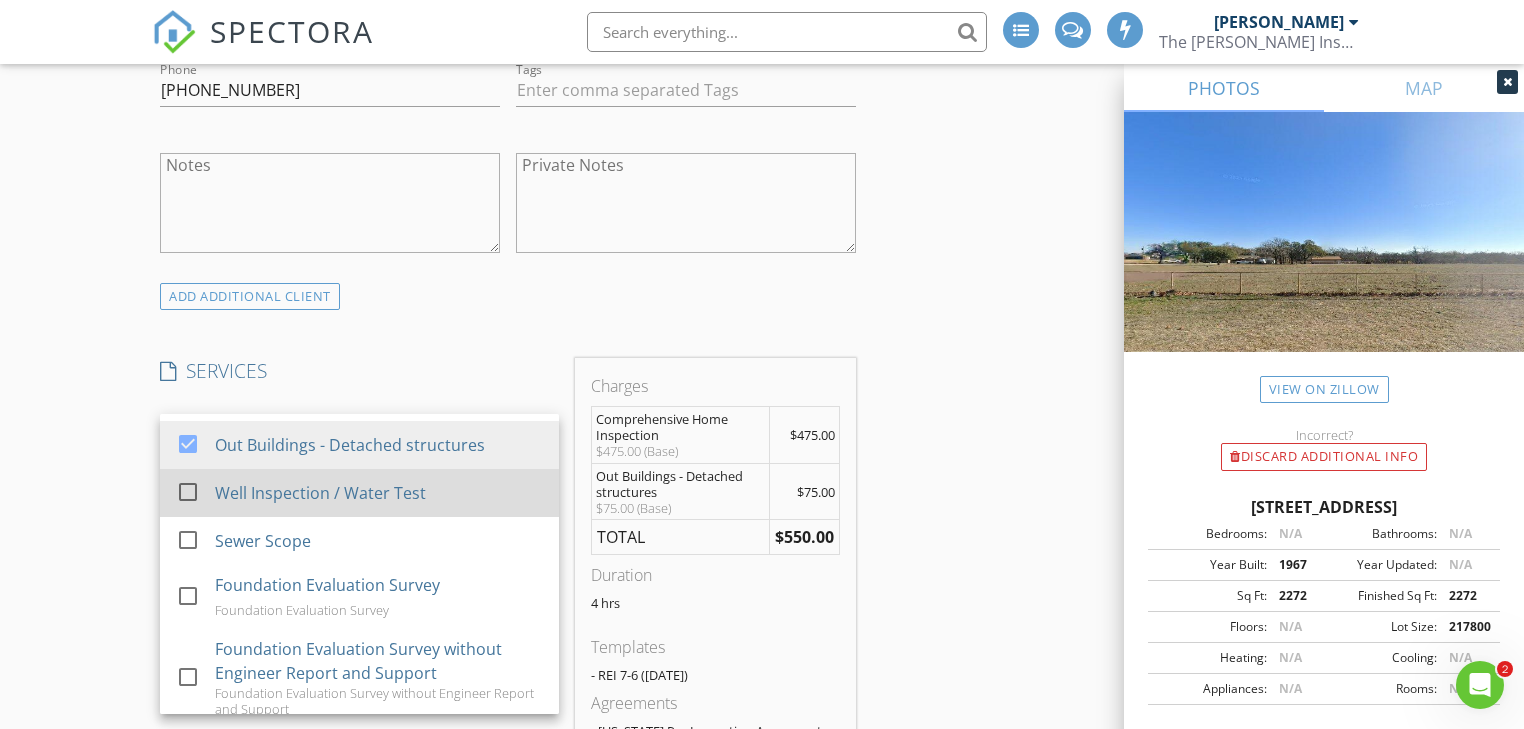 click on "Well Inspection / Water Test" at bounding box center (320, 493) 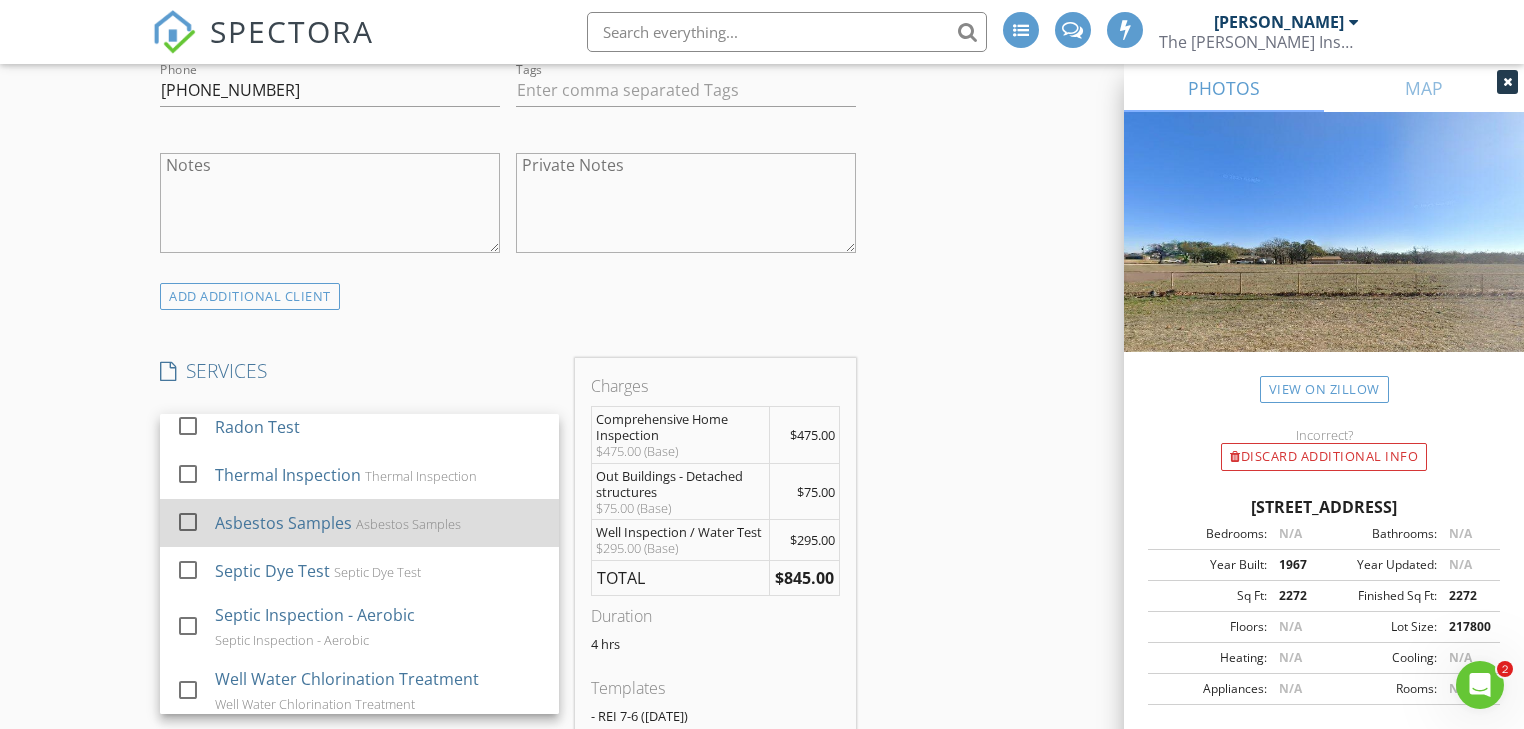 scroll, scrollTop: 1440, scrollLeft: 0, axis: vertical 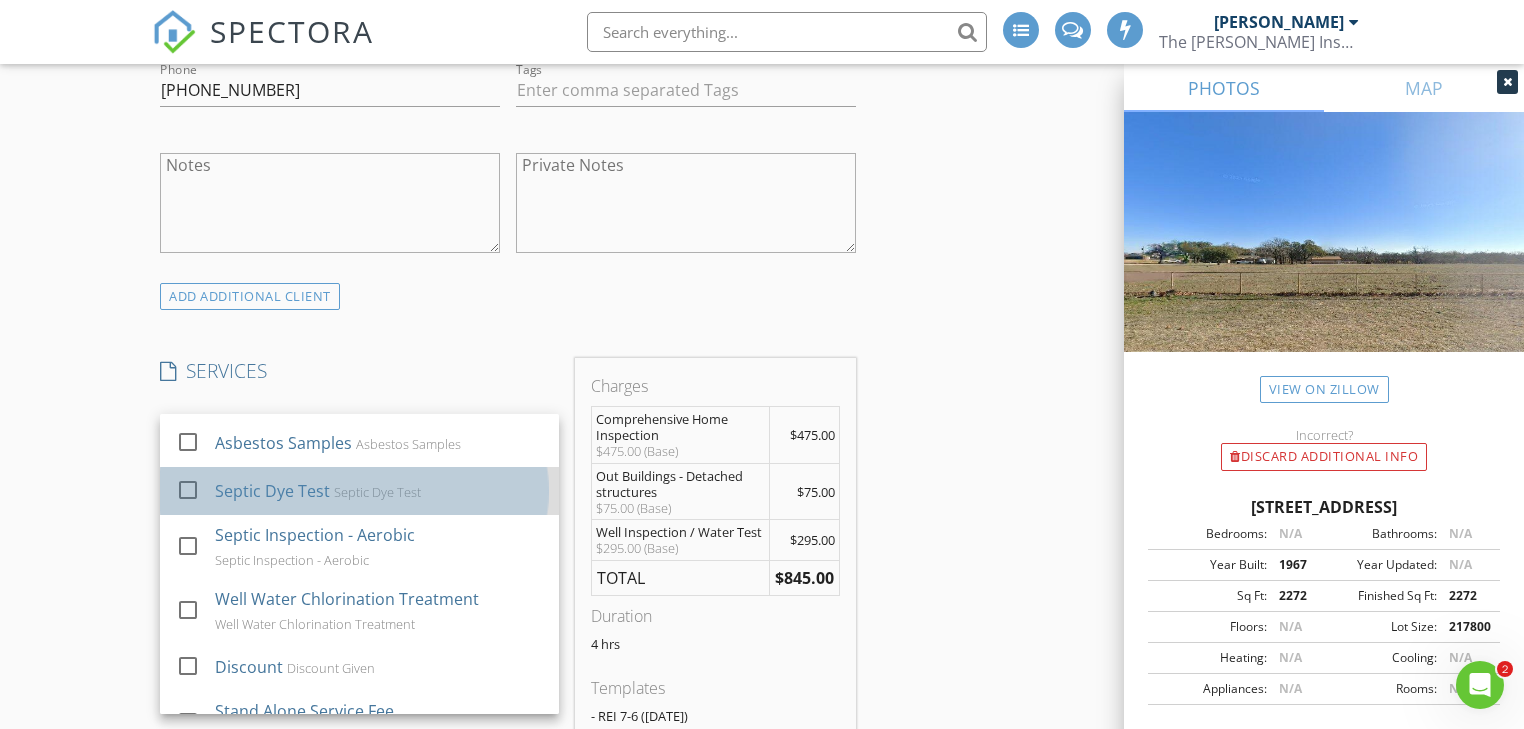 click on "Septic Dye Test" at bounding box center [377, 492] 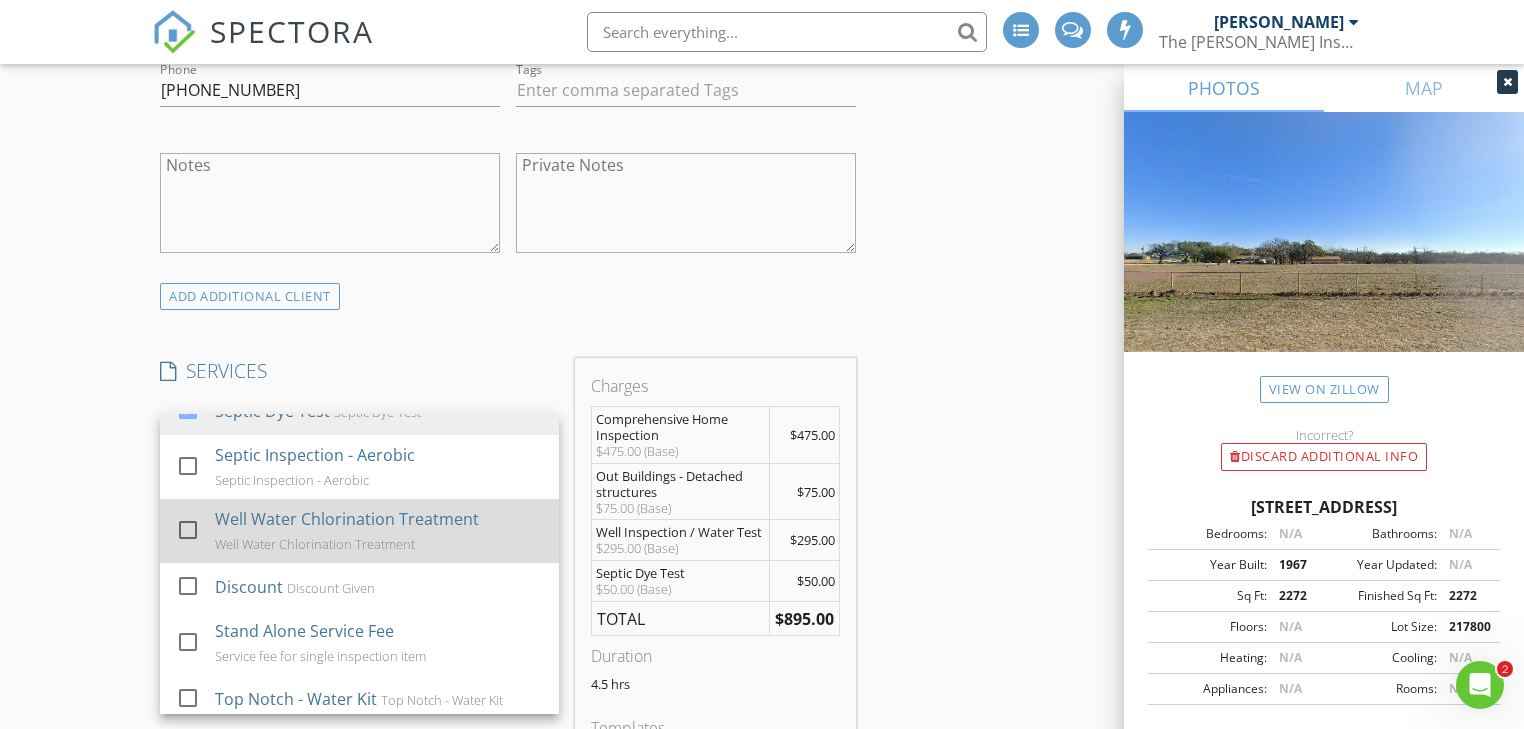scroll, scrollTop: 1600, scrollLeft: 0, axis: vertical 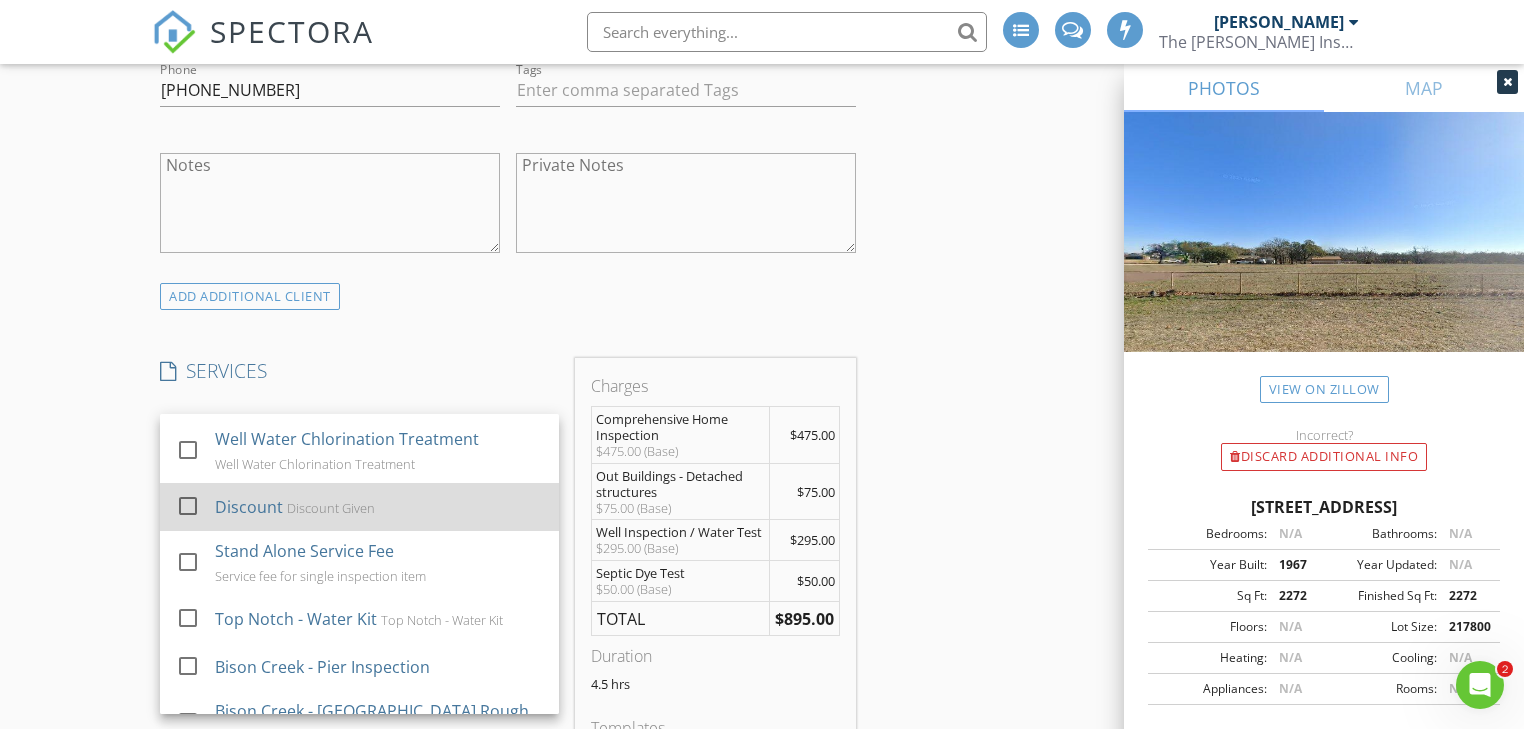 click on "Discount   Discount Given" at bounding box center [379, 507] 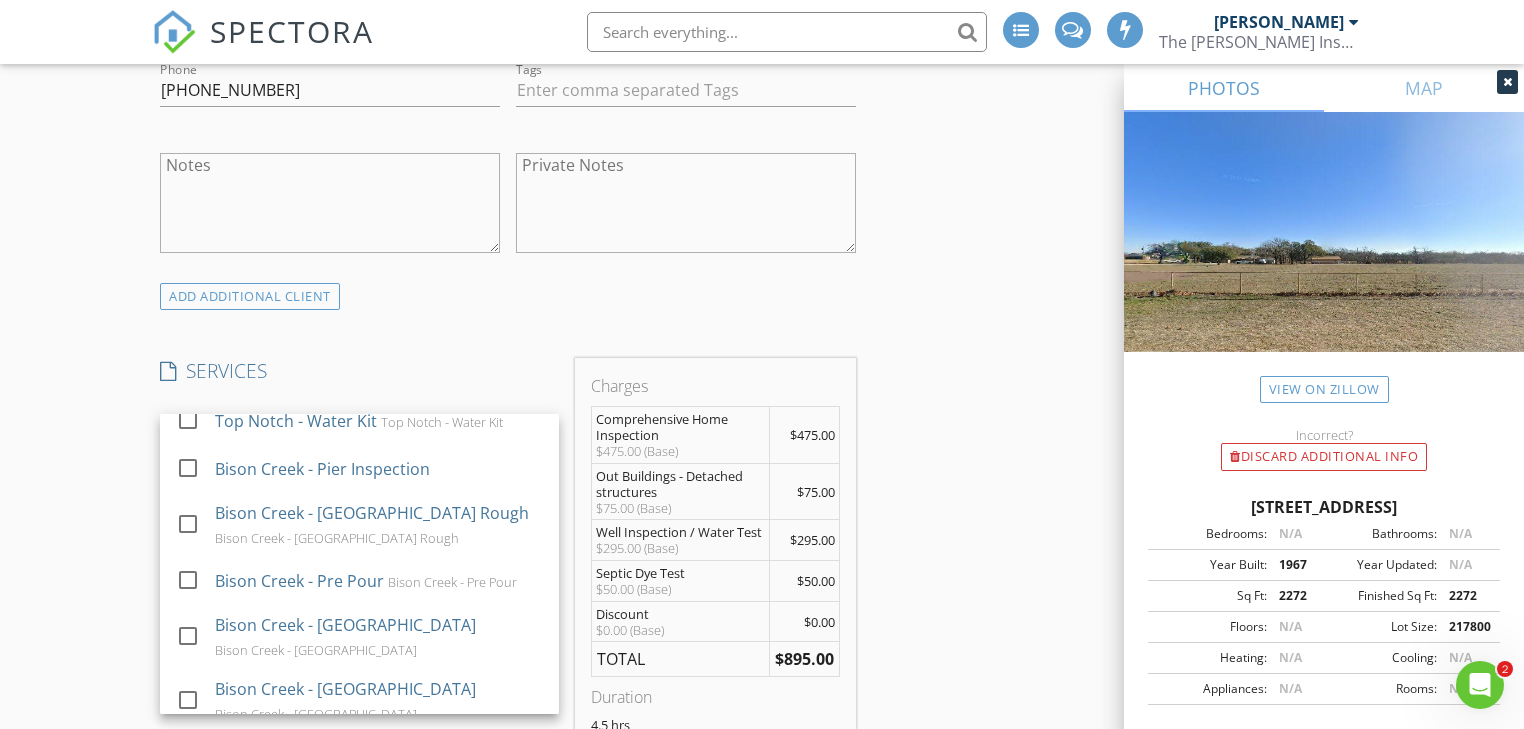 scroll, scrollTop: 1840, scrollLeft: 0, axis: vertical 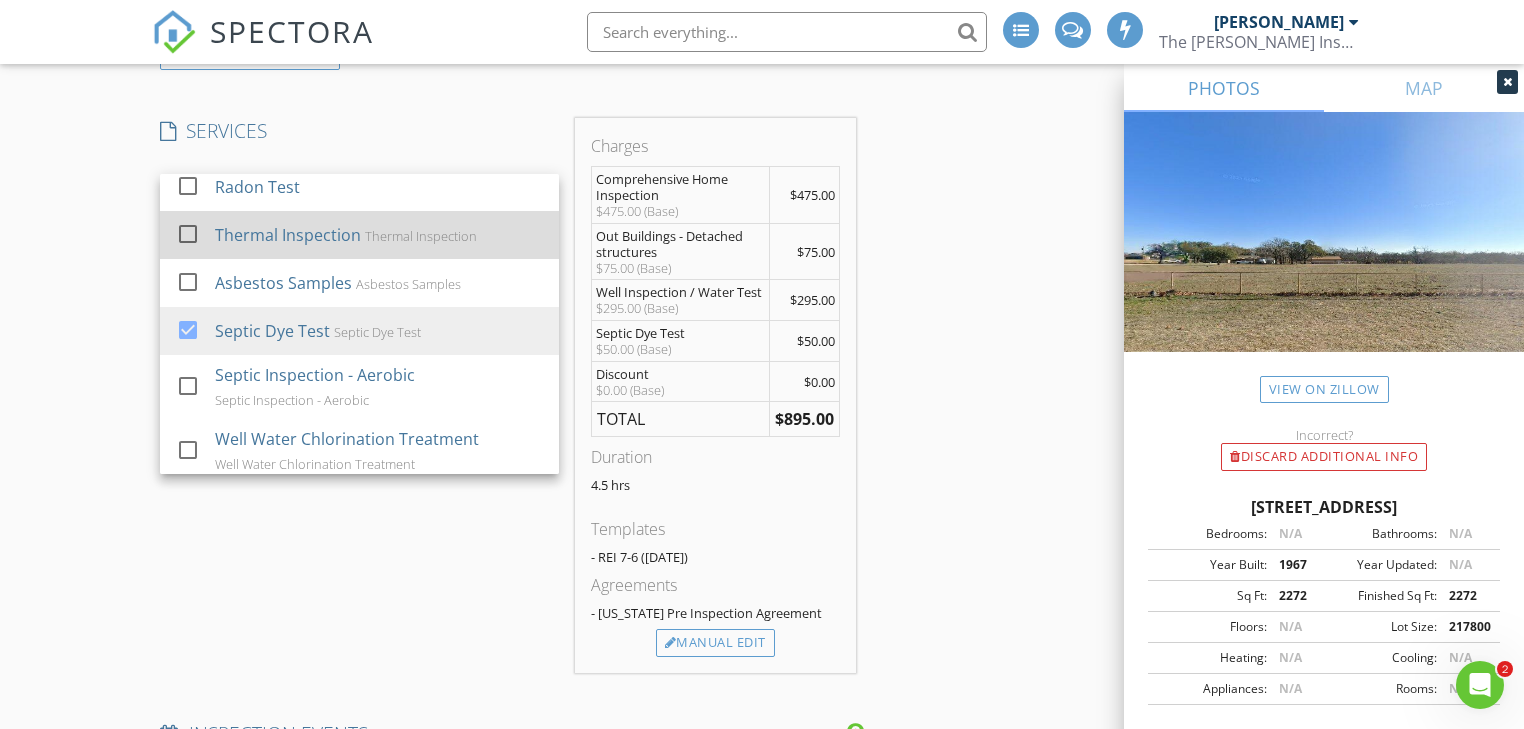 click on "Thermal Inspection" at bounding box center [421, 236] 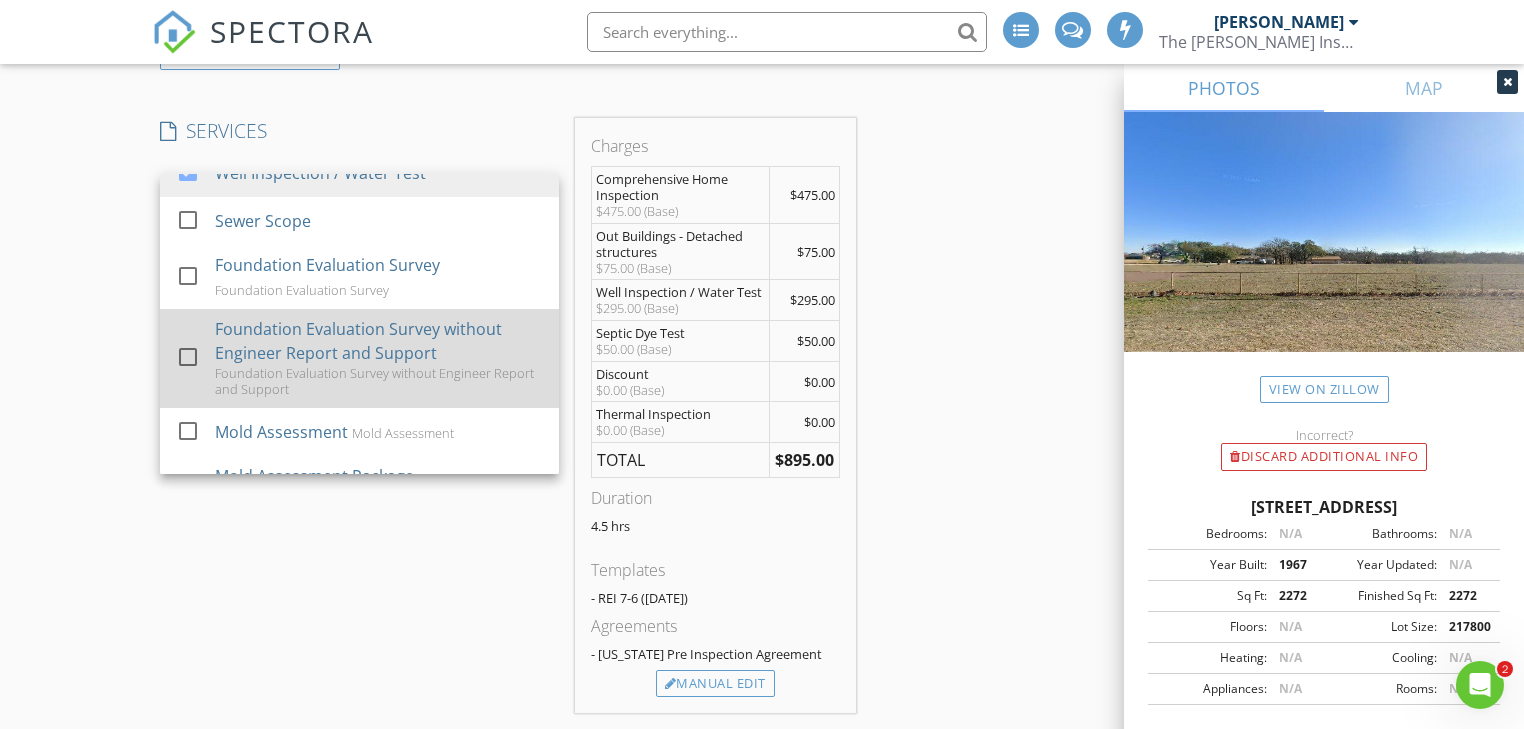 scroll, scrollTop: 800, scrollLeft: 0, axis: vertical 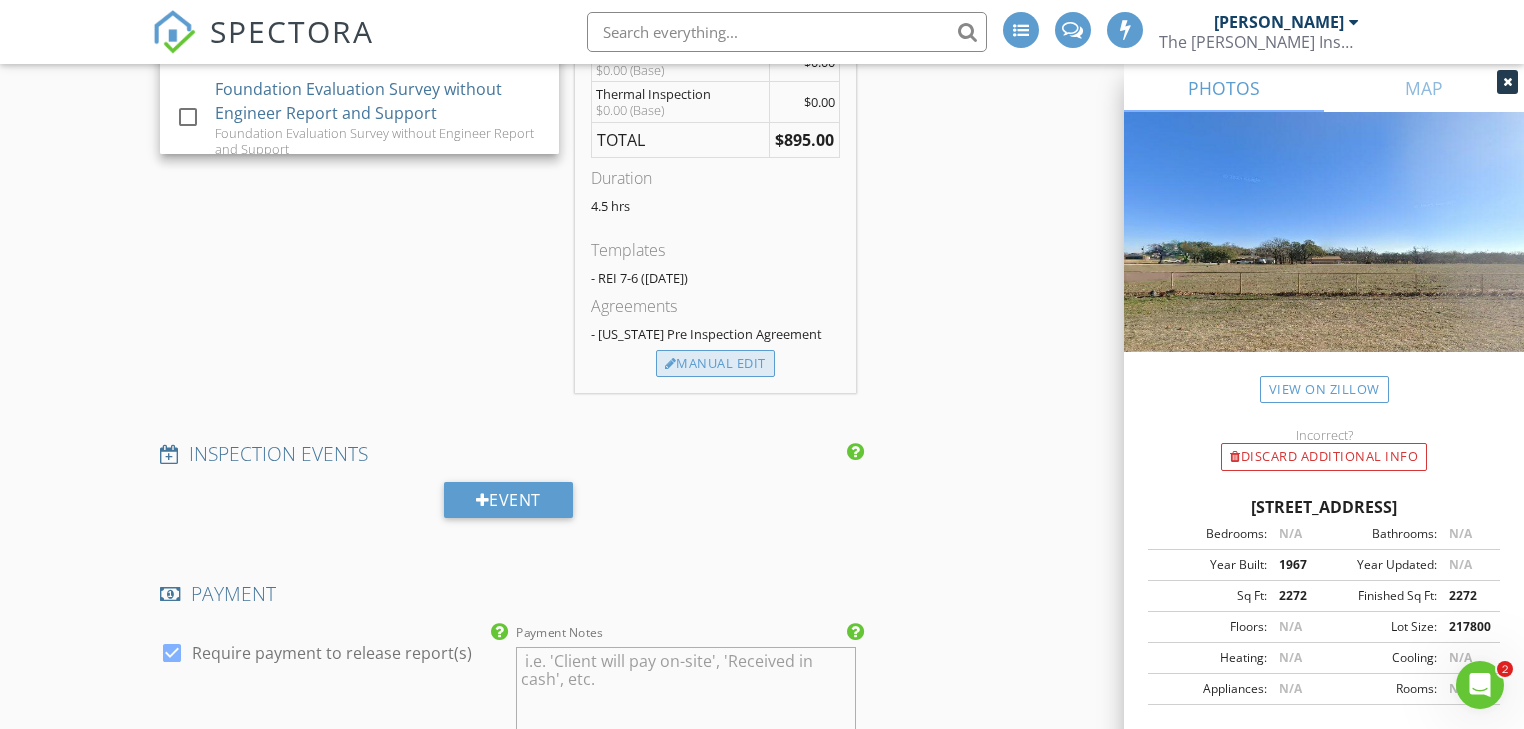click on "Manual Edit" at bounding box center [715, 364] 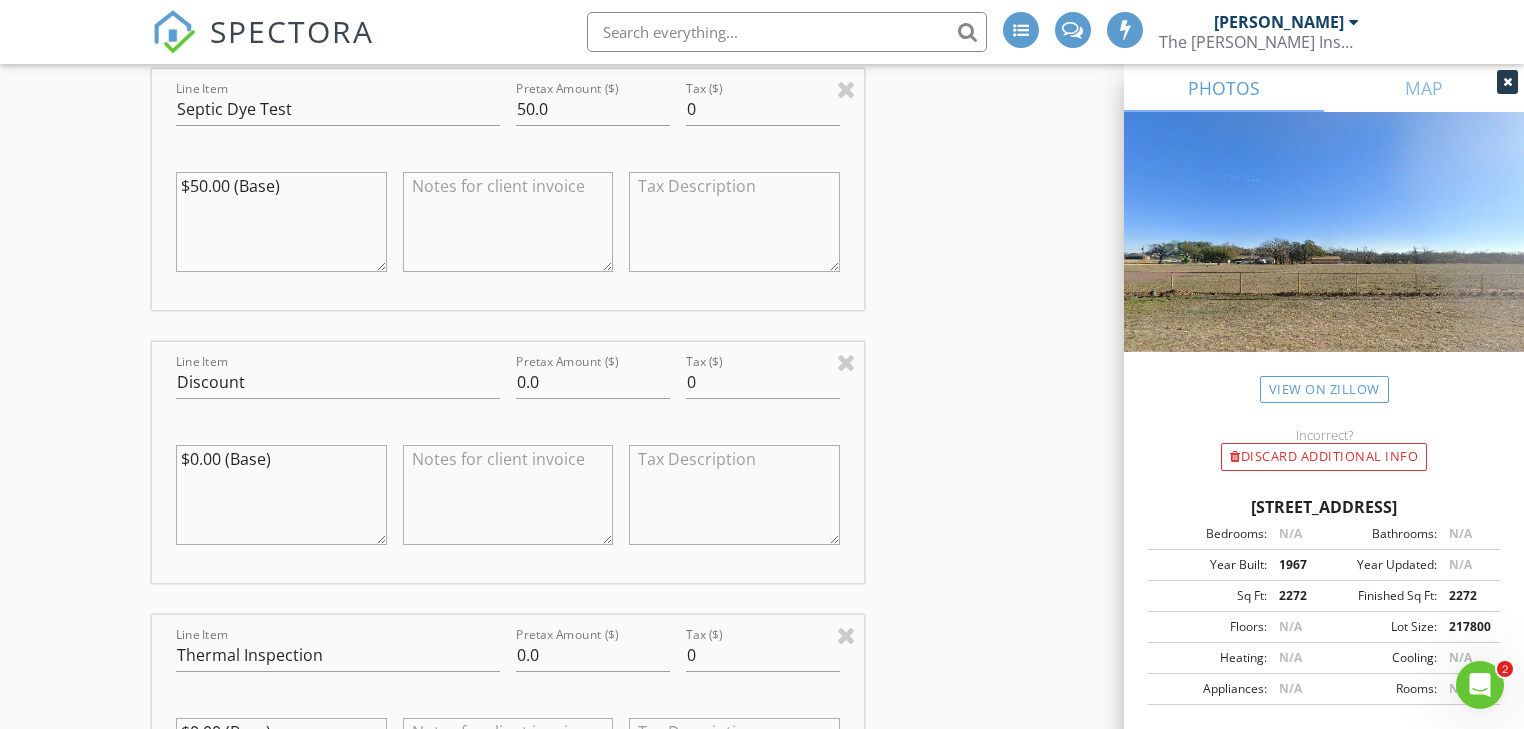 scroll, scrollTop: 2640, scrollLeft: 0, axis: vertical 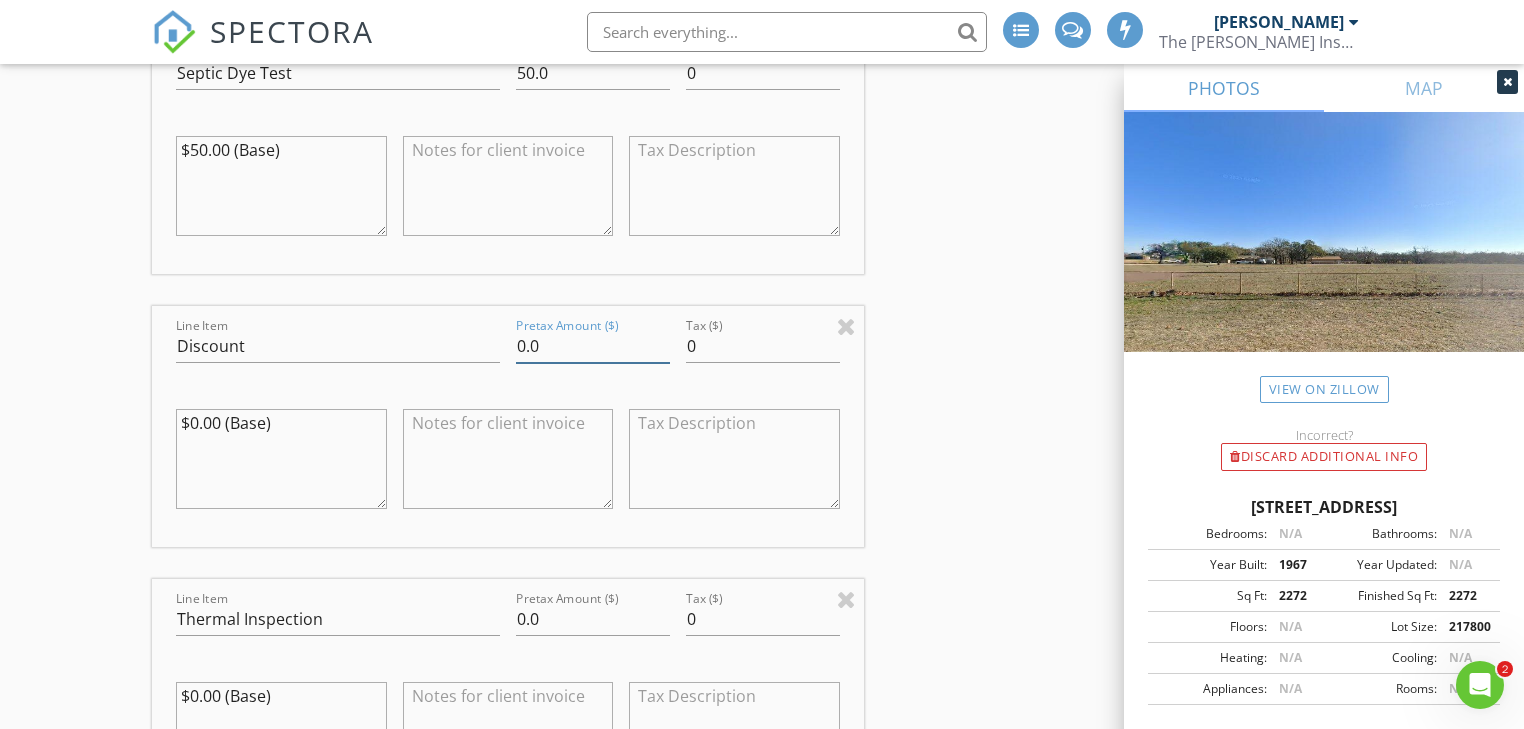 click on "0.0" at bounding box center [593, 346] 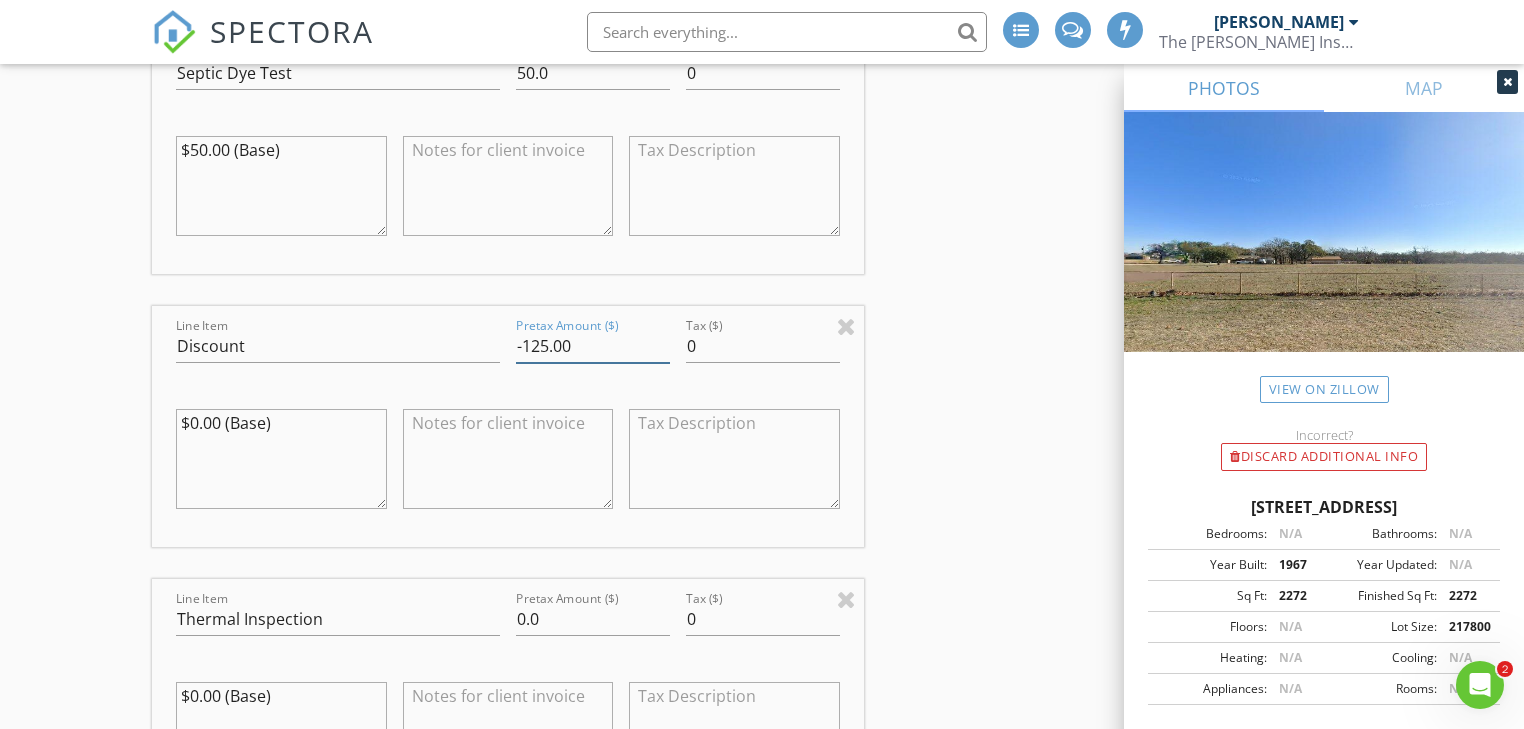 type on "-125.00" 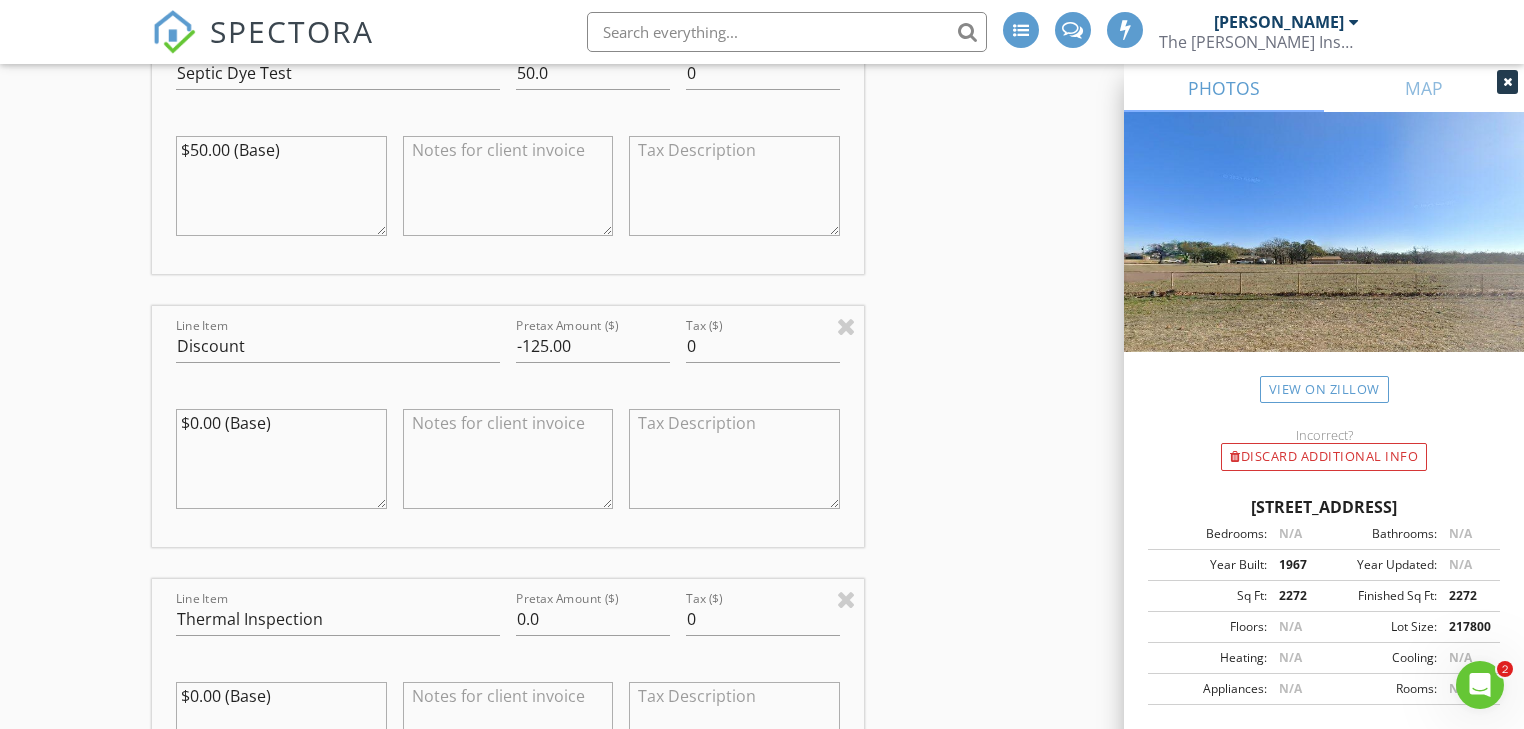 click on "INSPECTOR(S)
check_box_outline_blank   Jonnie Wells     check_box   Mark Welch     check_box   Christopher Strickland   PRIMARY   check_box_outline_blank   Brian Prater     Christopher Strickland,  Mark Welch arrow_drop_down   check_box_outline_blank Mark Welch specifically requested check_box_outline_blank Christopher Strickland specifically requested
Date/Time
07/15/2025 2:00 PM
Location
Address Search       Address 111 Encino Springs Ln   Unit   City Weatherford   State TX   Zip 76088   County Parker     Square Feet 2272   Year Built 1967   Foundation arrow_drop_down     Christopher Strickland     48.9 miles     (an hour)         Mark Welch     32.1 miles     (an hour)
client
check_box Enable Client CC email for this inspection   Client Search     check_box_outline_blank Client is a Company/Organization     First Name Ralph and Sandra   Last Name Romero" at bounding box center (761, 145) 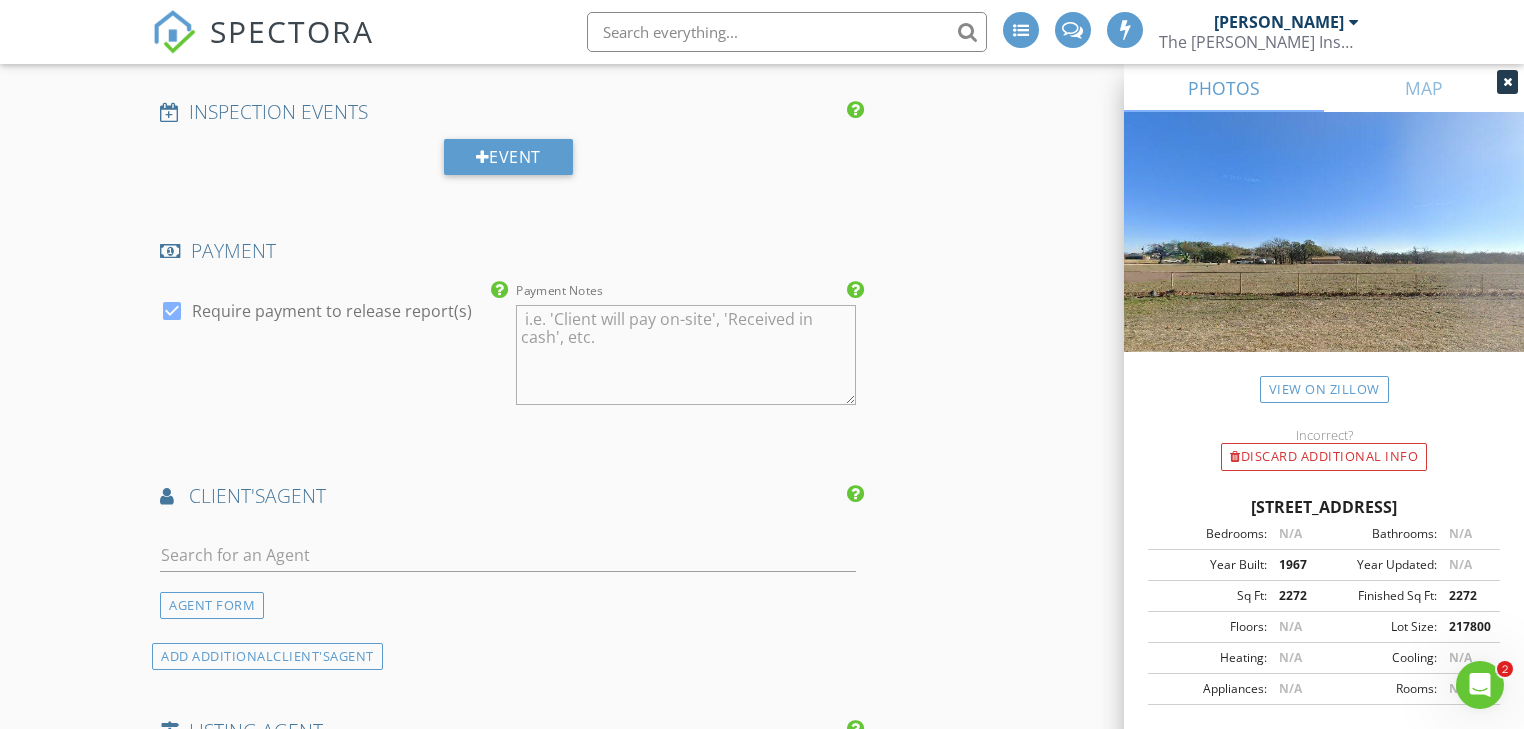scroll, scrollTop: 3680, scrollLeft: 0, axis: vertical 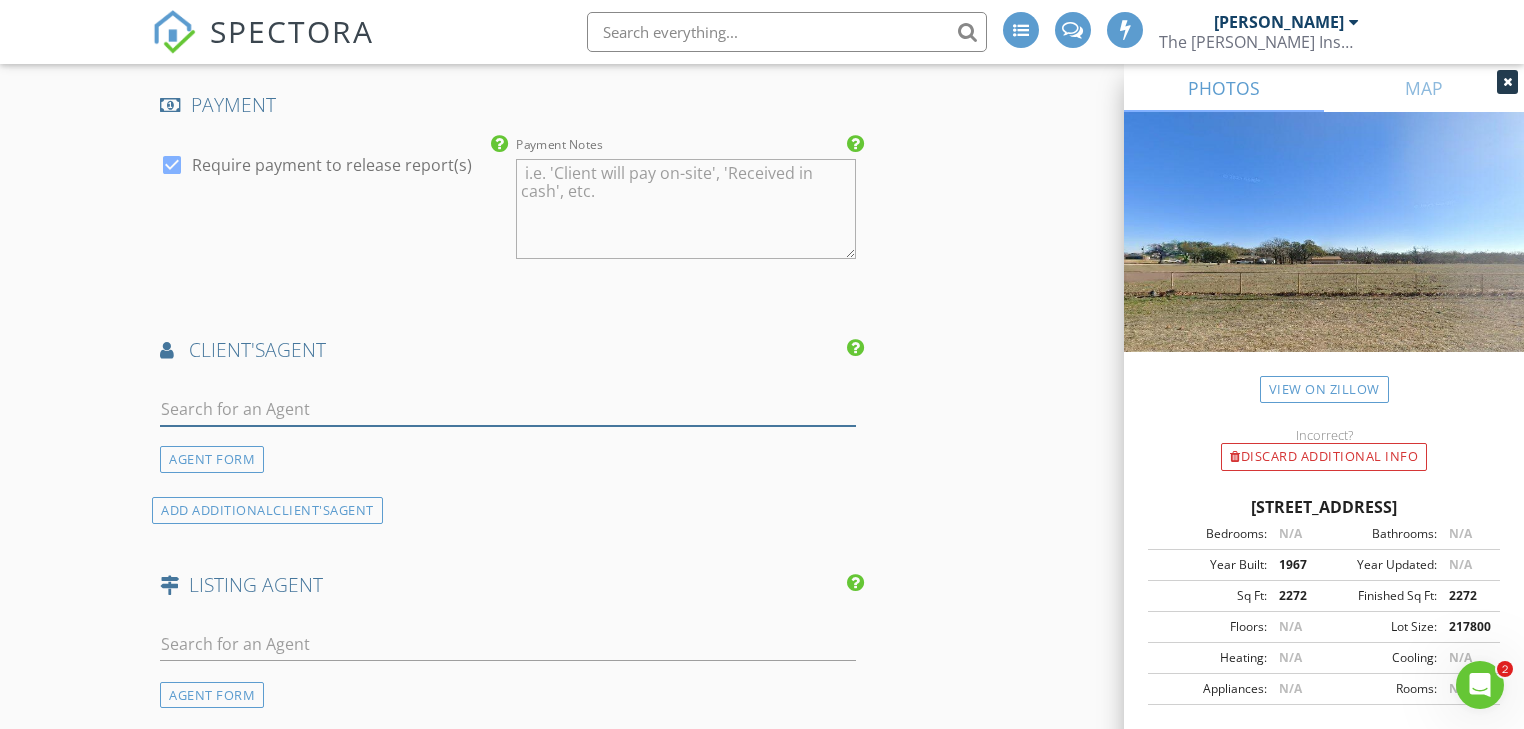 click at bounding box center [507, 409] 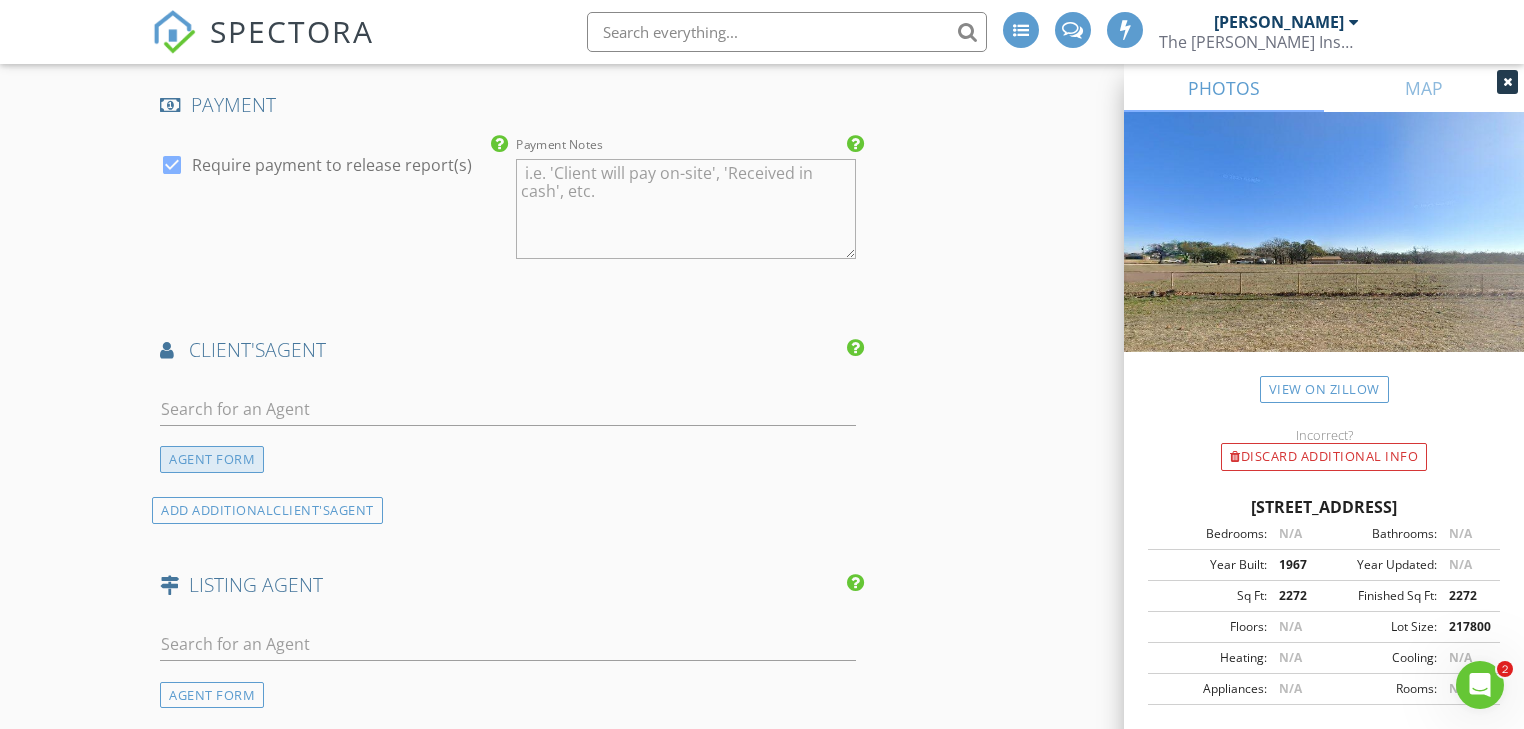 click on "AGENT FORM" at bounding box center [212, 459] 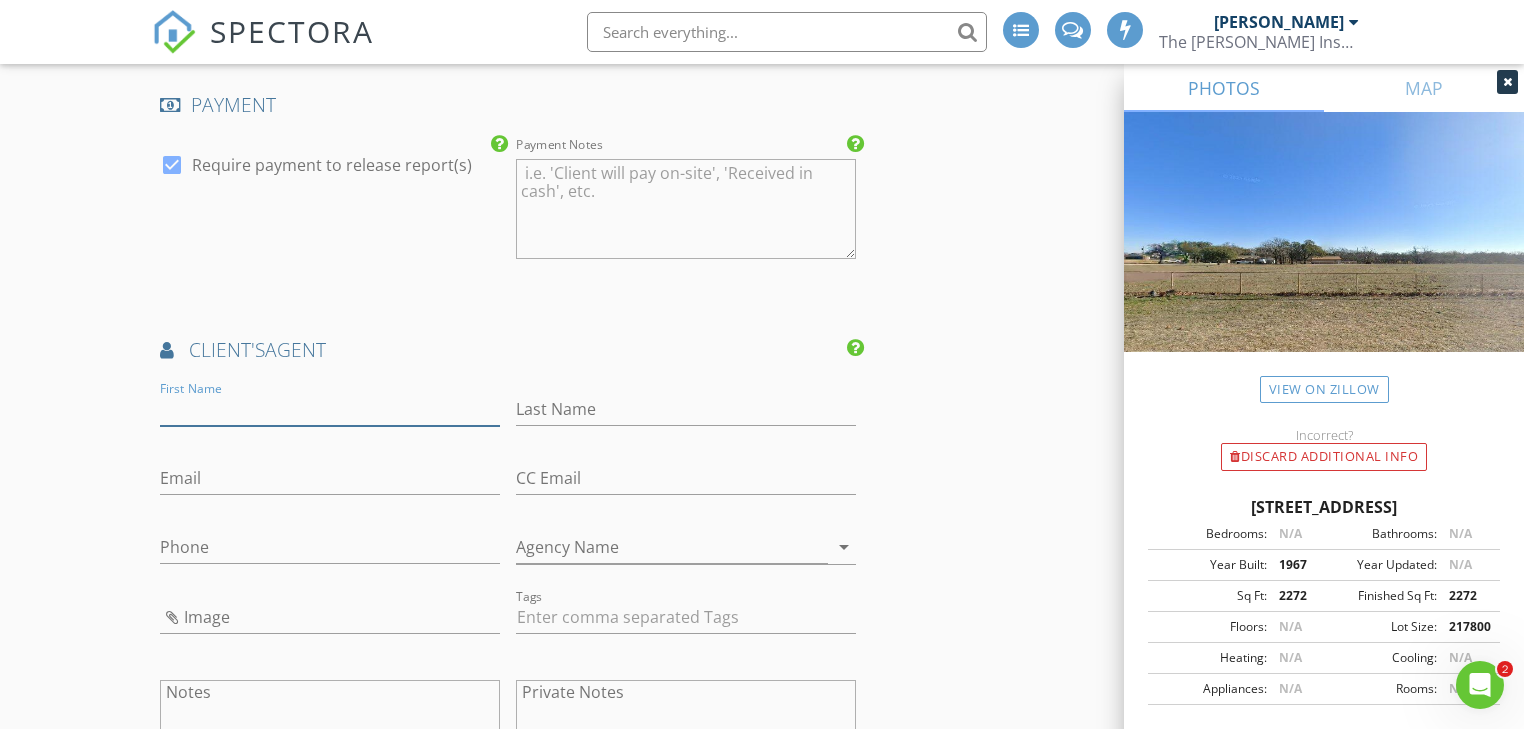 click on "First Name" at bounding box center (330, 409) 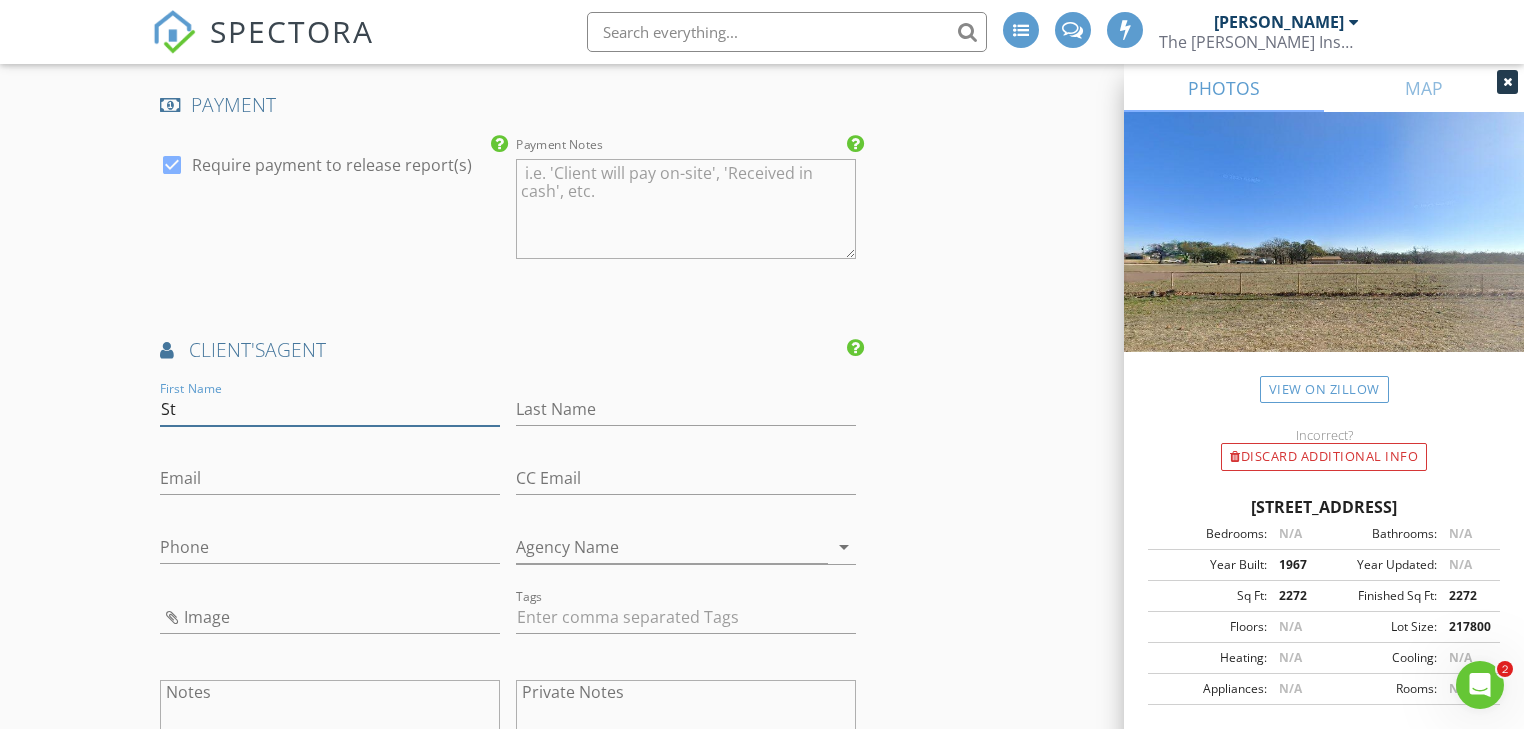 type on "S" 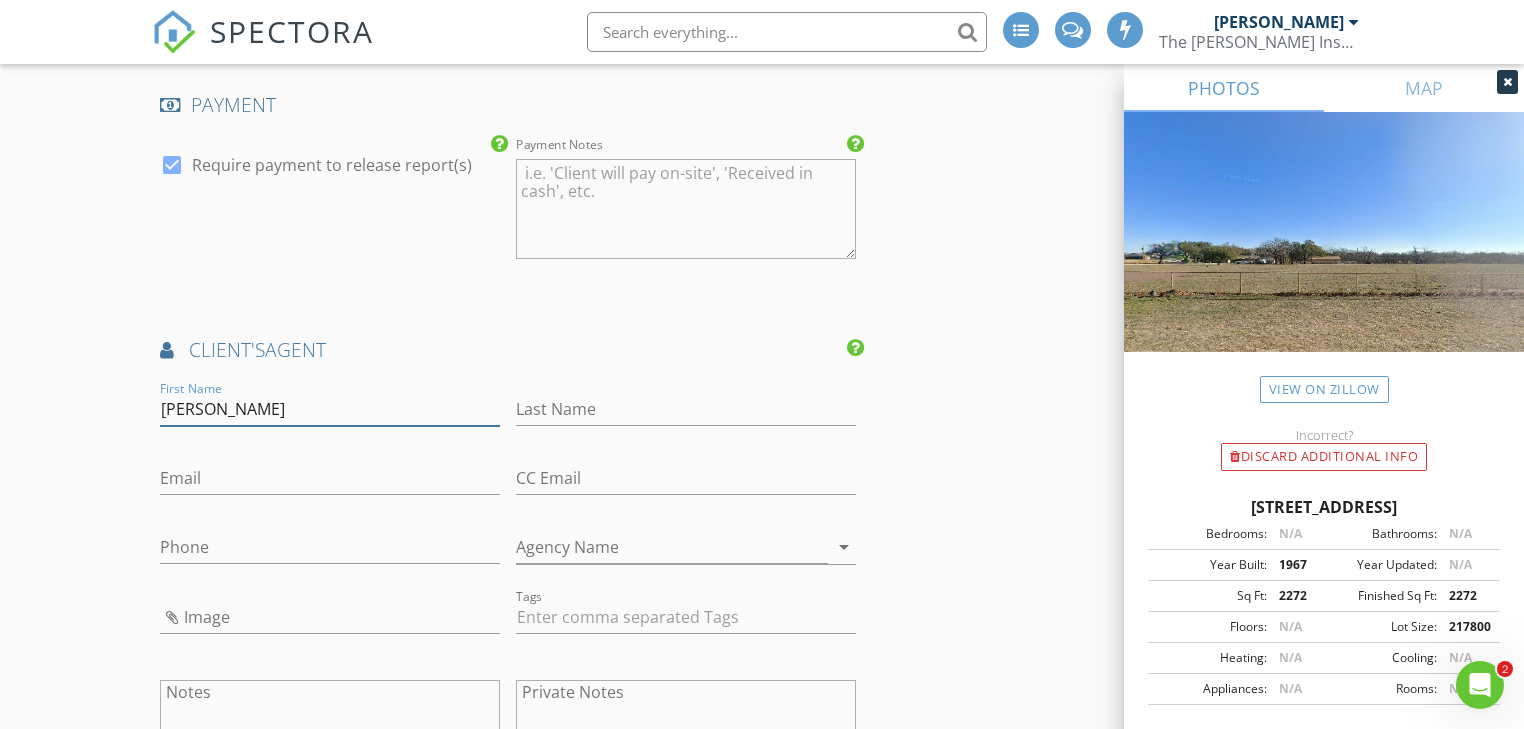 click on "Staycee Shackelford" at bounding box center (330, 409) 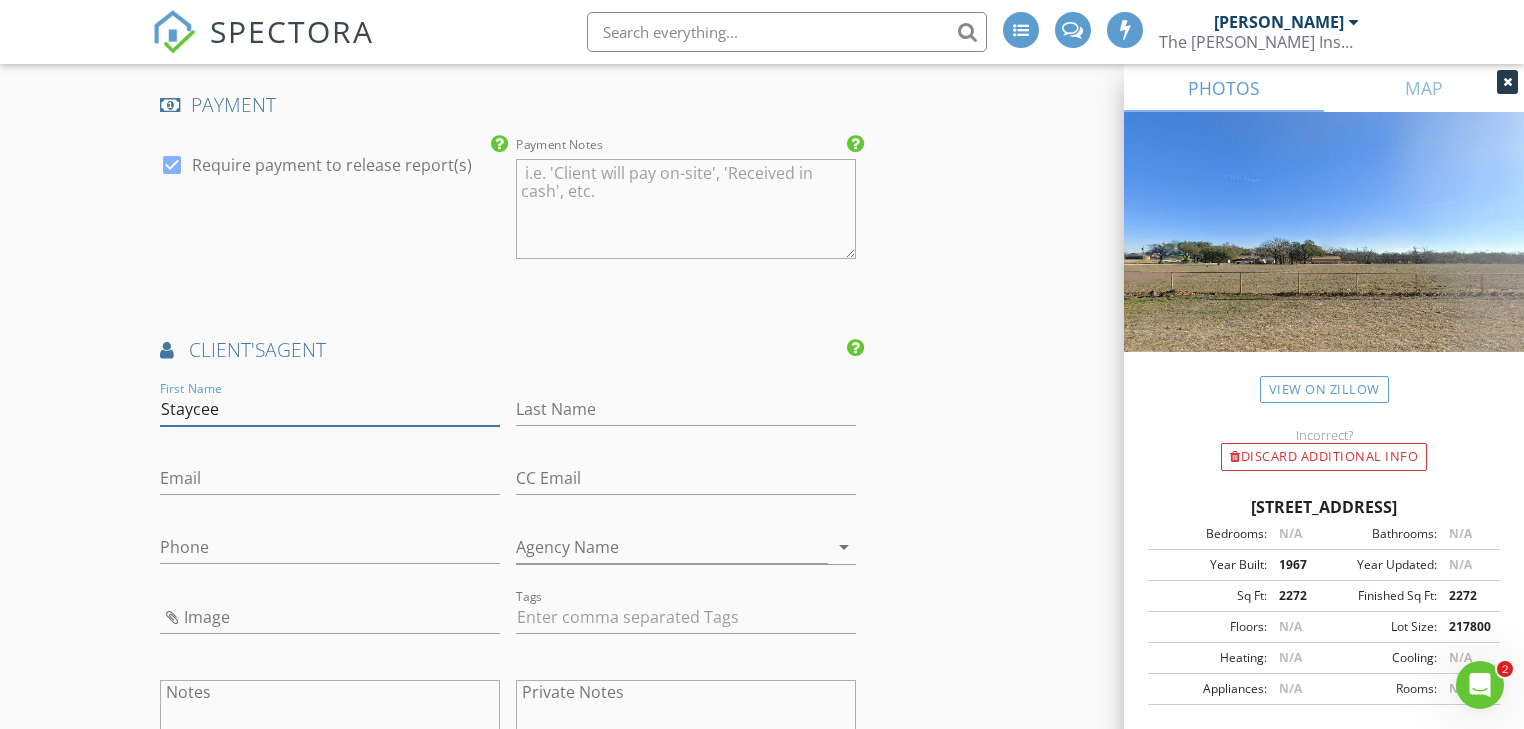 type on "Staycee" 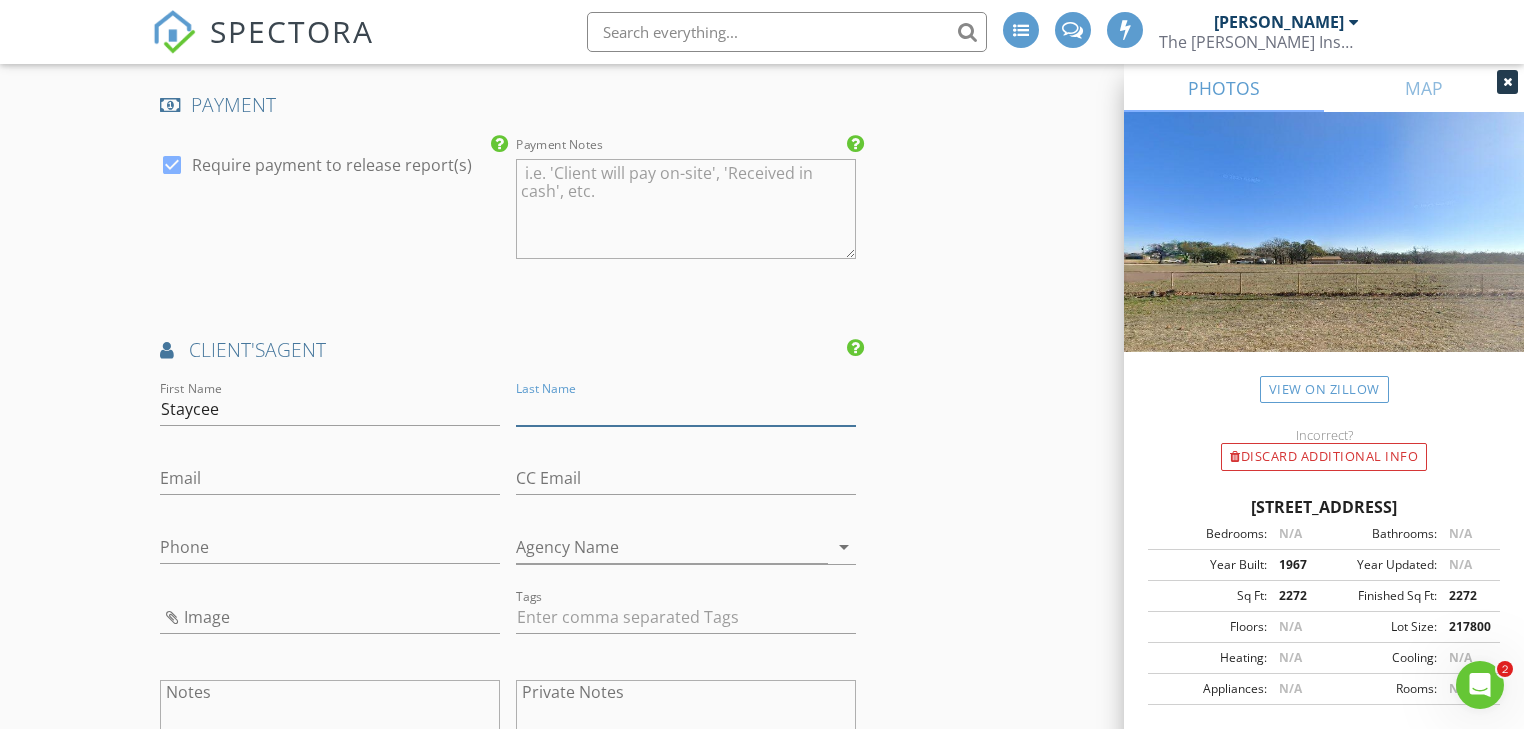 click on "Last Name" at bounding box center [686, 409] 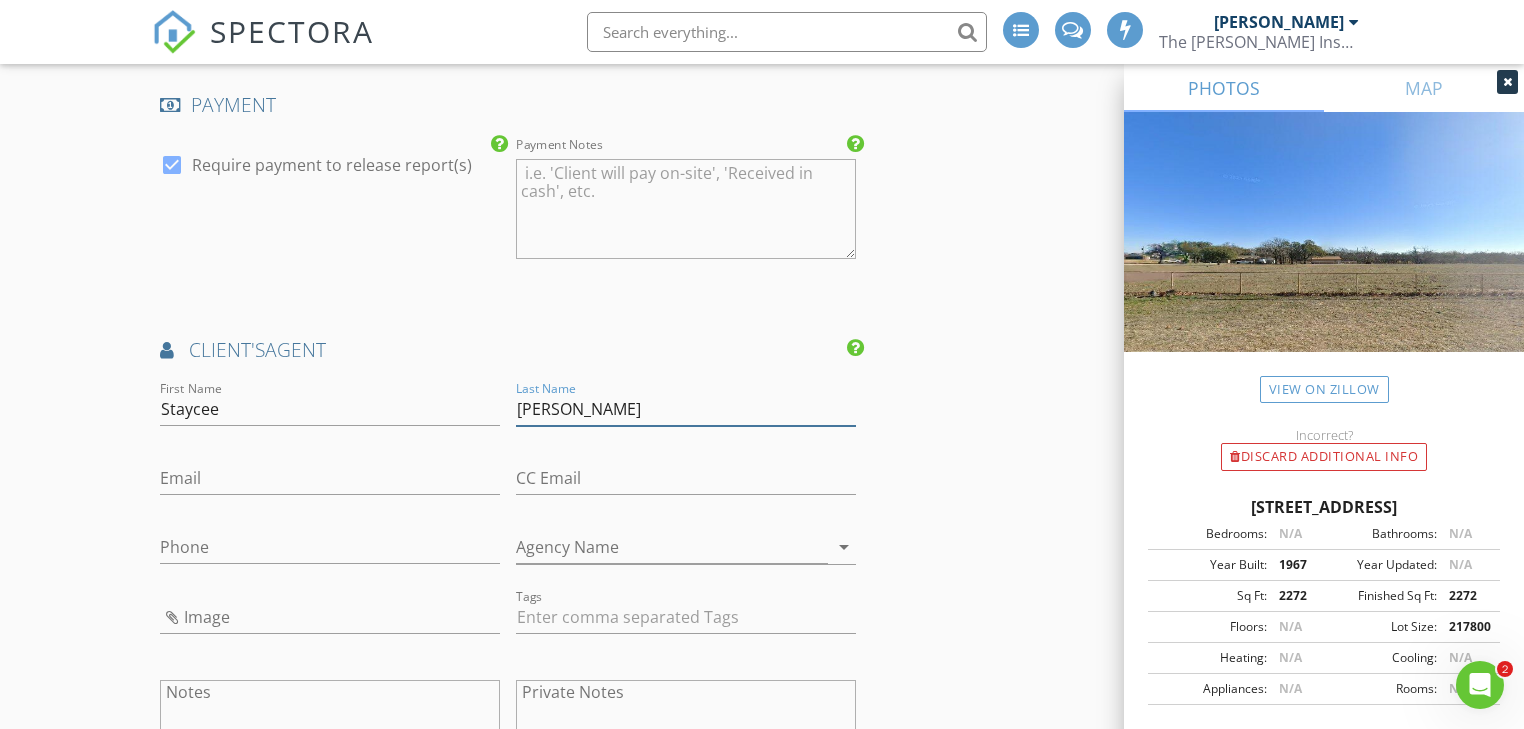 type on "[PERSON_NAME]" 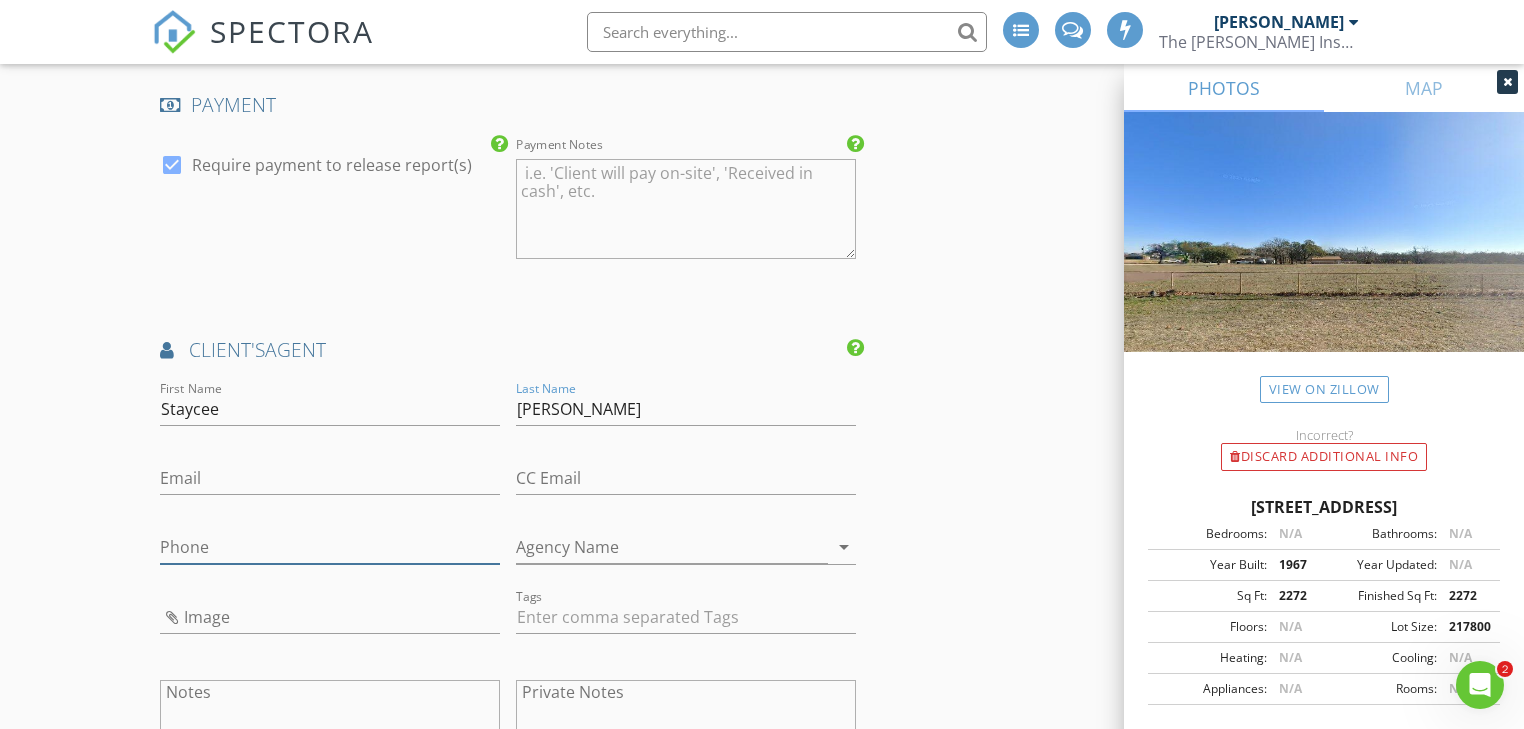 click on "Phone" at bounding box center [330, 547] 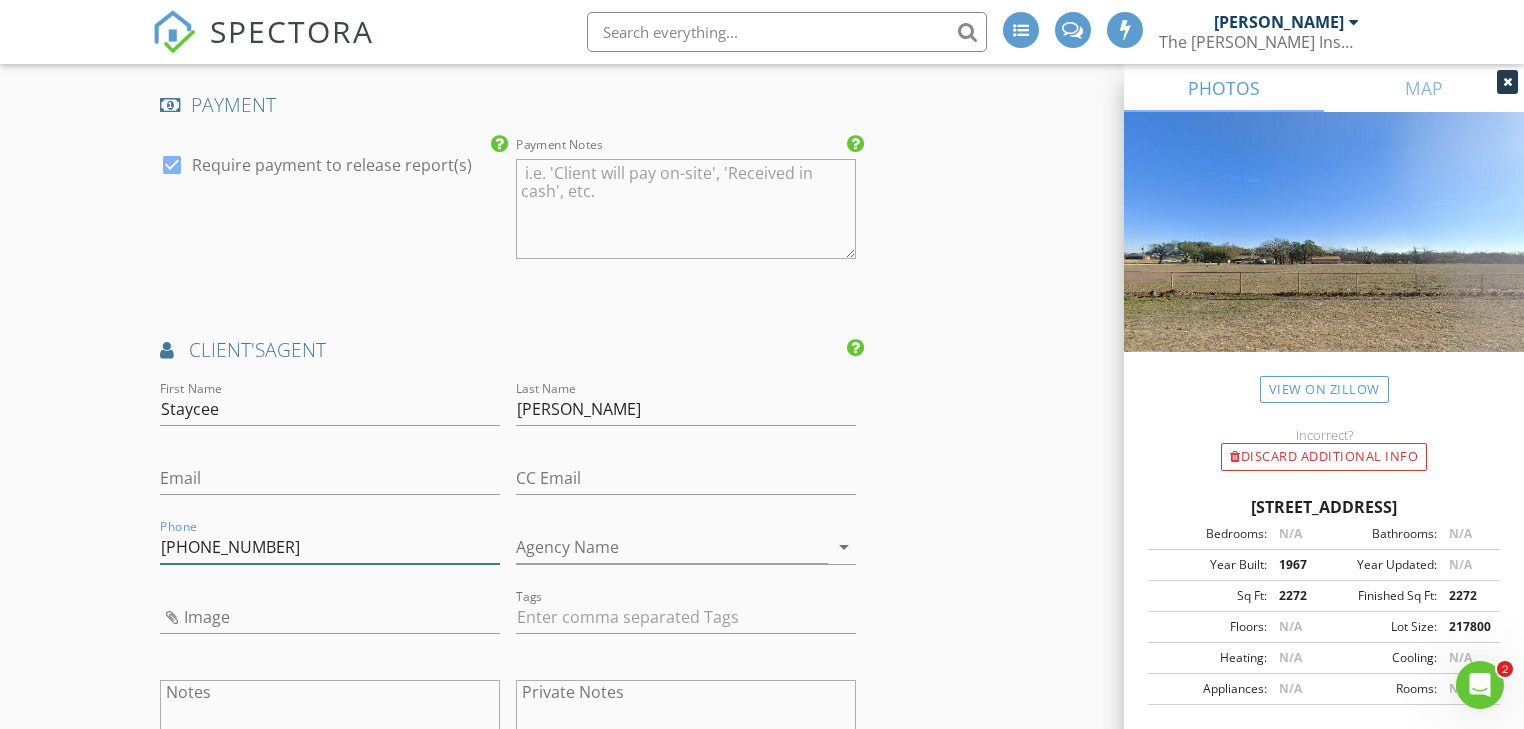 type on "[PHONE_NUMBER]" 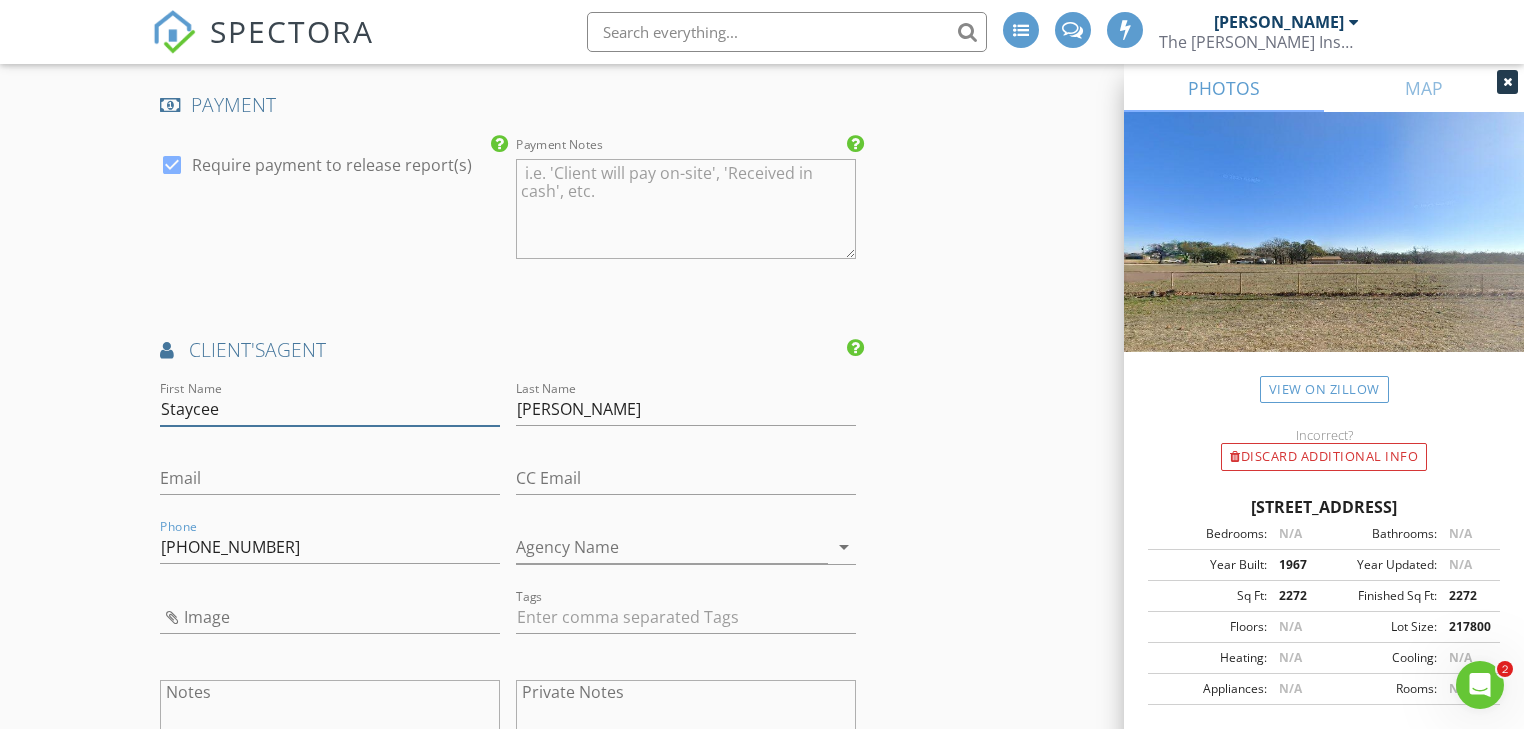 click on "Staycee" at bounding box center [330, 409] 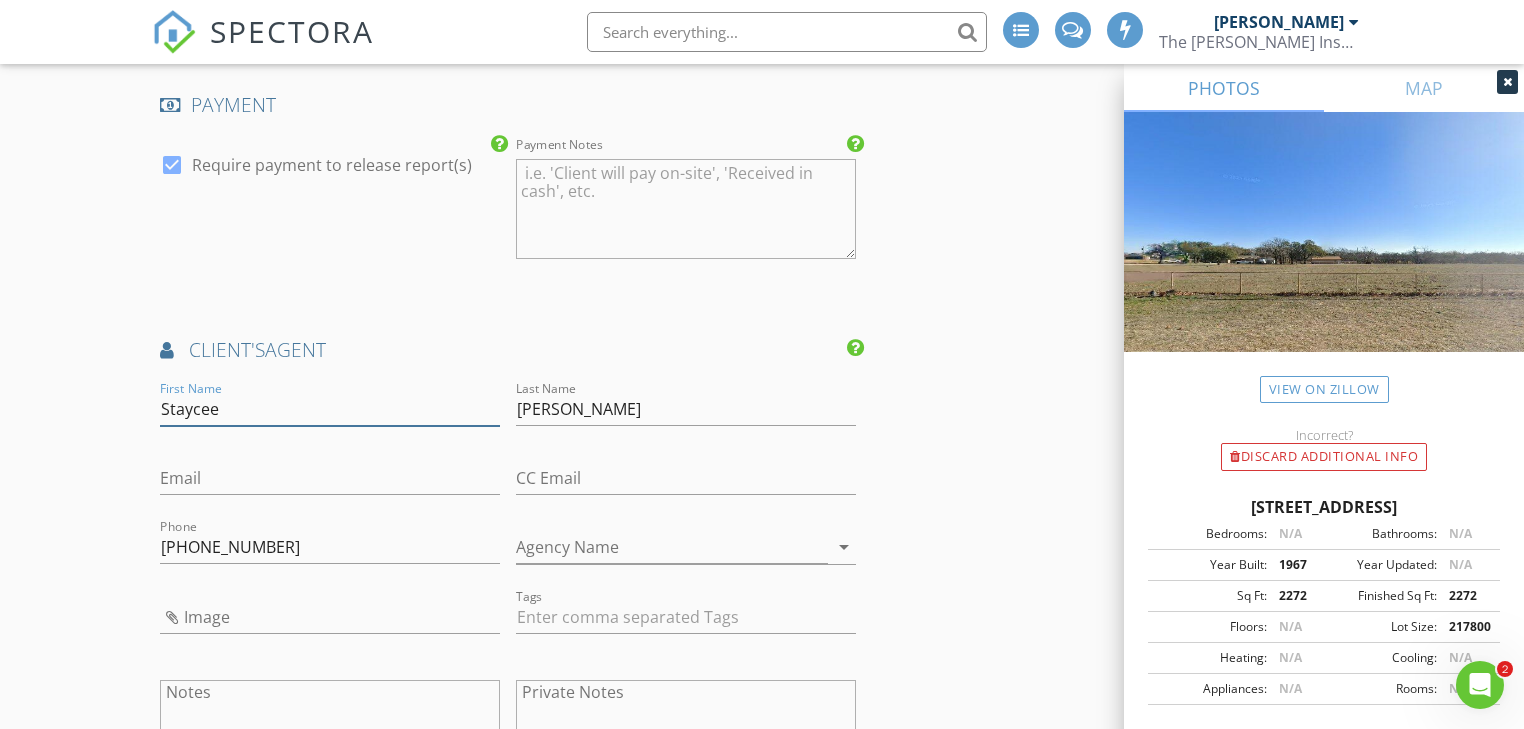 click on "Staycee" at bounding box center [330, 409] 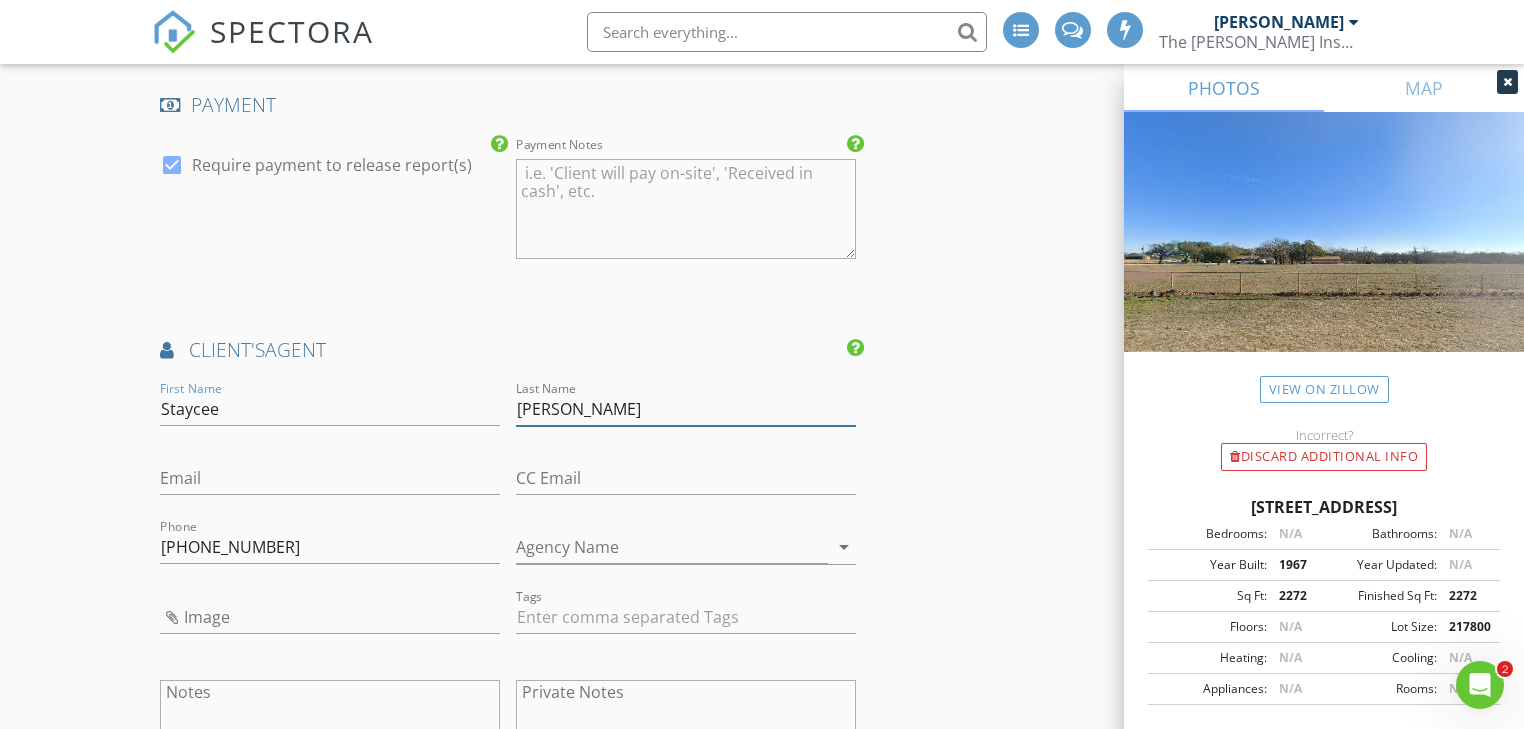 click on "[PERSON_NAME]" at bounding box center (686, 409) 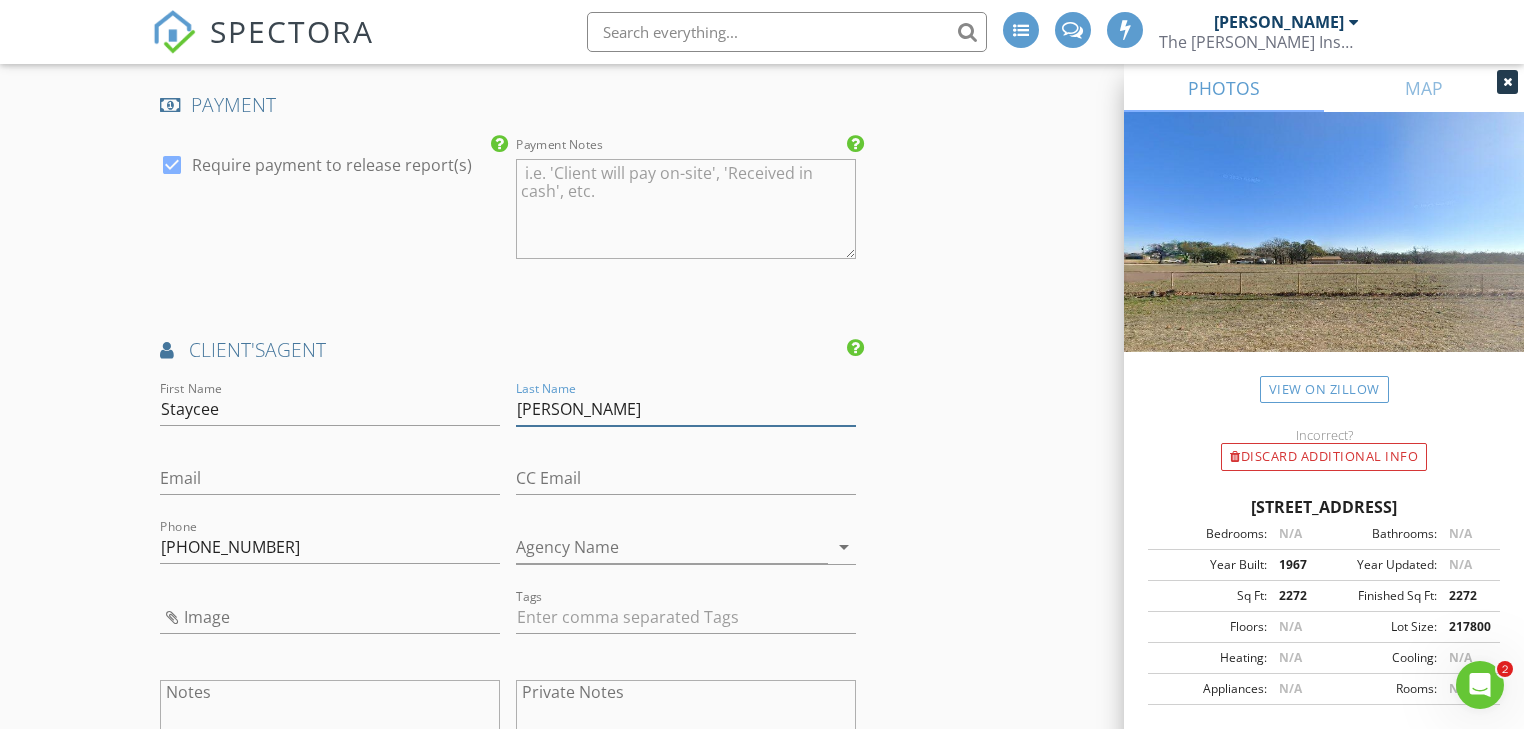 click on "[PERSON_NAME]" at bounding box center [686, 409] 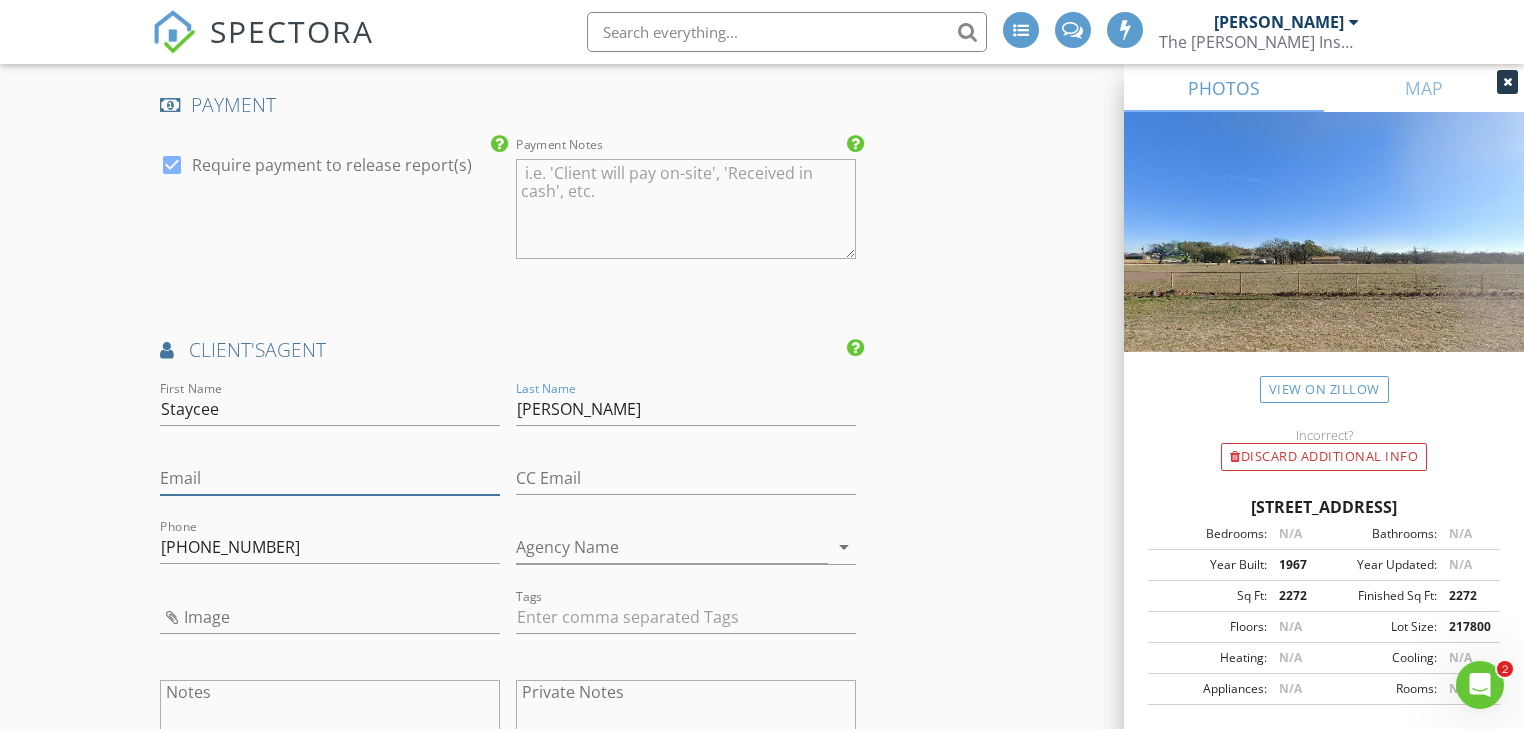 click on "Email" at bounding box center [330, 478] 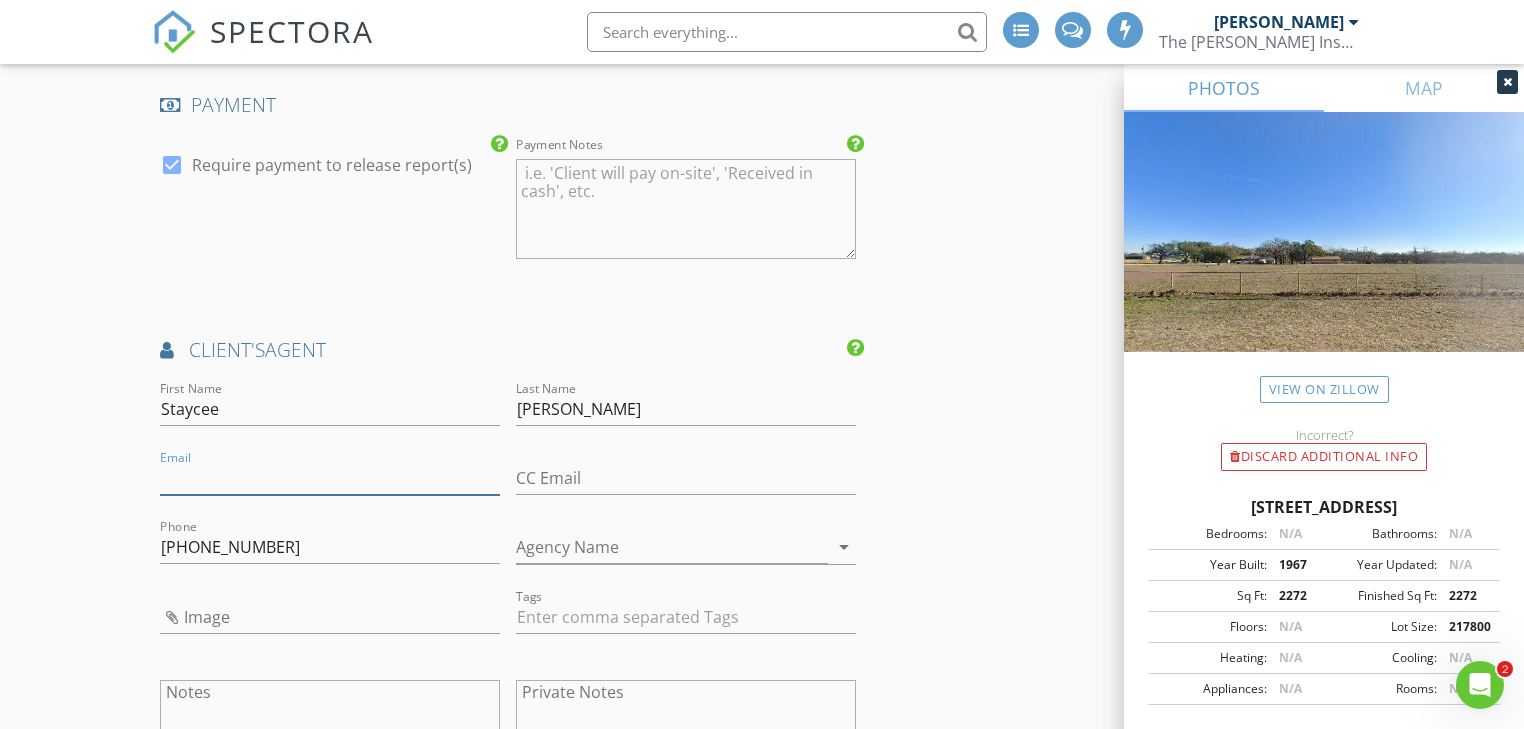 paste on "[EMAIL_ADDRESS][DOMAIN_NAME]" 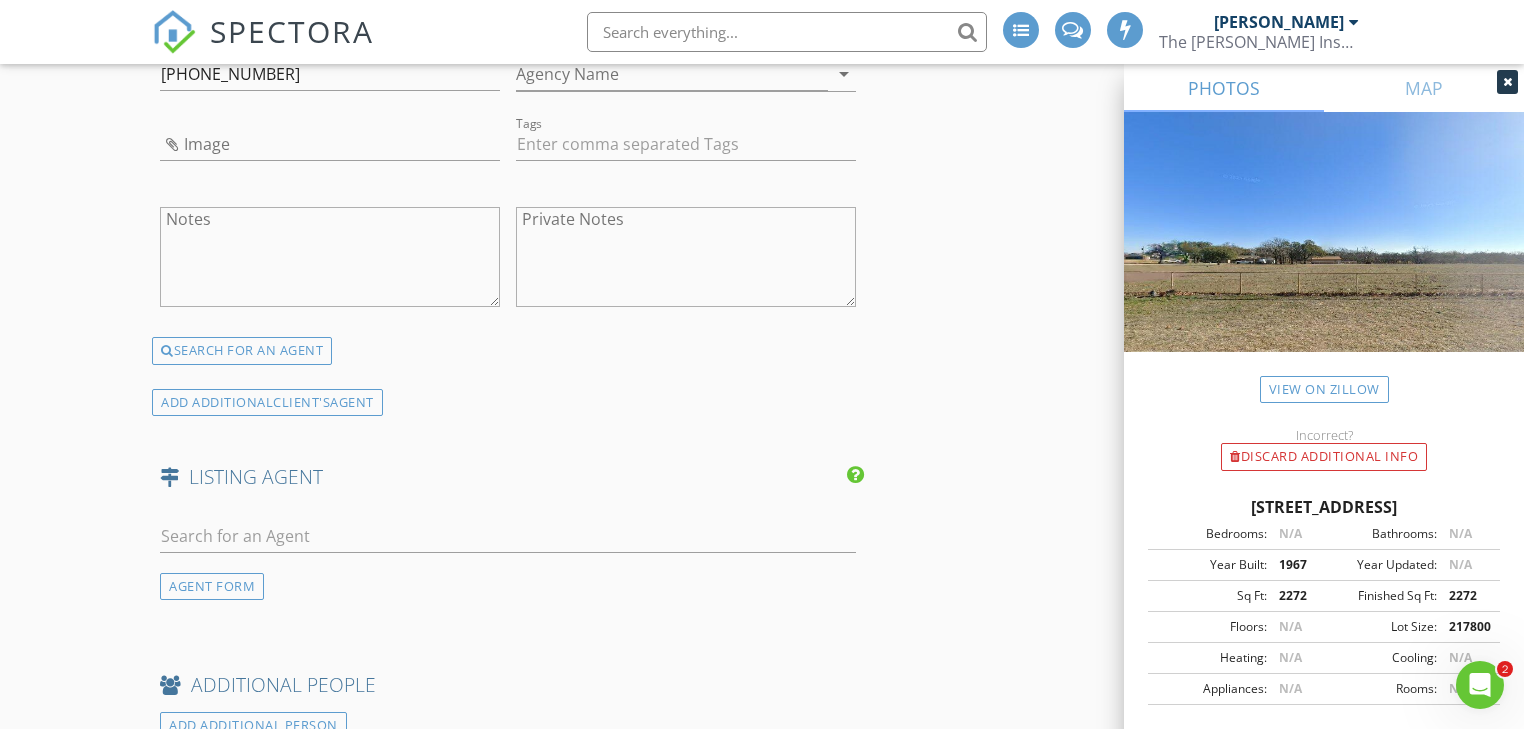 scroll, scrollTop: 4160, scrollLeft: 0, axis: vertical 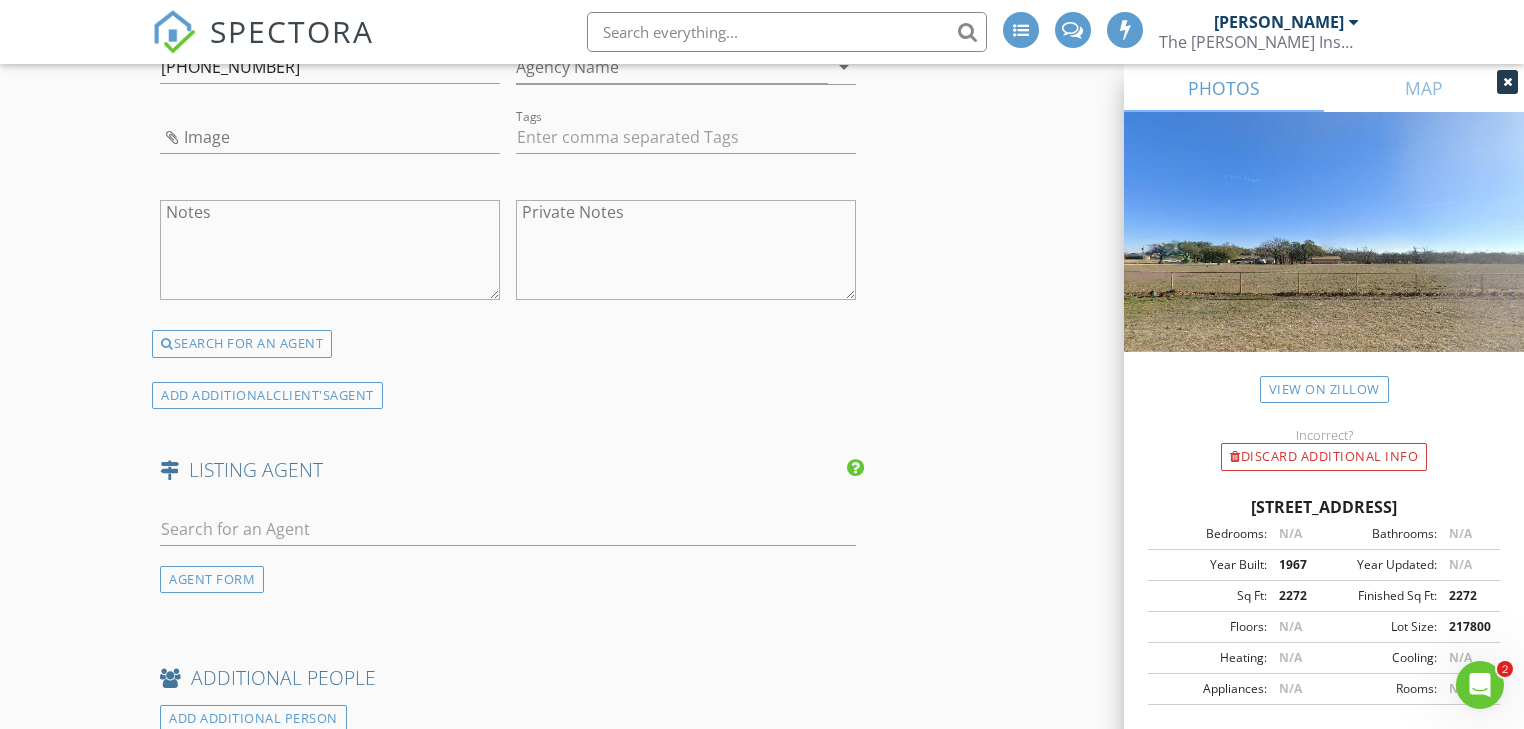 type on "[EMAIL_ADDRESS][DOMAIN_NAME]" 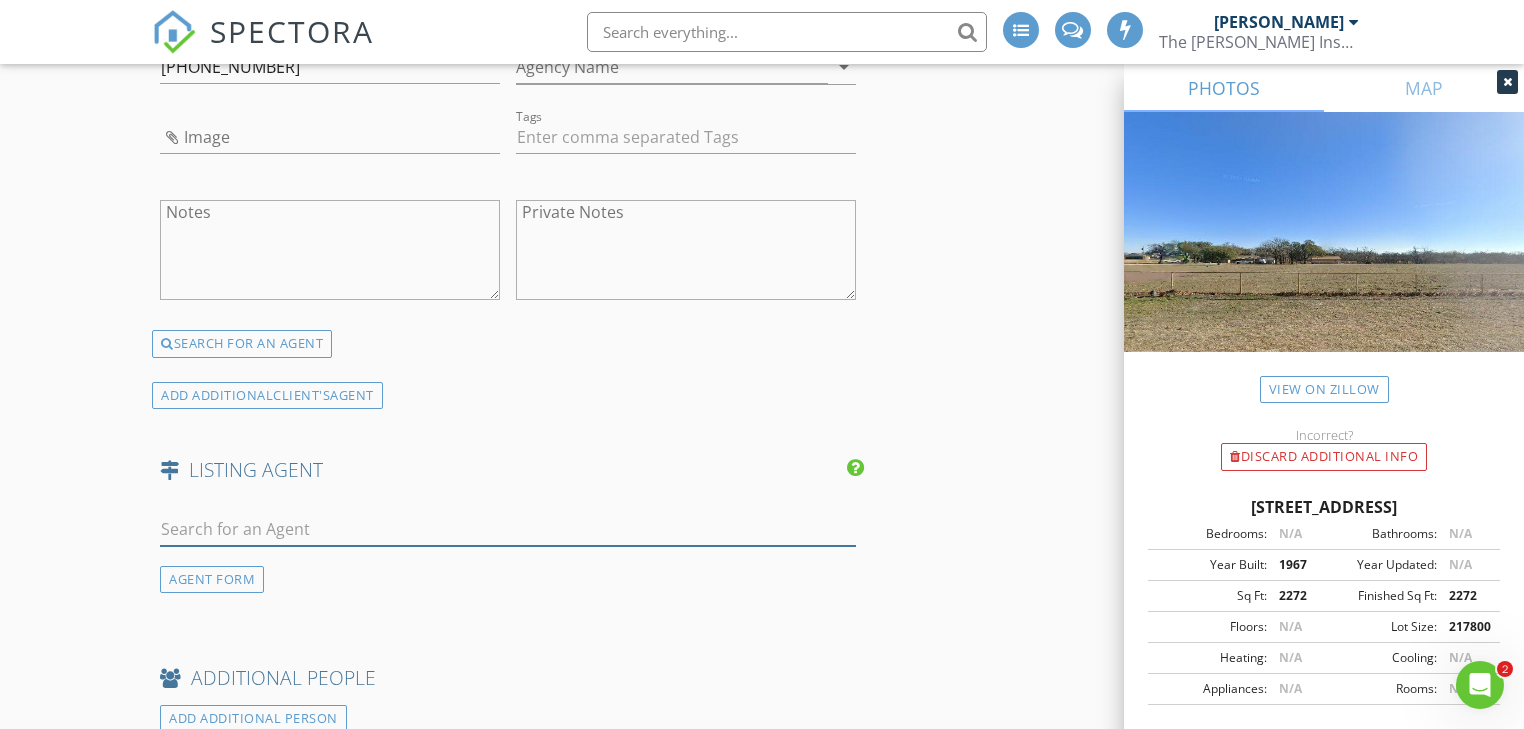click at bounding box center [507, 529] 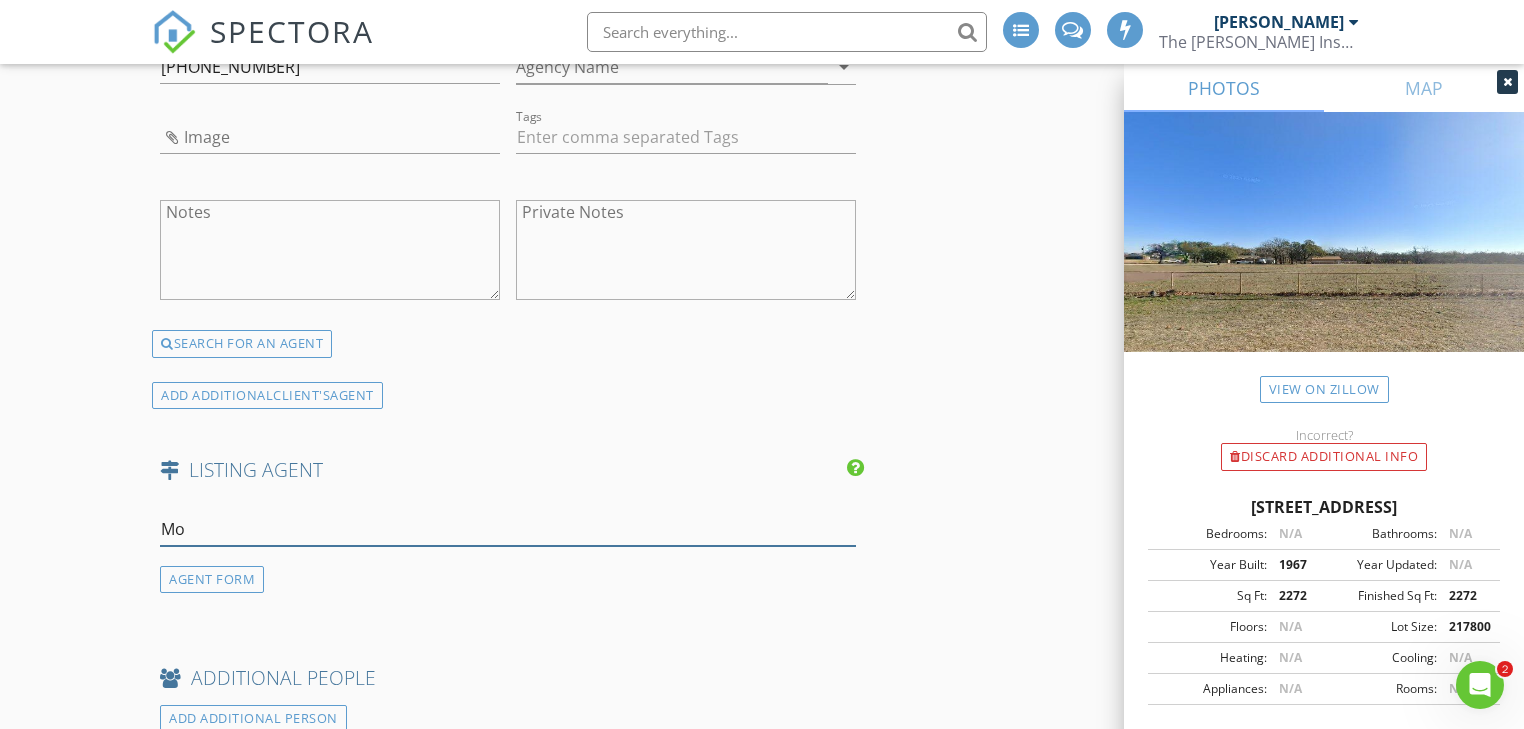 type on "M" 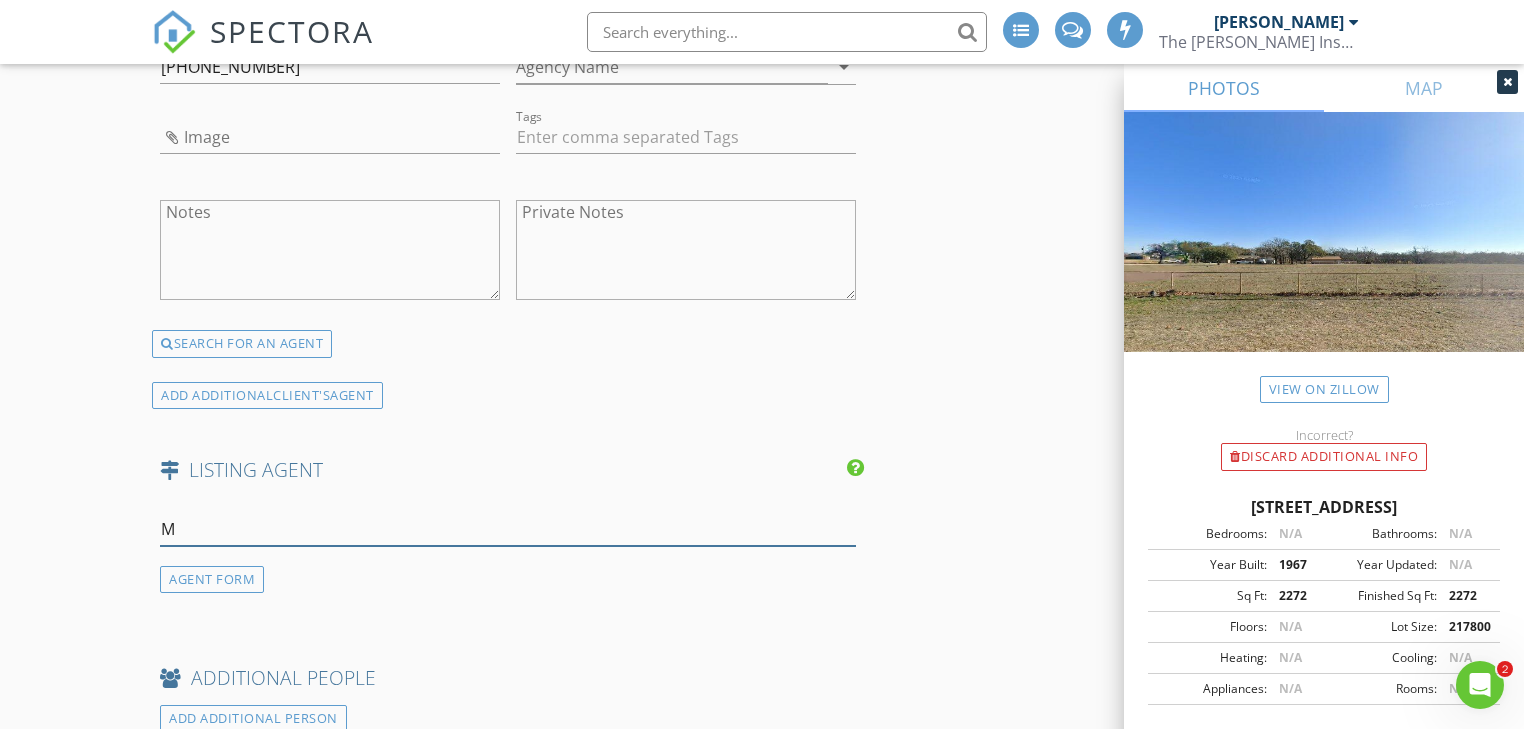 type 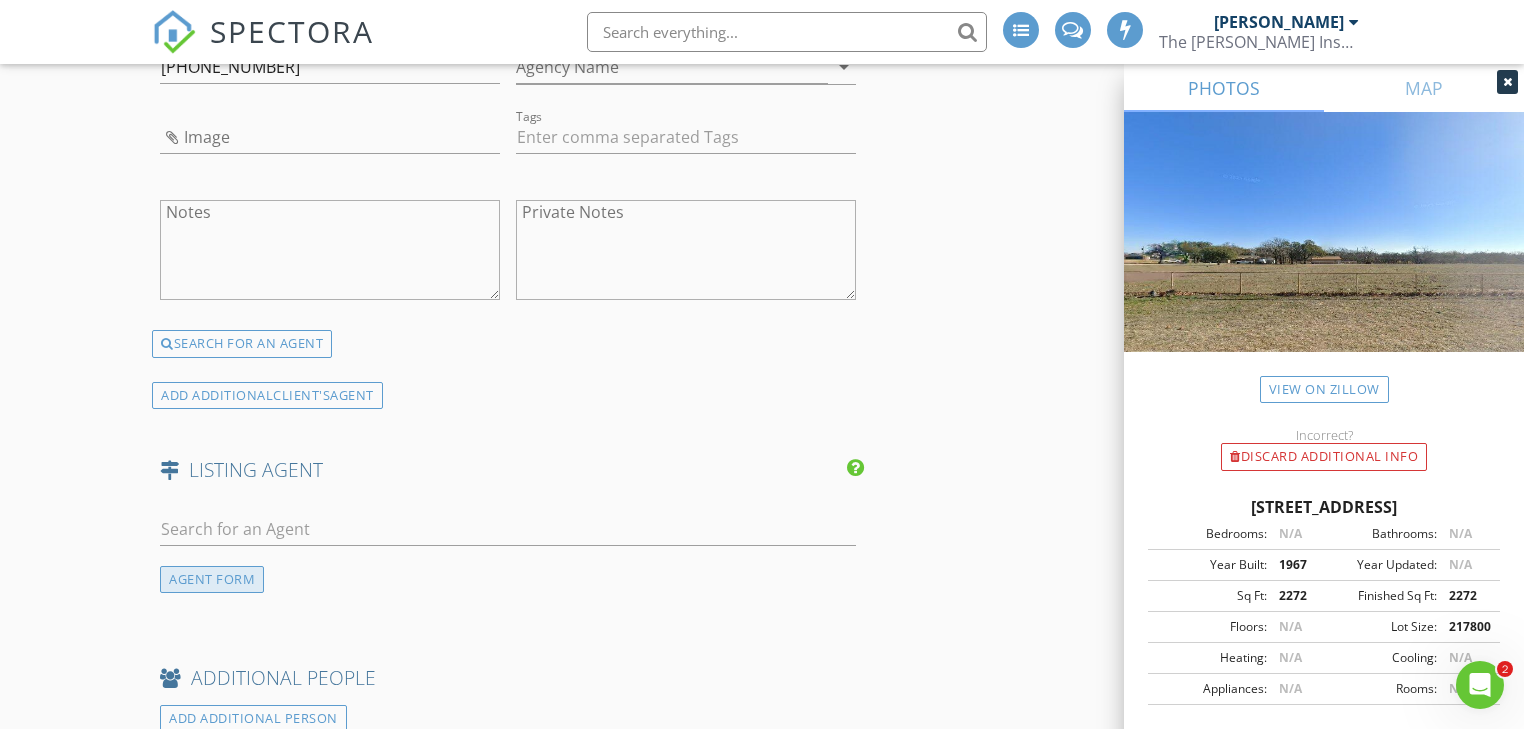 click on "AGENT FORM" at bounding box center (212, 579) 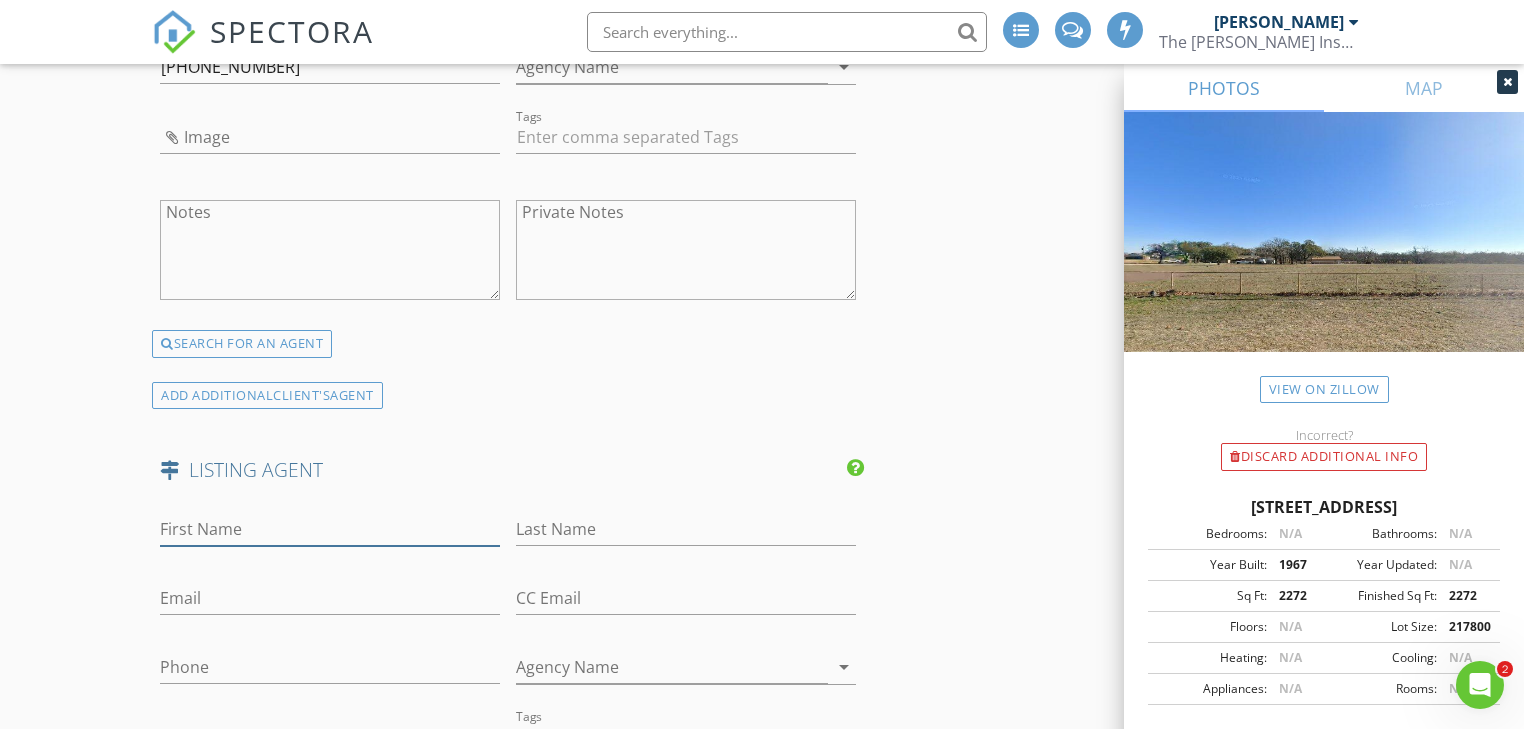 click on "First Name" at bounding box center (330, 529) 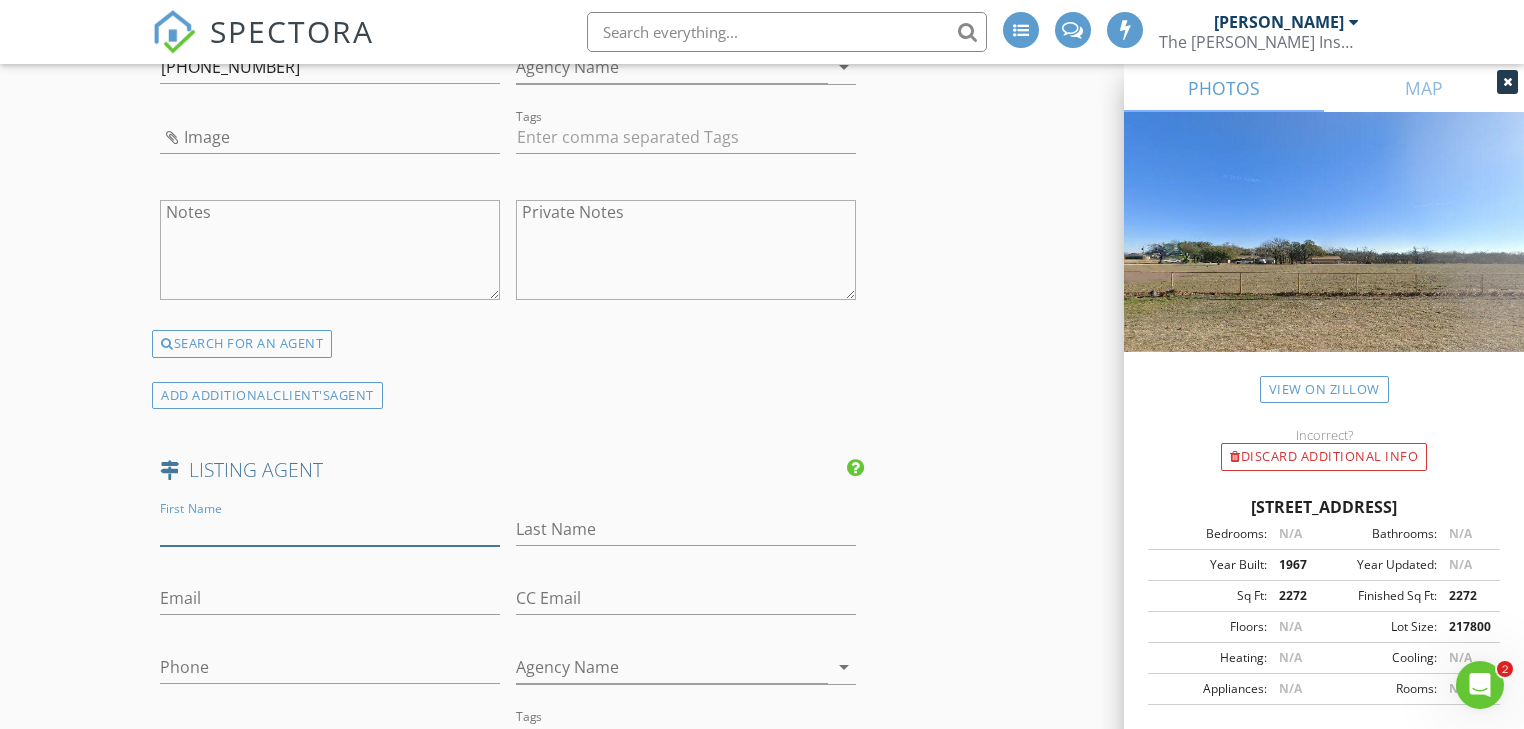 paste on "Michael" 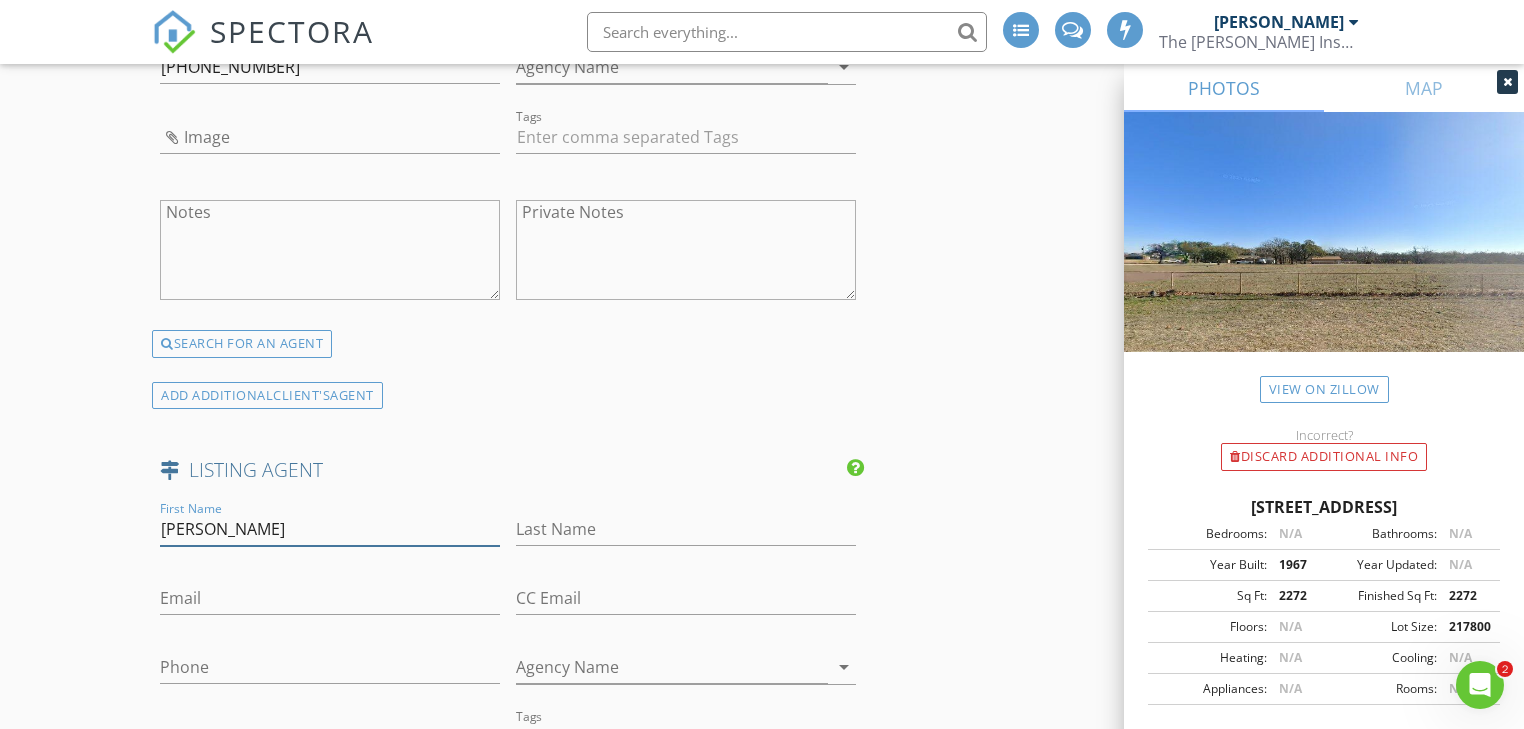 type on "Michael" 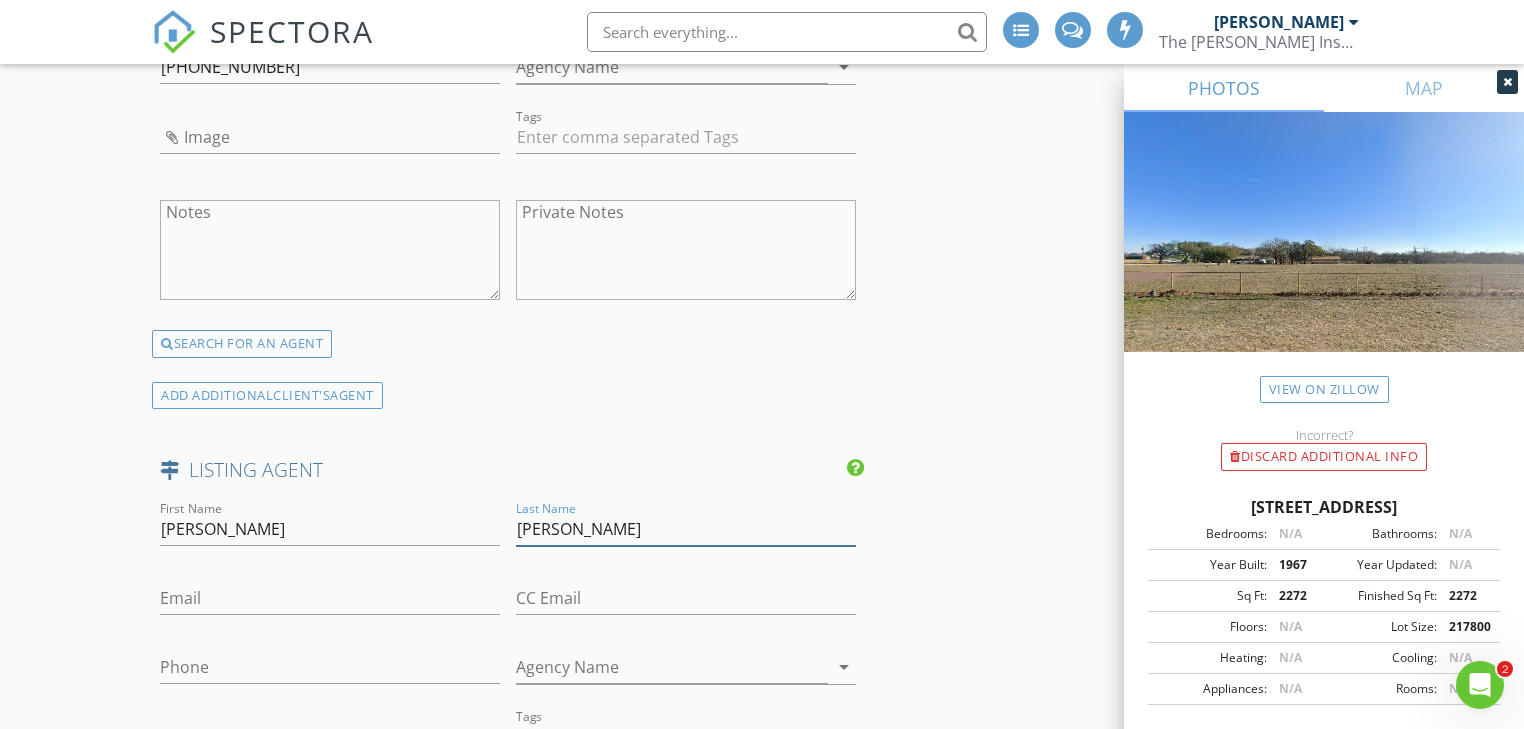 type on "Moos" 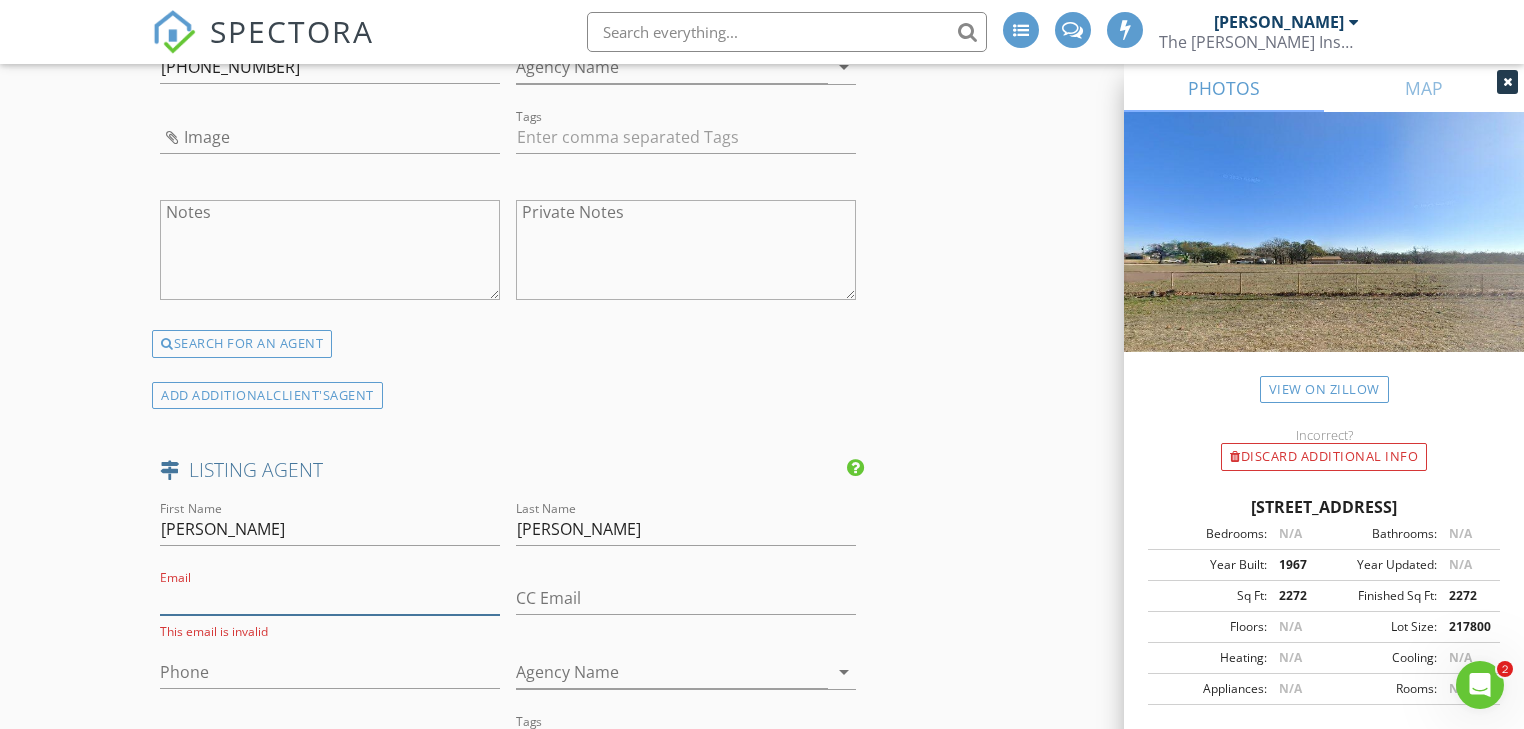 paste on "[EMAIL_ADDRESS][DOMAIN_NAME]" 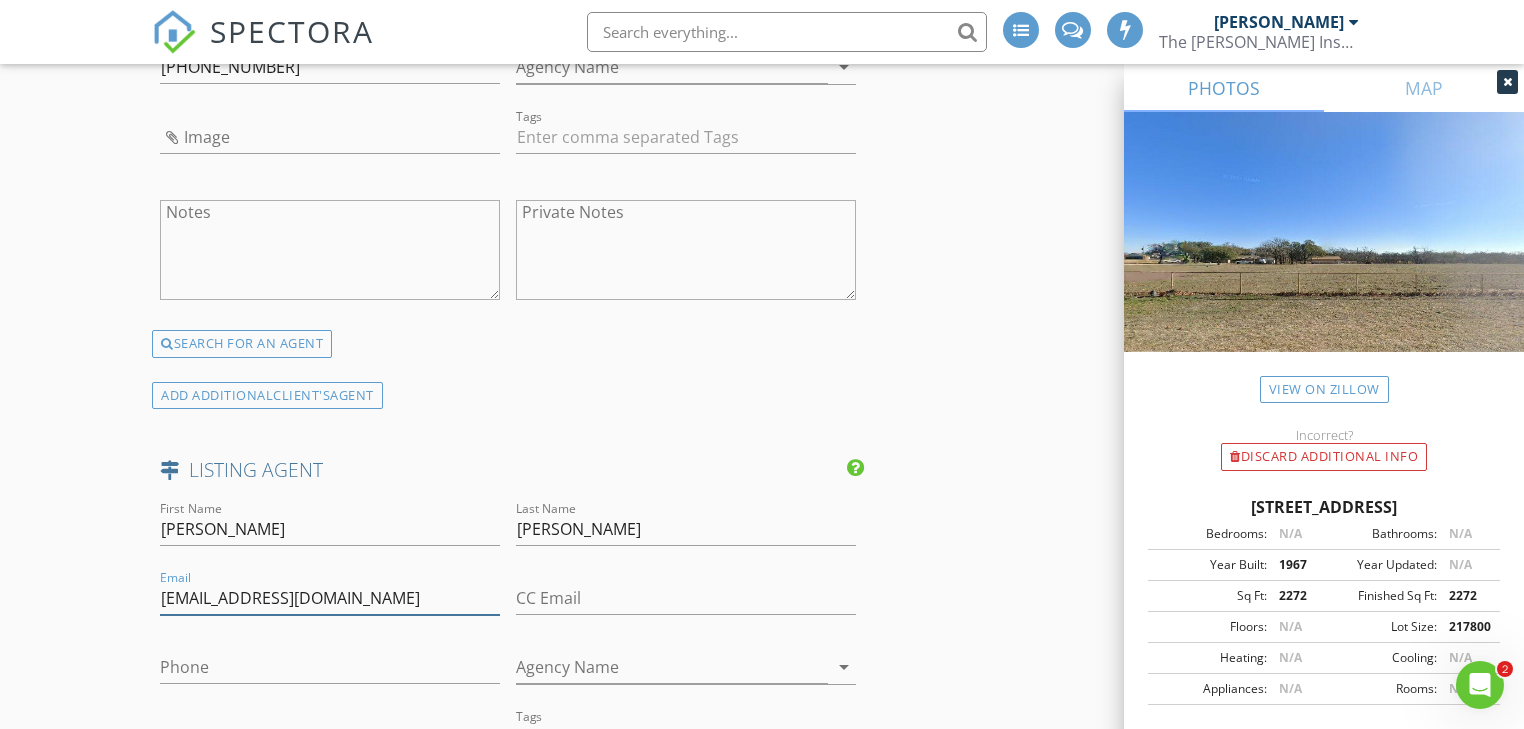 type on "[EMAIL_ADDRESS][DOMAIN_NAME]" 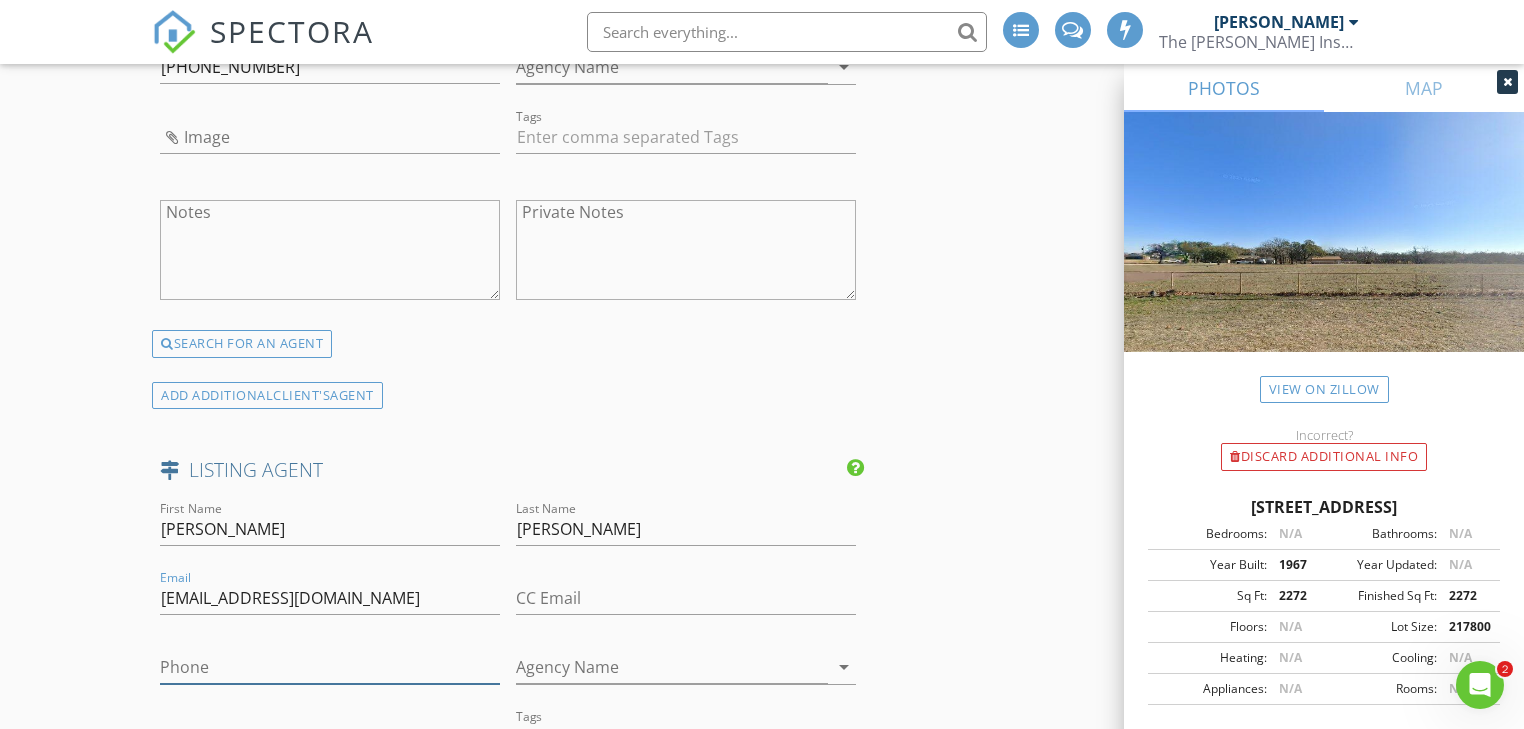 click on "Phone" at bounding box center [330, 667] 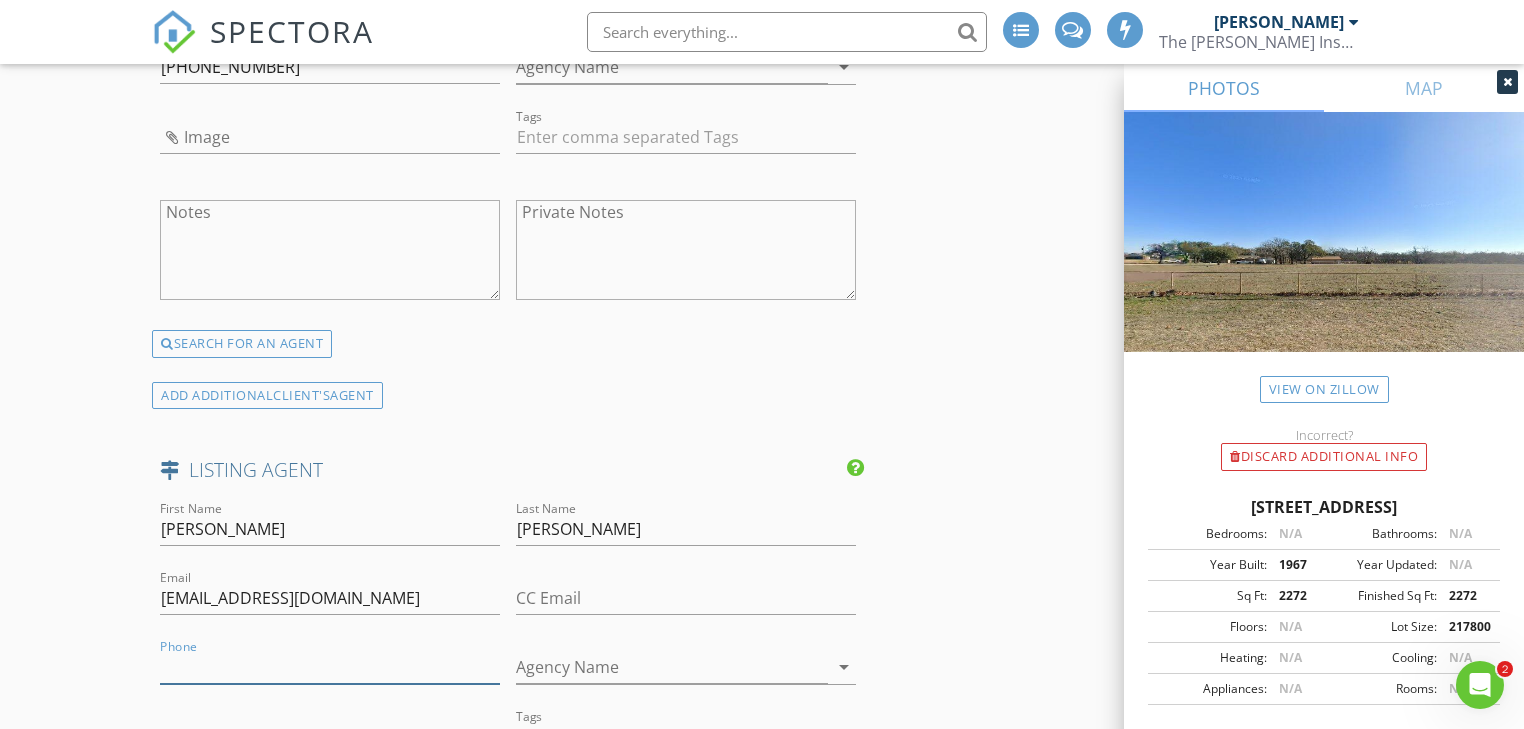 paste on "[PHONE_NUMBER]" 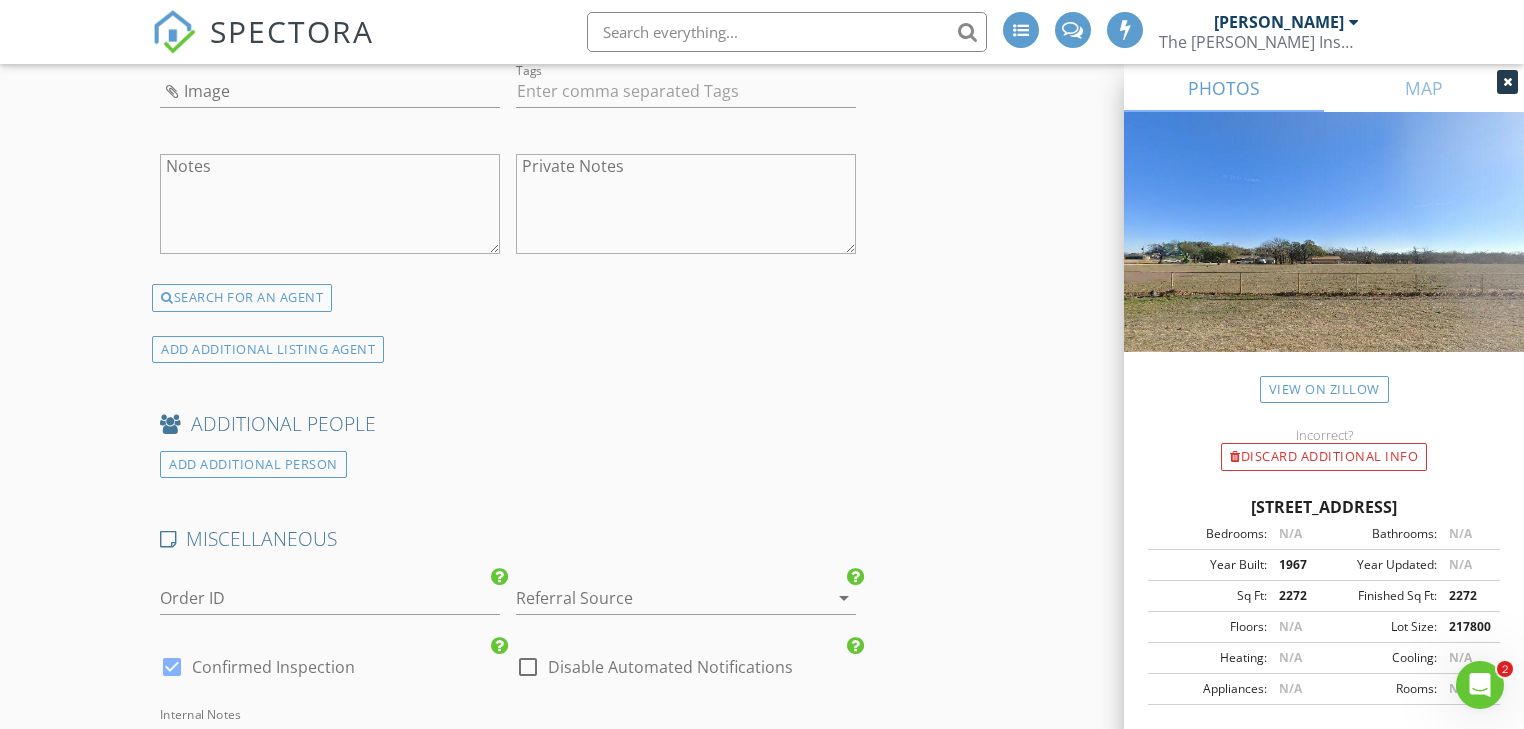 scroll, scrollTop: 4720, scrollLeft: 0, axis: vertical 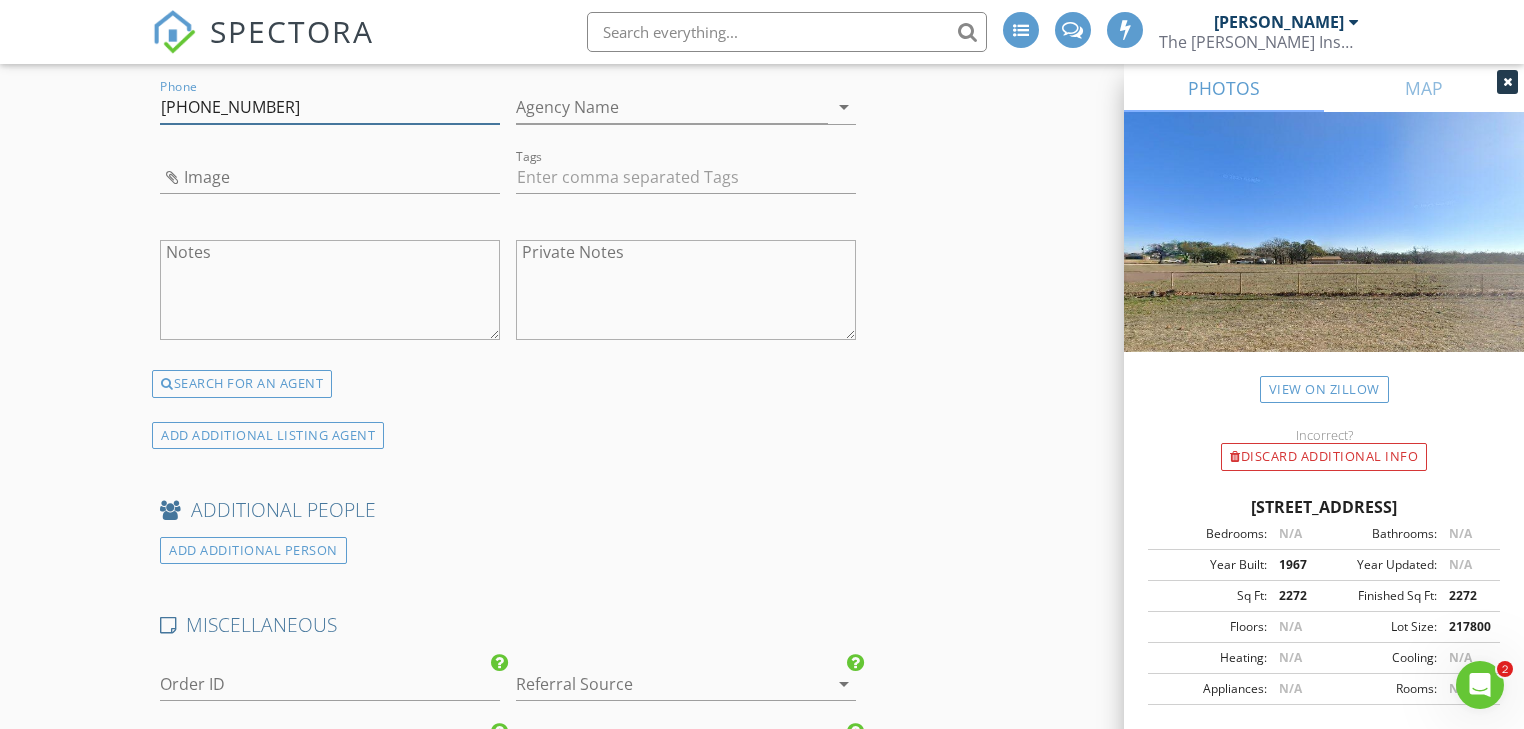 type on "[PHONE_NUMBER]" 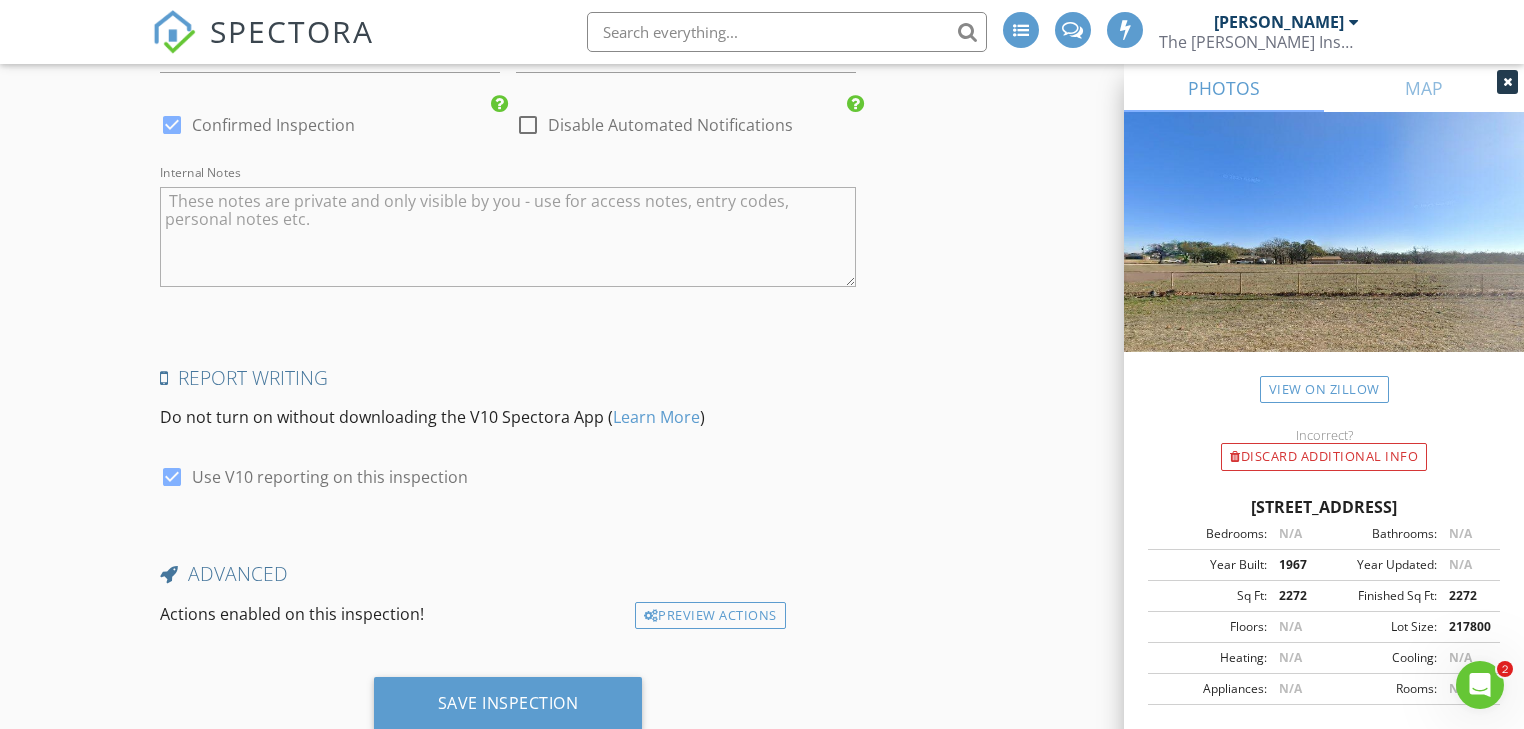 scroll, scrollTop: 5435, scrollLeft: 0, axis: vertical 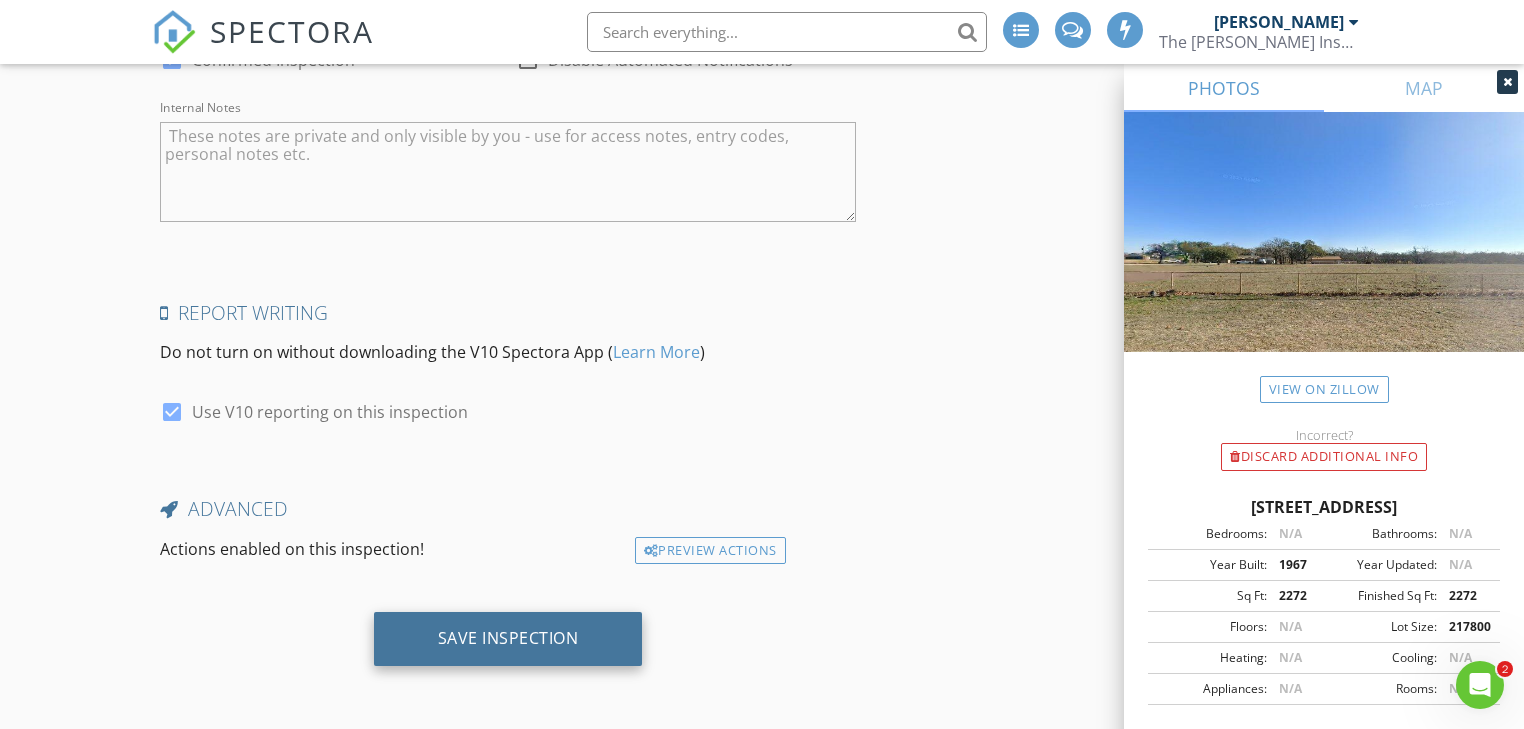 click on "Save Inspection" at bounding box center [508, 638] 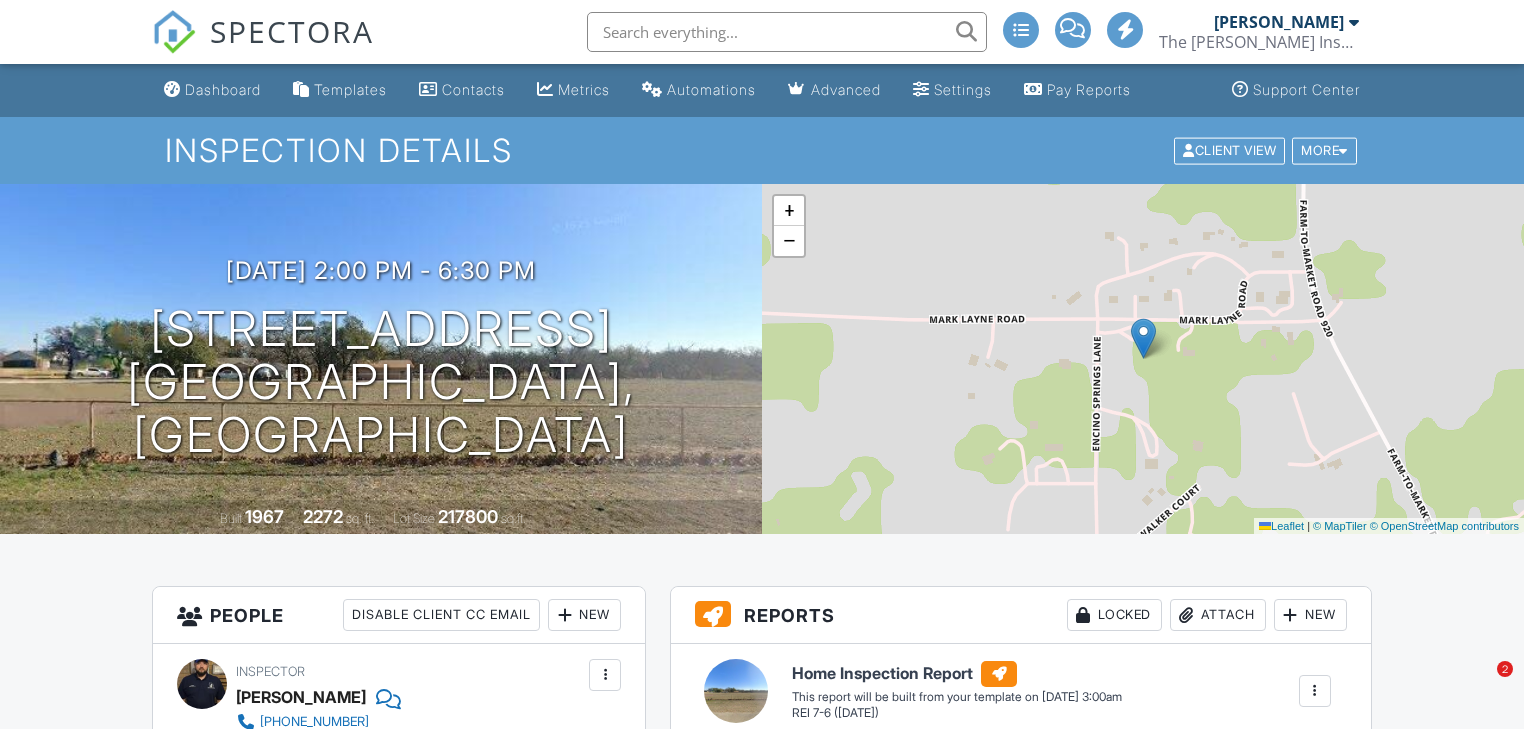 scroll, scrollTop: 0, scrollLeft: 0, axis: both 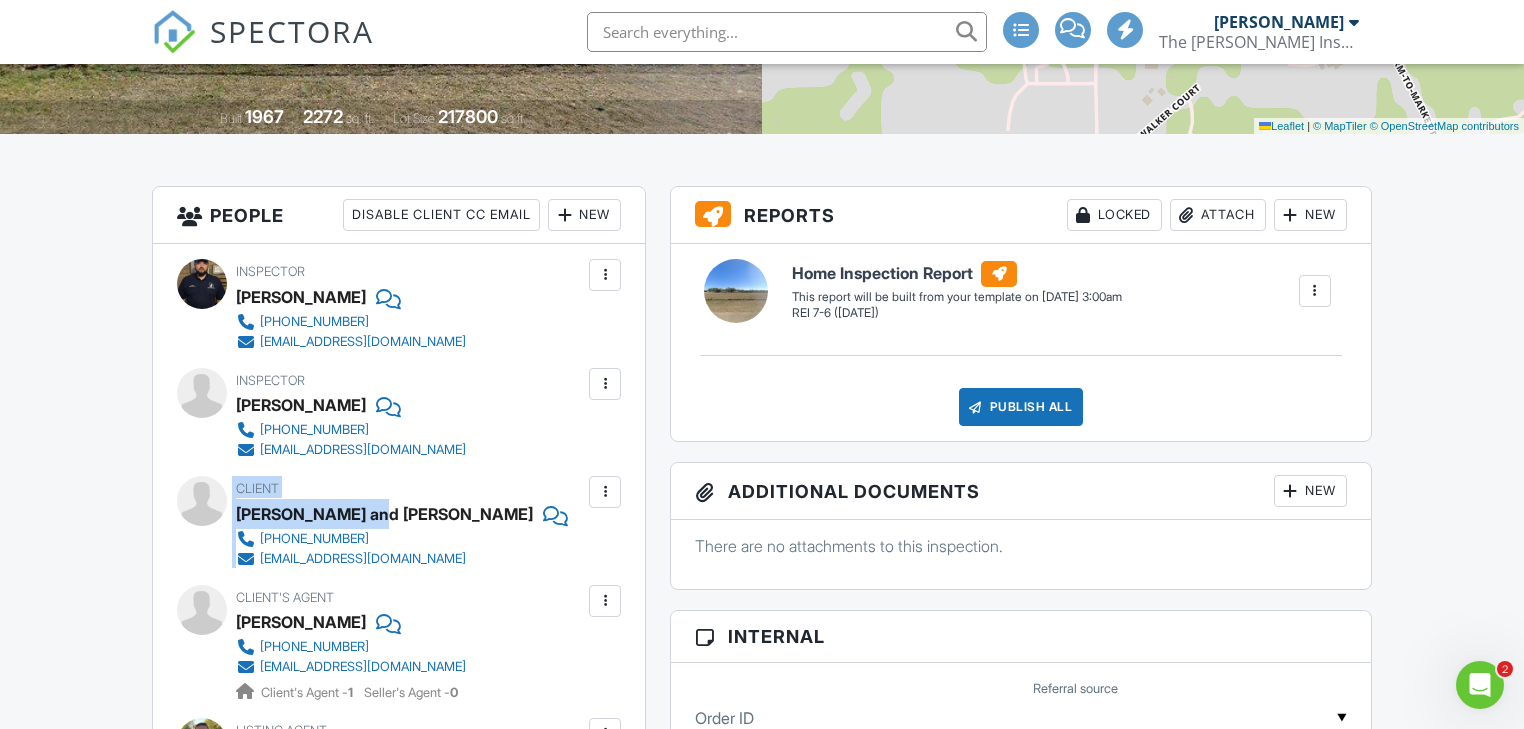 drag, startPoint x: 369, startPoint y: 511, endPoint x: 233, endPoint y: 510, distance: 136.00368 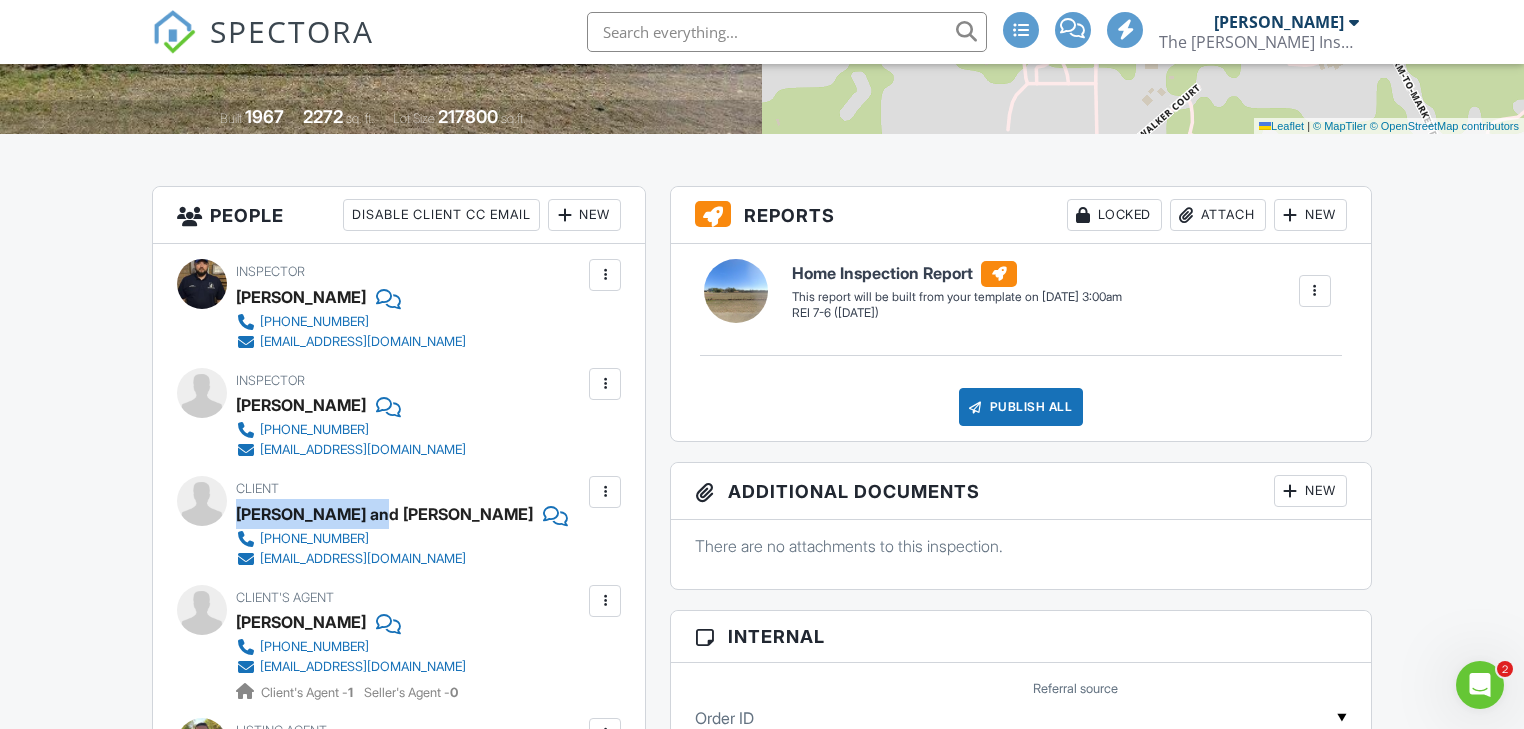 drag, startPoint x: 368, startPoint y: 516, endPoint x: 238, endPoint y: 510, distance: 130.13838 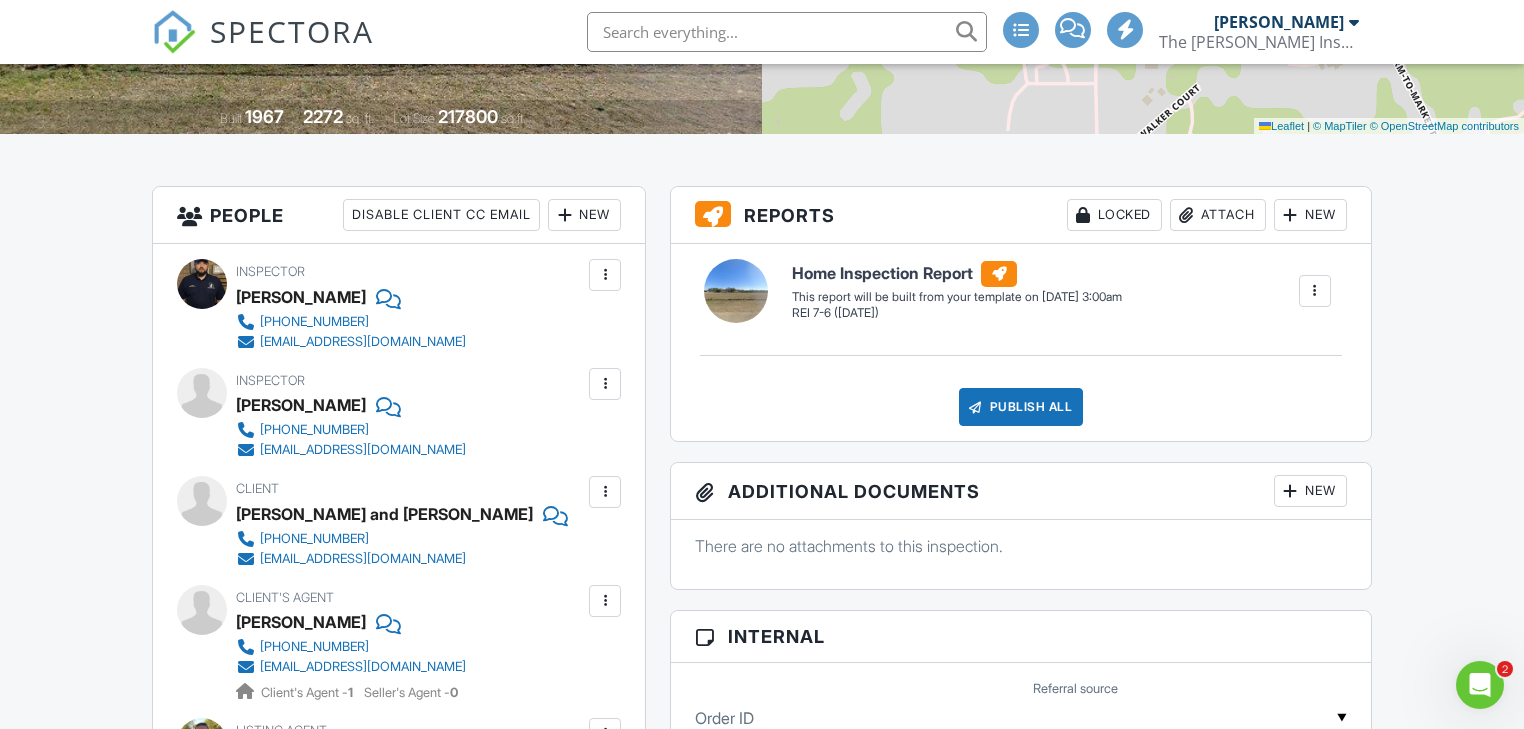 click on "Inspector
[PERSON_NAME]
[PHONE_NUMBER]
[EMAIL_ADDRESS][DOMAIN_NAME]
Make Invisible
Mark As Requested
Remove
Inspector
[PERSON_NAME]
[PHONE_NUMBER]
[EMAIL_ADDRESS][DOMAIN_NAME]
Make Primary Inspector
Make Visible
Mark As Requested
Remove
Update Client
First name
[PERSON_NAME] and [PERSON_NAME]
Last name
[PERSON_NAME]
Email (required)
[EMAIL_ADDRESS][DOMAIN_NAME]
CC Email
Phone
[PHONE_NUMBER]
Tags
Internal notes visible only to the company
Private notes visible only to company admins
Updating the client email address will resend the confirmation email and update all queued automated emails.
Cancel
Save
Confirm client deletion
Cancel
Remove Client" at bounding box center (399, 626) 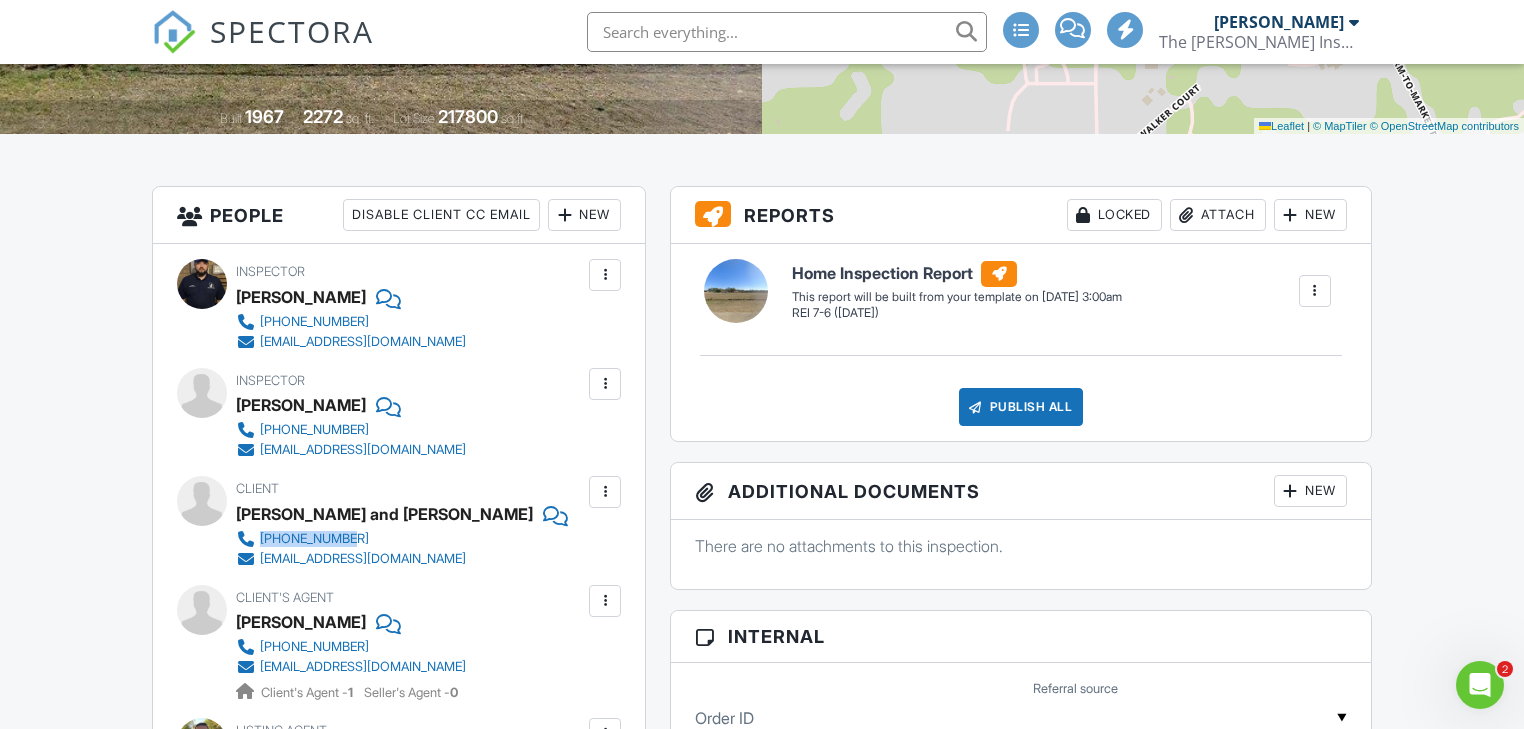 drag, startPoint x: 480, startPoint y: 543, endPoint x: 262, endPoint y: 532, distance: 218.27734 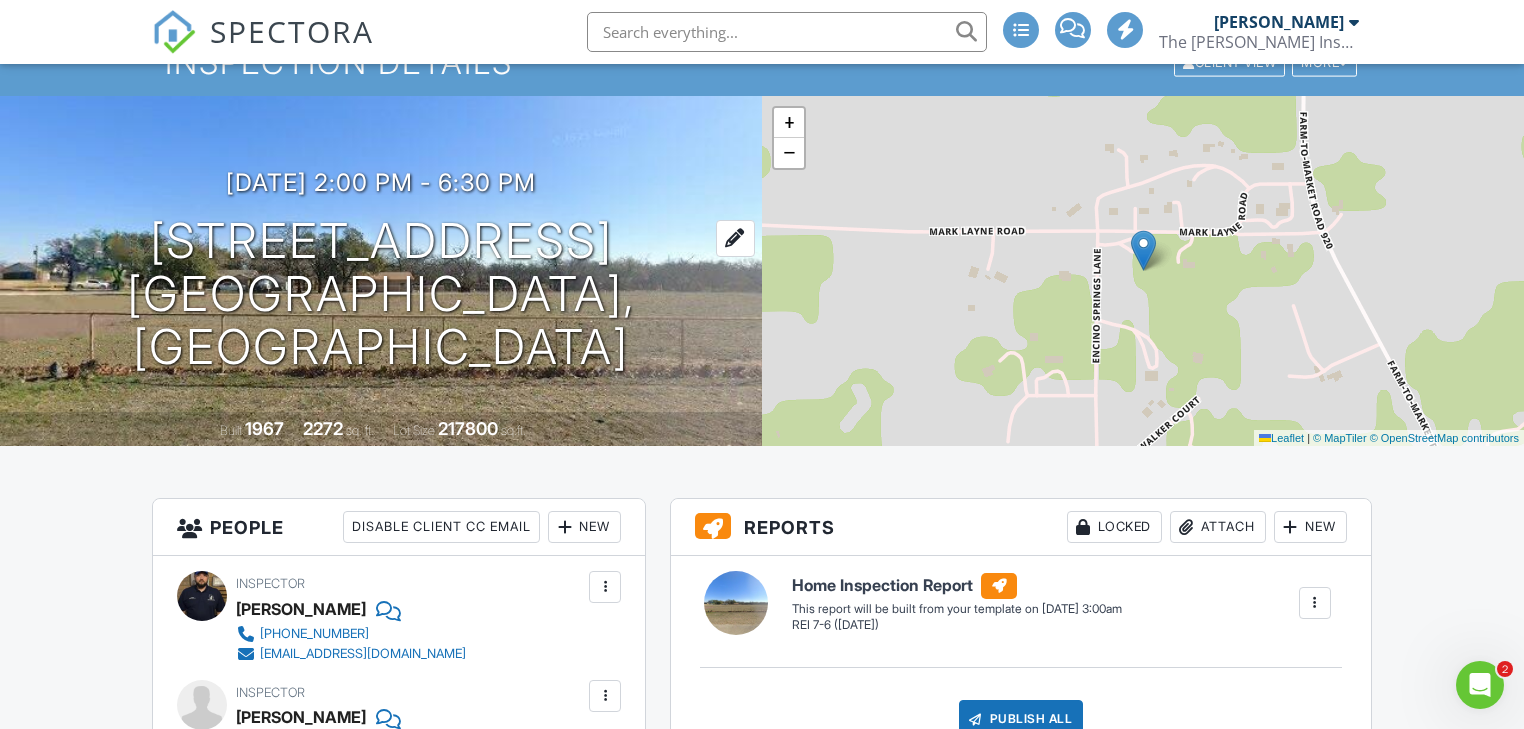 scroll, scrollTop: 80, scrollLeft: 0, axis: vertical 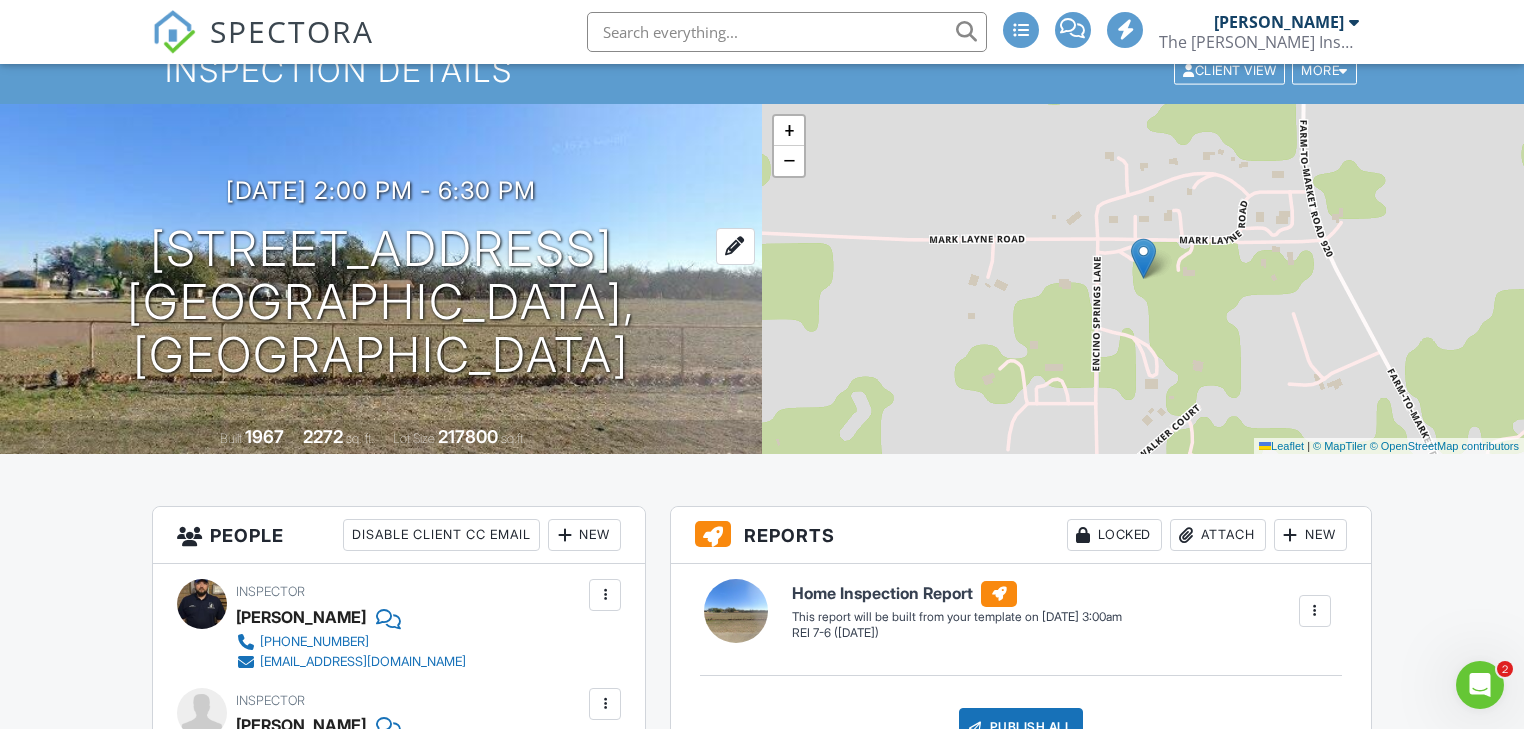 click on "[STREET_ADDRESS]
[GEOGRAPHIC_DATA], [GEOGRAPHIC_DATA]" at bounding box center (381, 302) 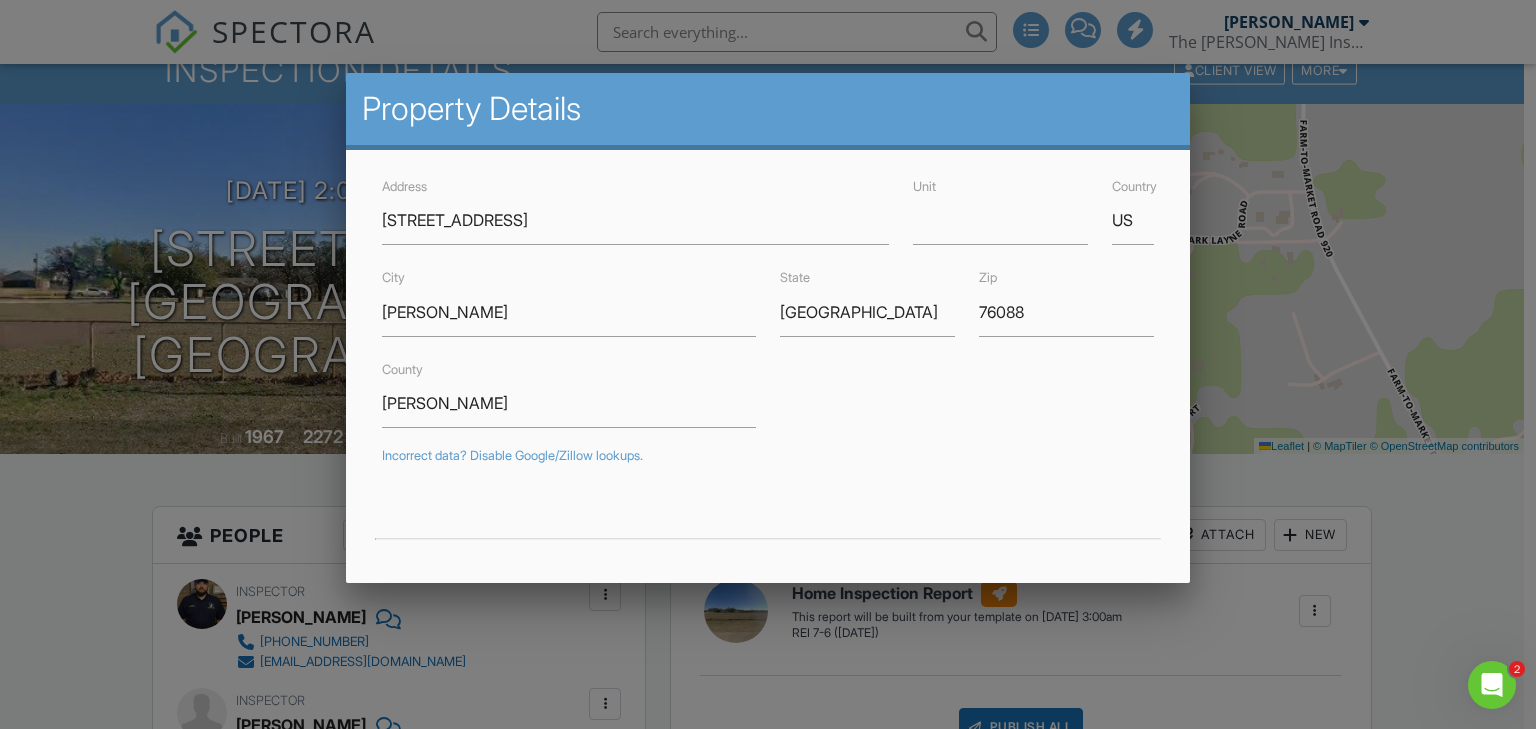 click at bounding box center [768, 355] 